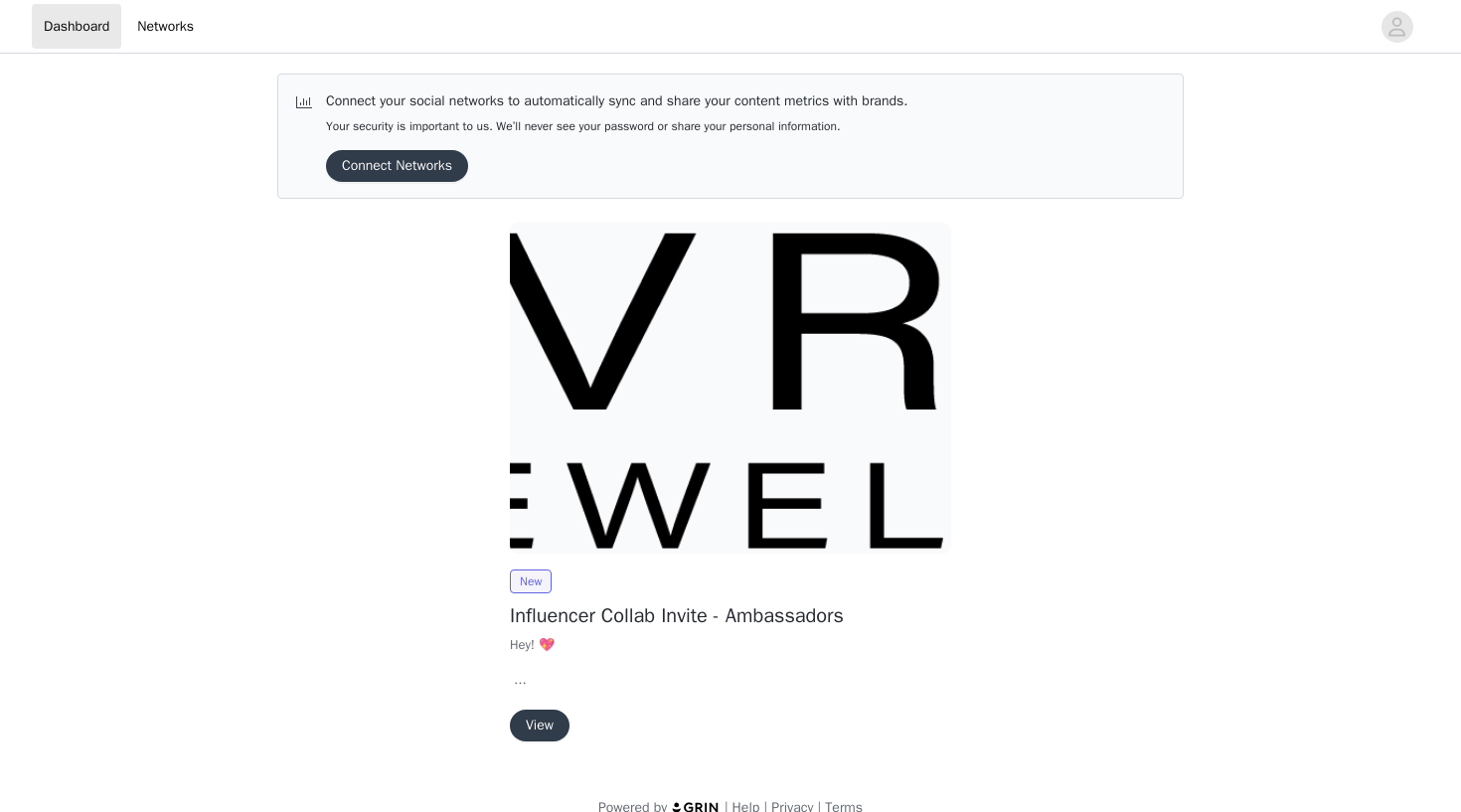 scroll, scrollTop: 0, scrollLeft: 0, axis: both 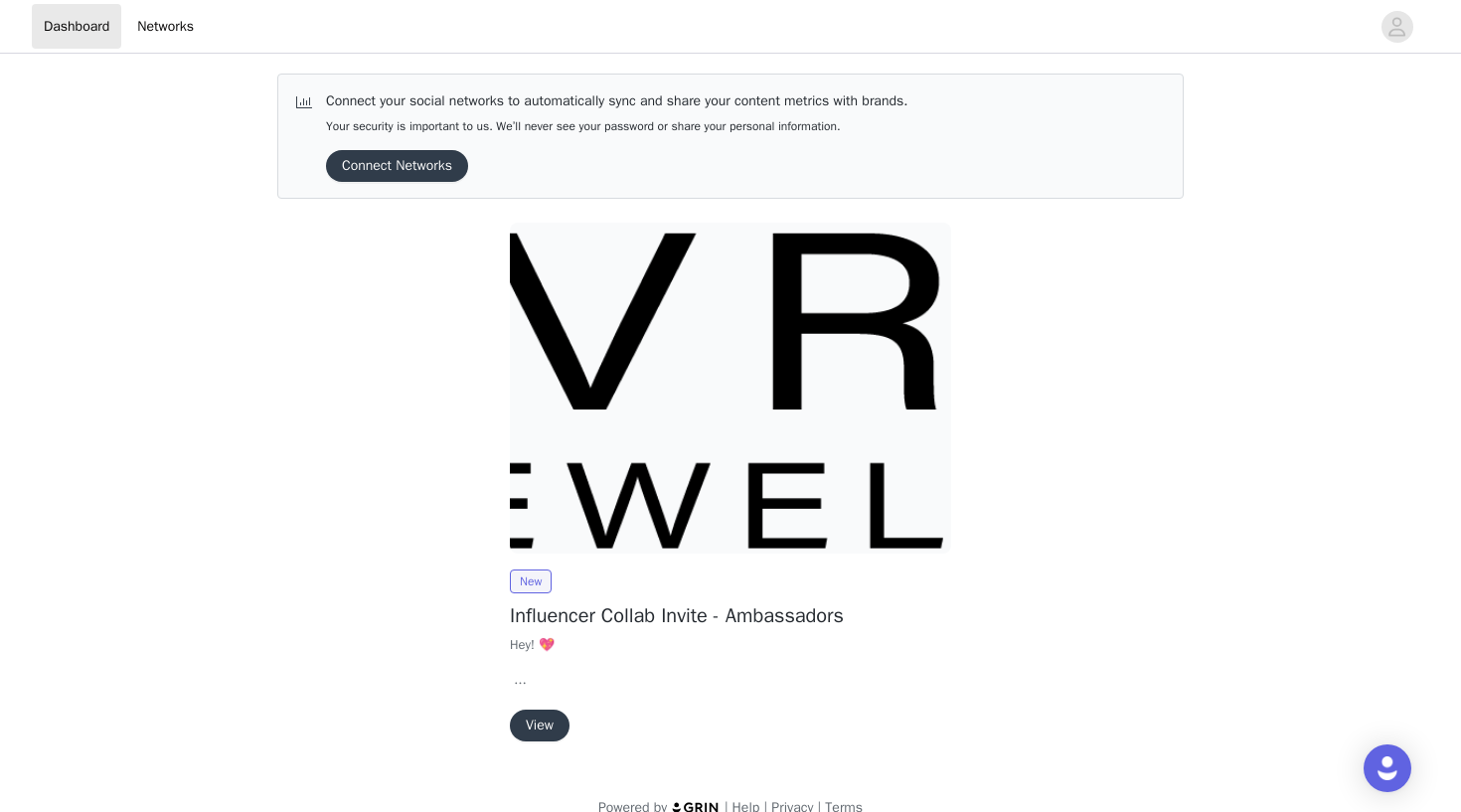 click on "View" at bounding box center (540, 726) 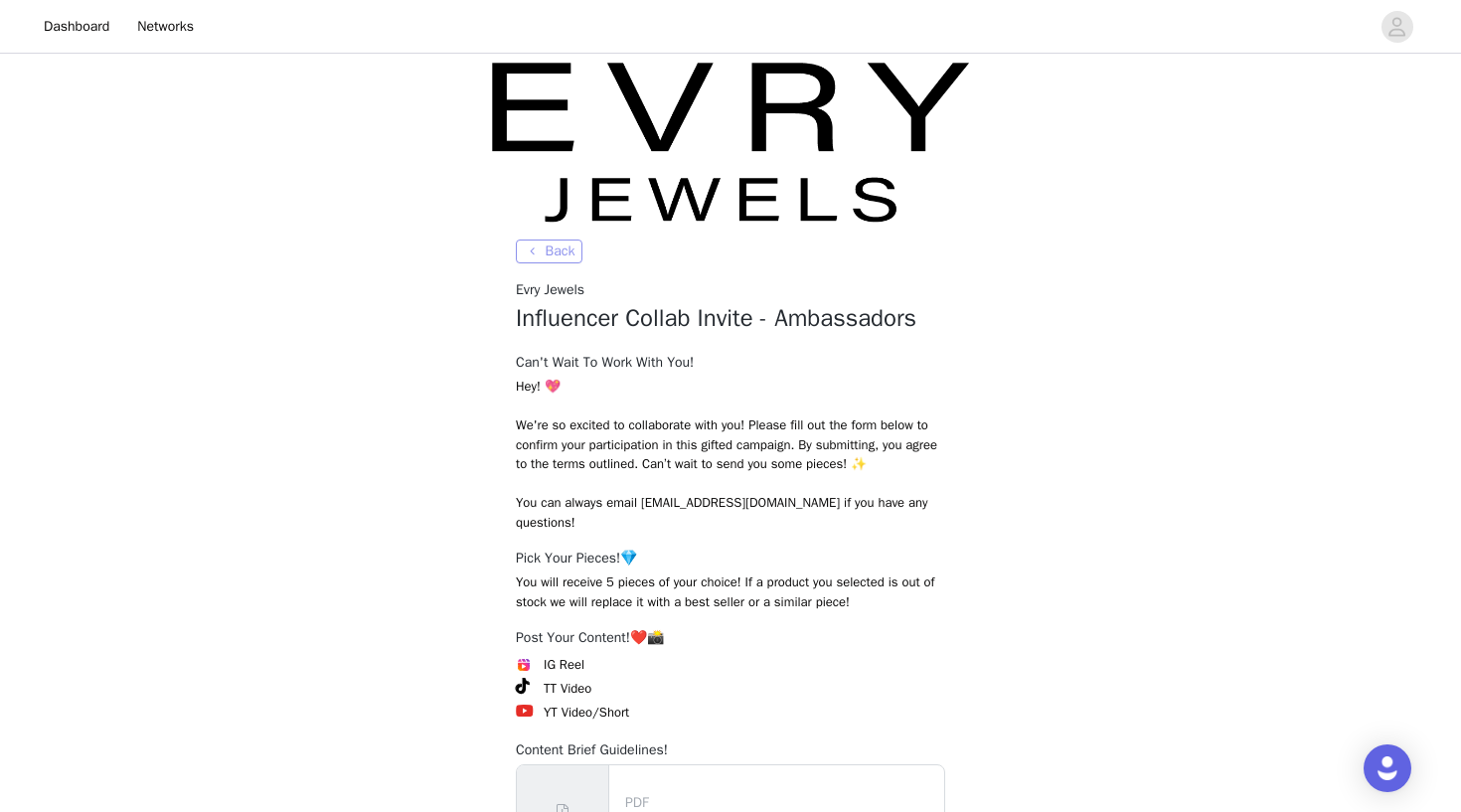 click on "Back" at bounding box center [549, 251] 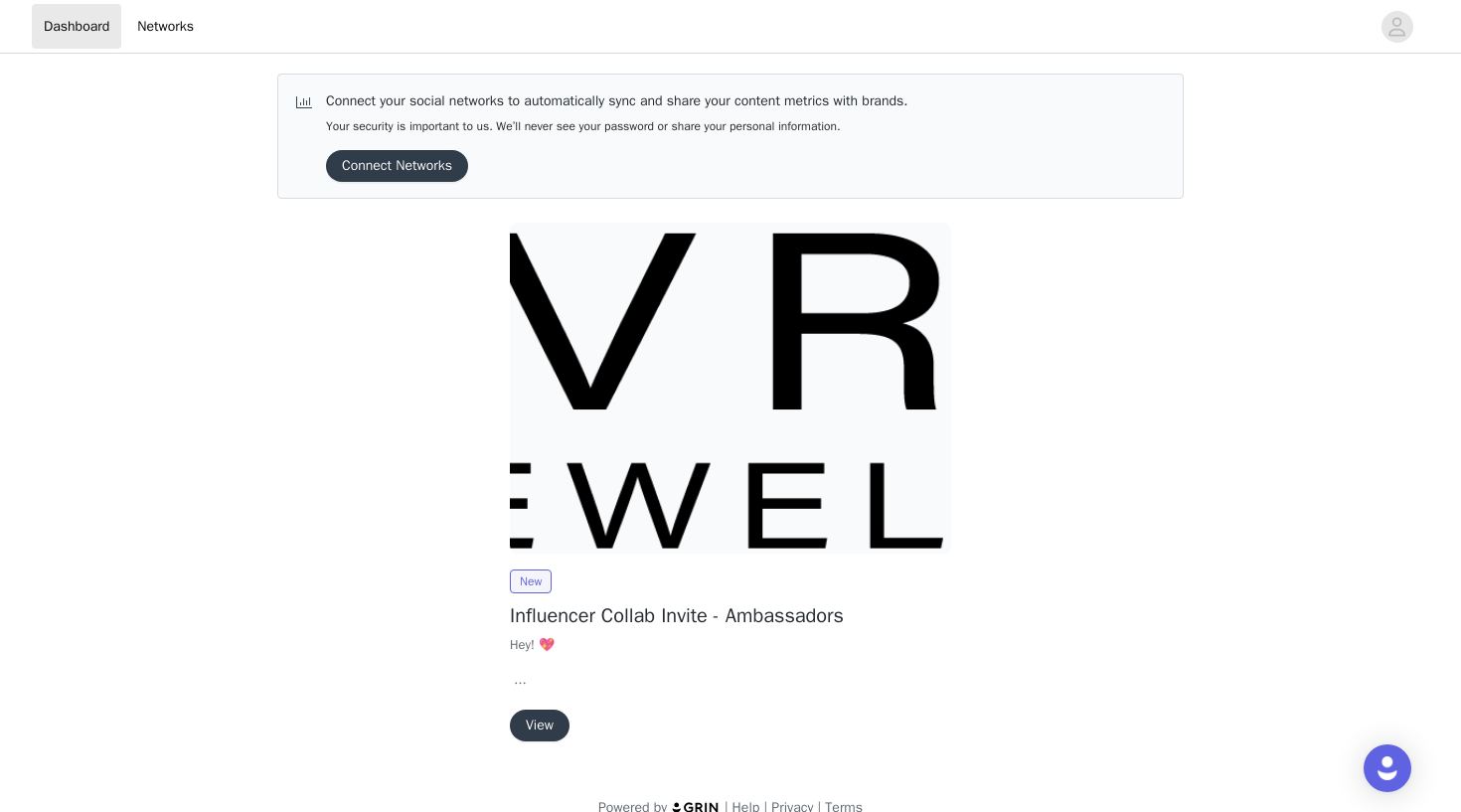 click on "Connect Networks" at bounding box center [397, 166] 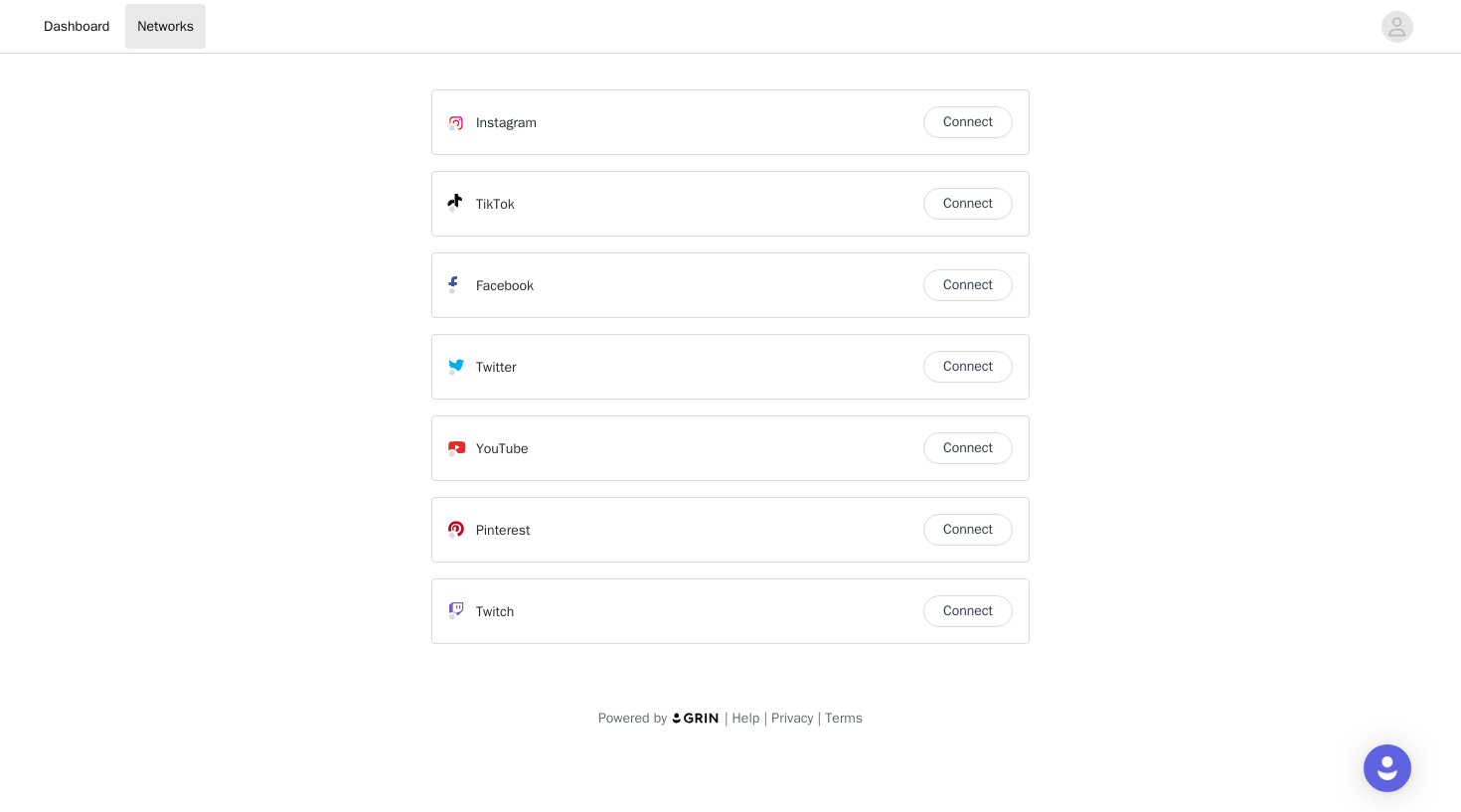 click on "Connect" at bounding box center [968, 122] 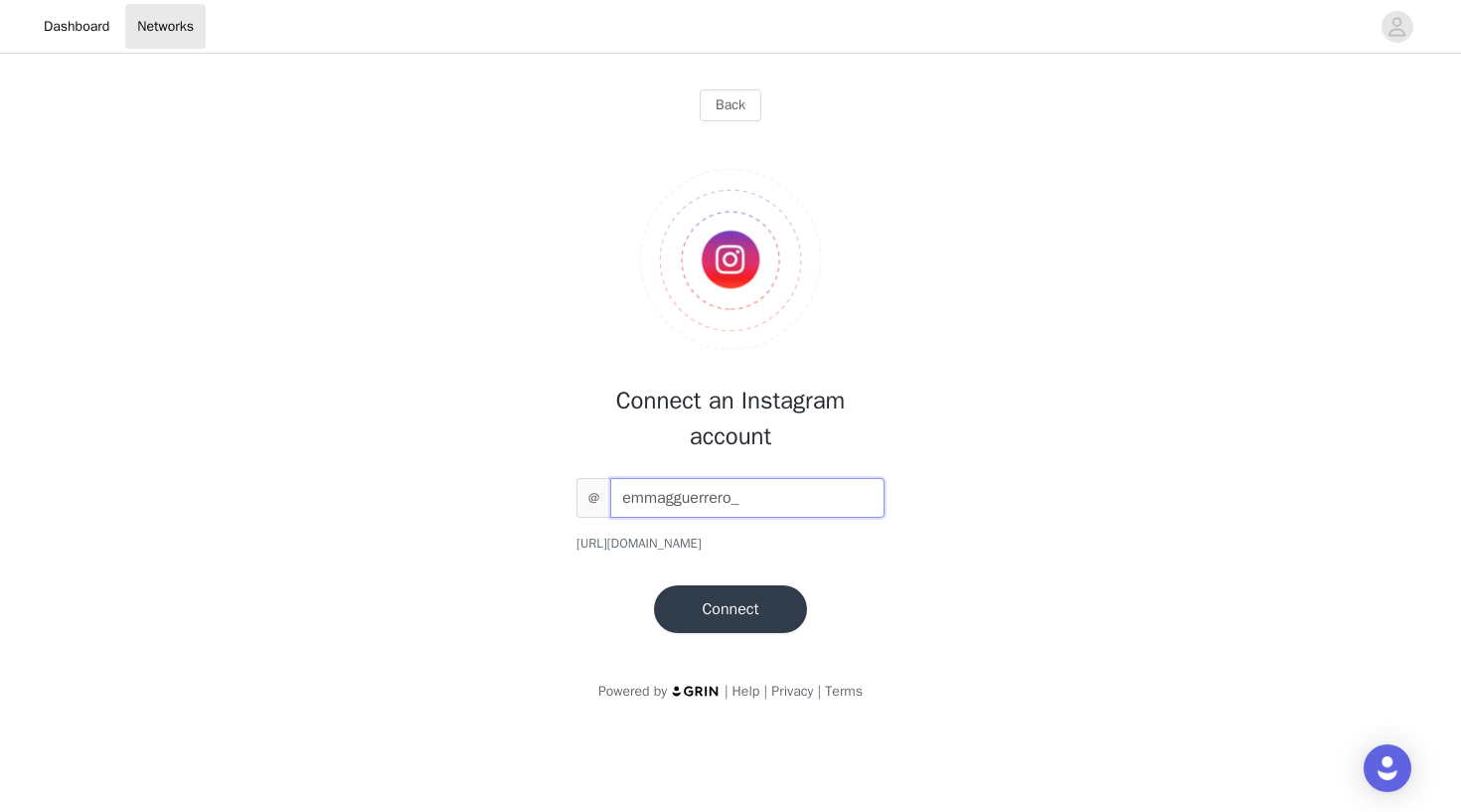 type on "emmagguerrero_" 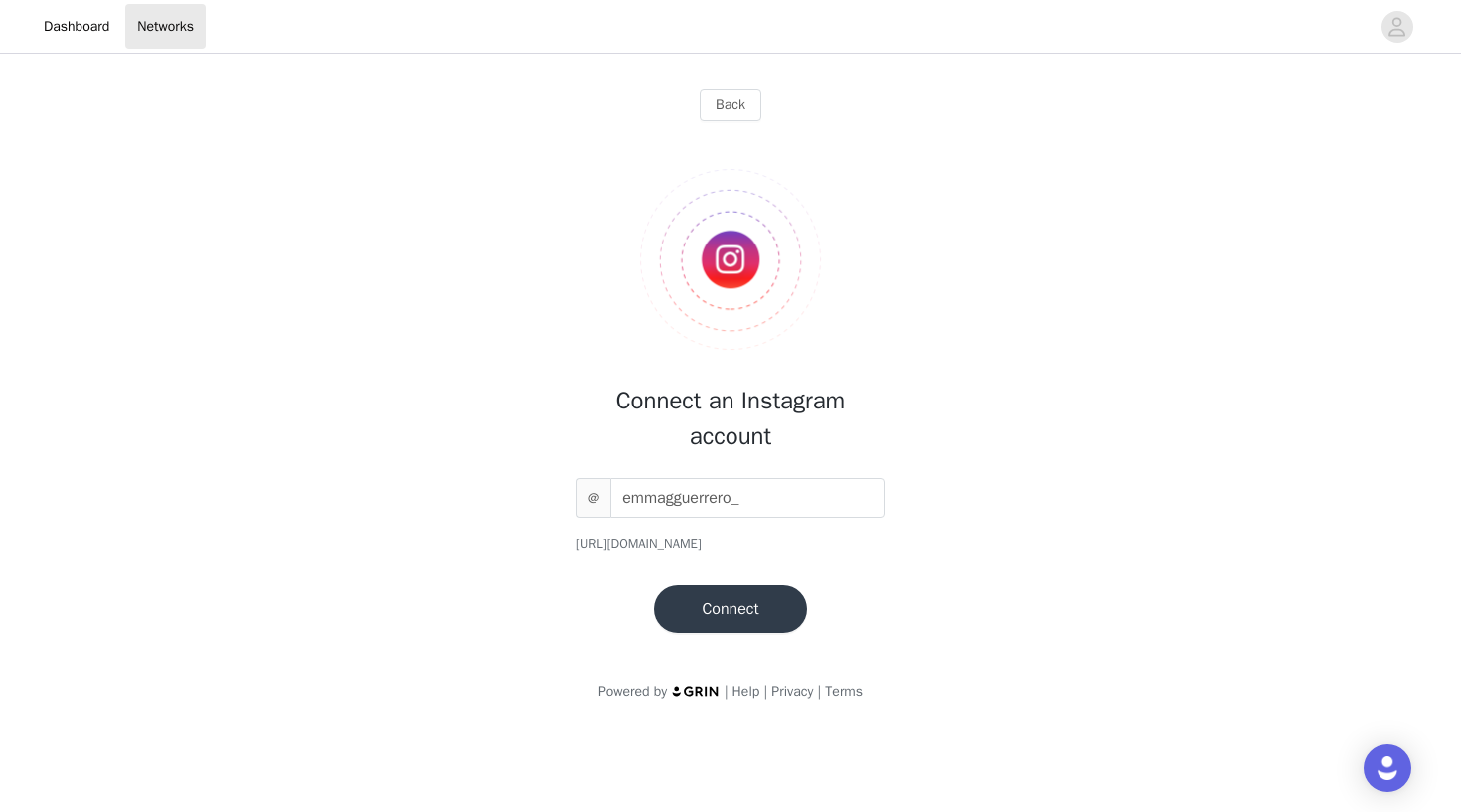 click on "Connect" at bounding box center [730, 609] 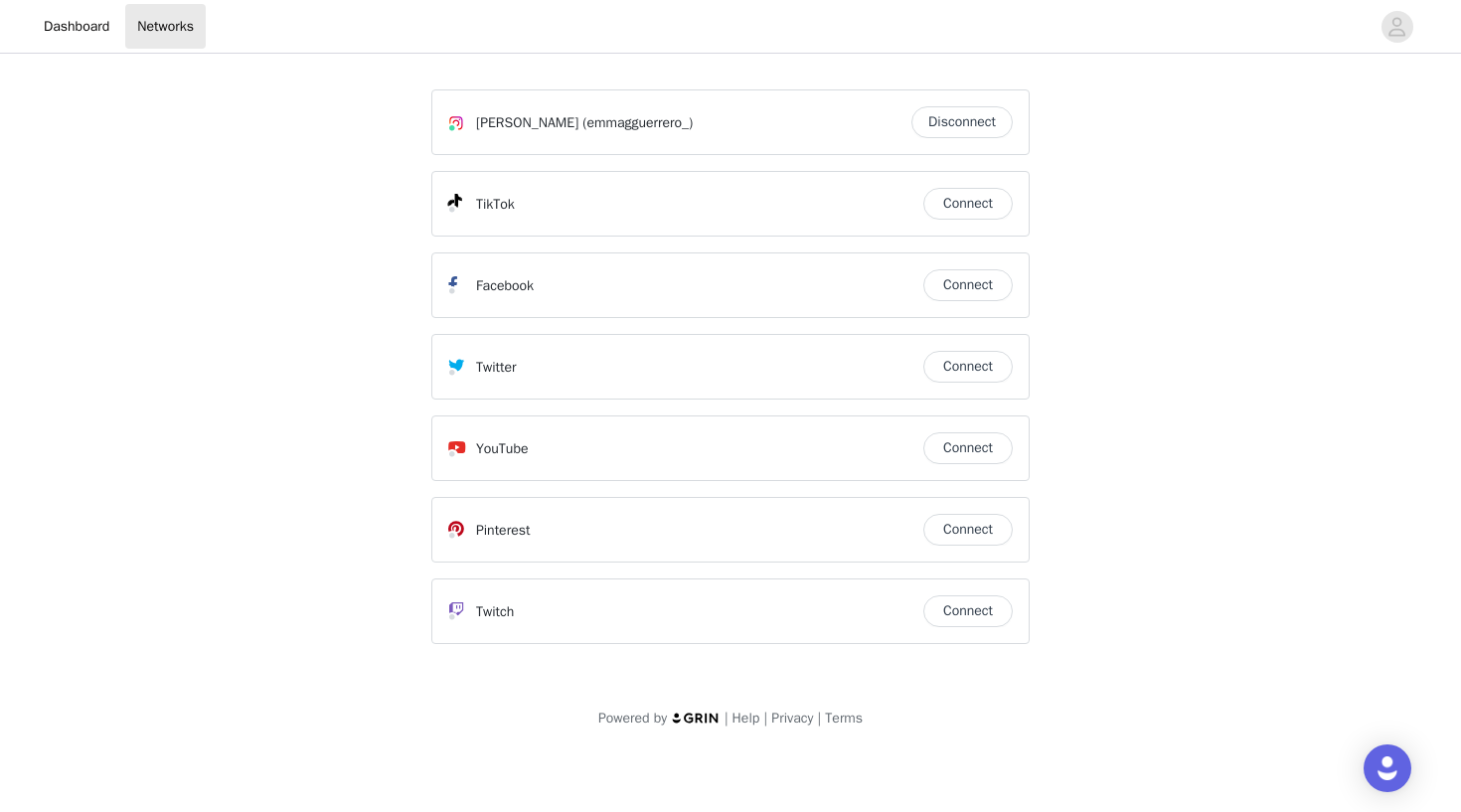click on "Connect" at bounding box center (968, 204) 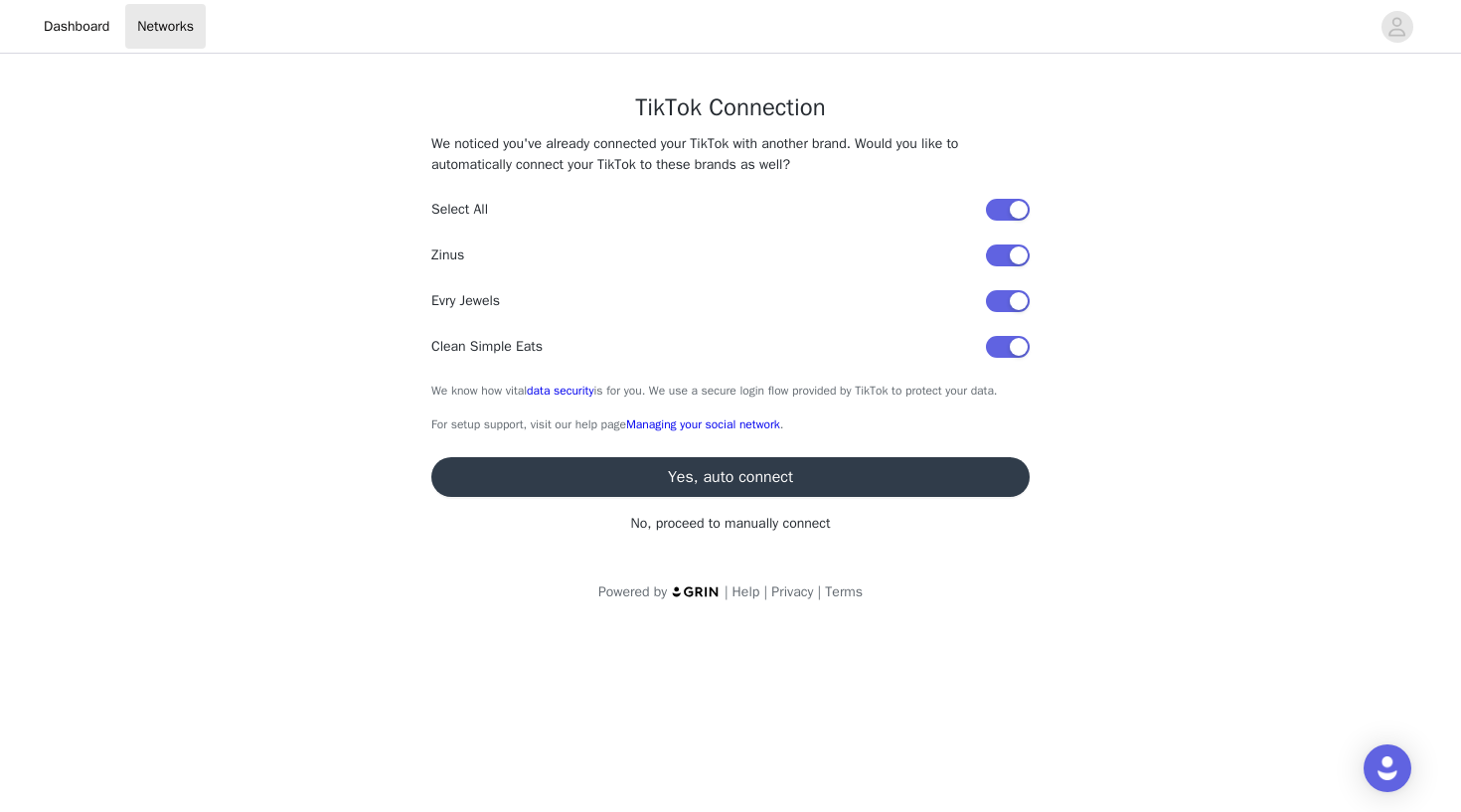 click on "Yes, auto connect" at bounding box center (730, 477) 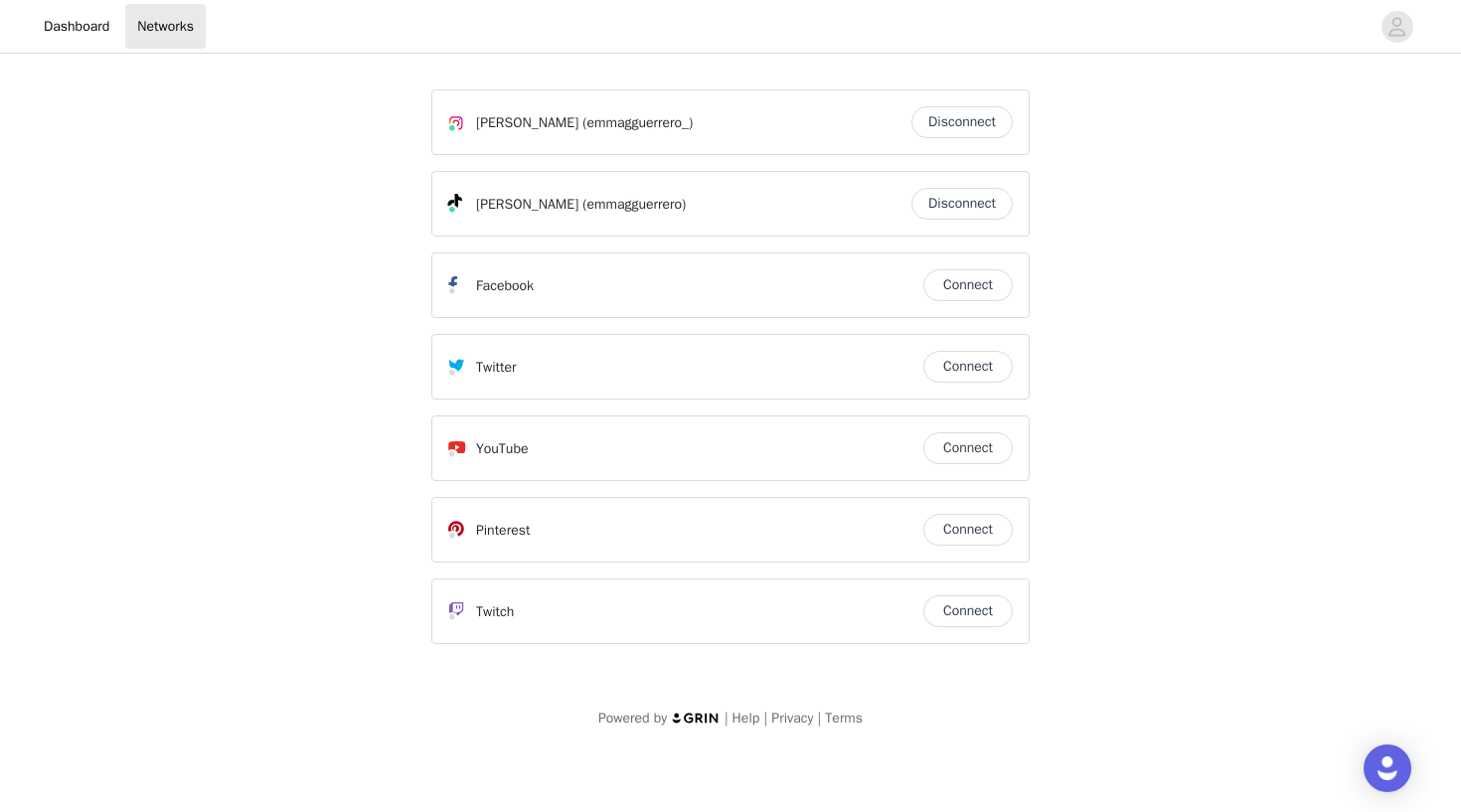 scroll, scrollTop: 0, scrollLeft: 0, axis: both 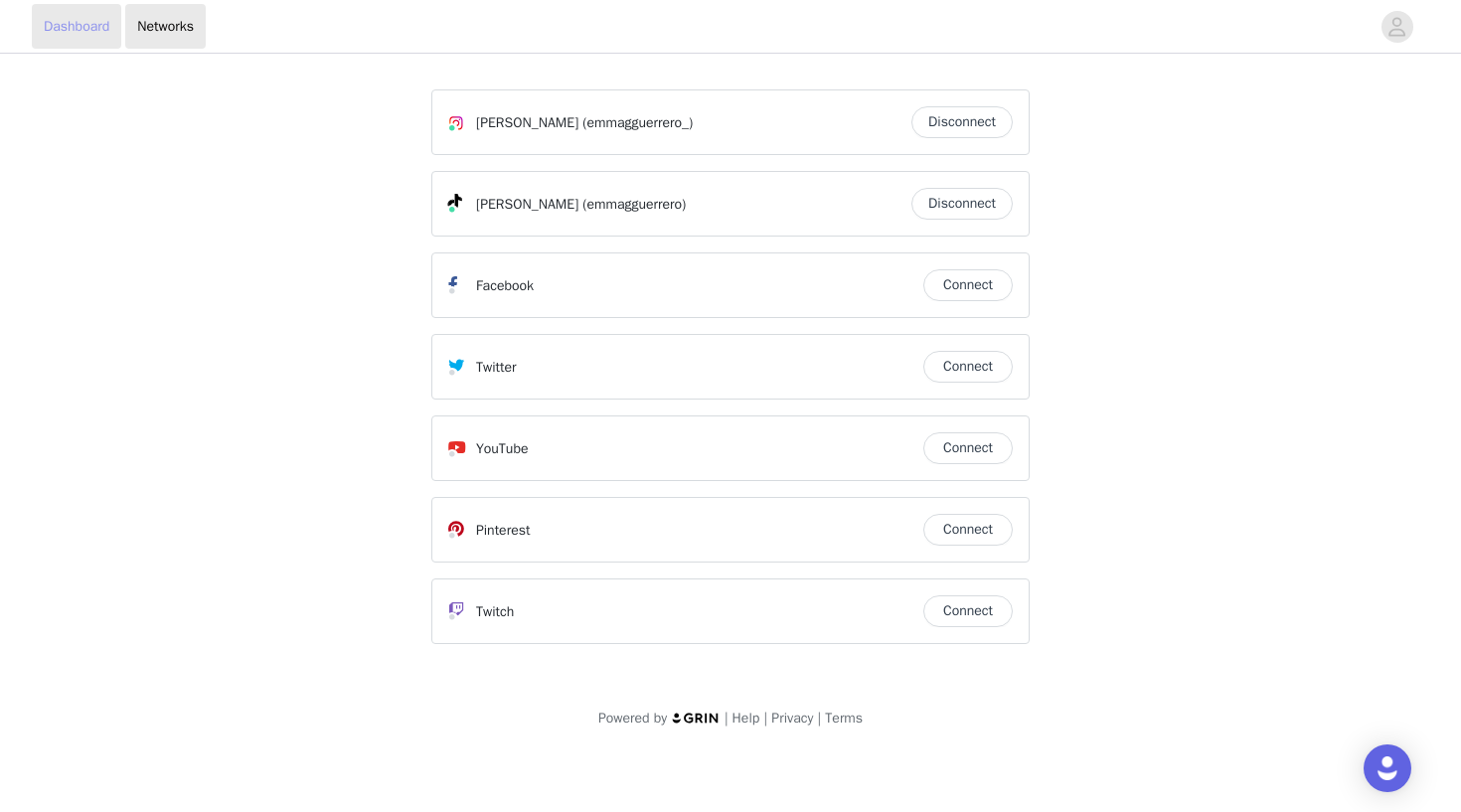 click on "Dashboard" at bounding box center [77, 26] 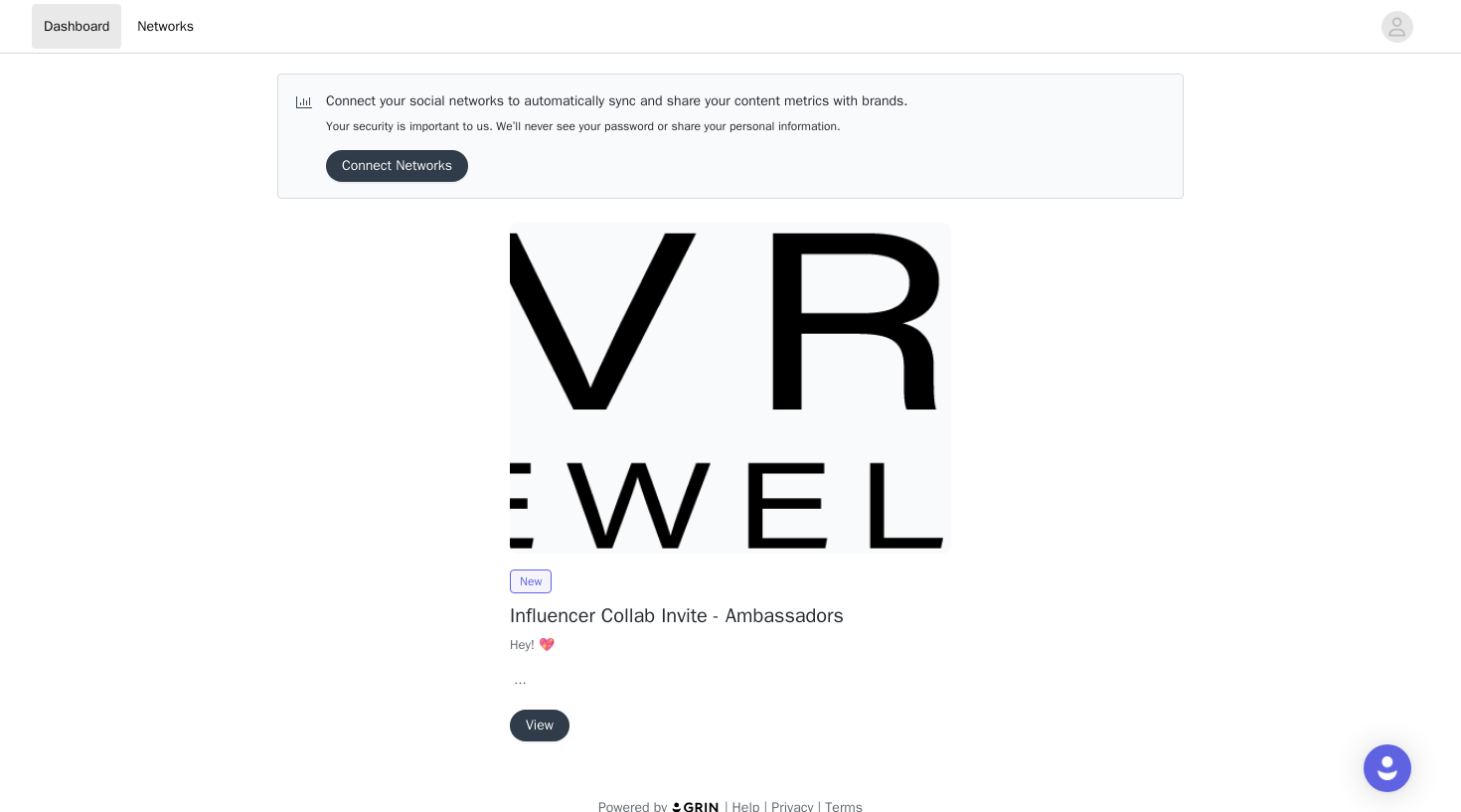 click on "View" at bounding box center (540, 726) 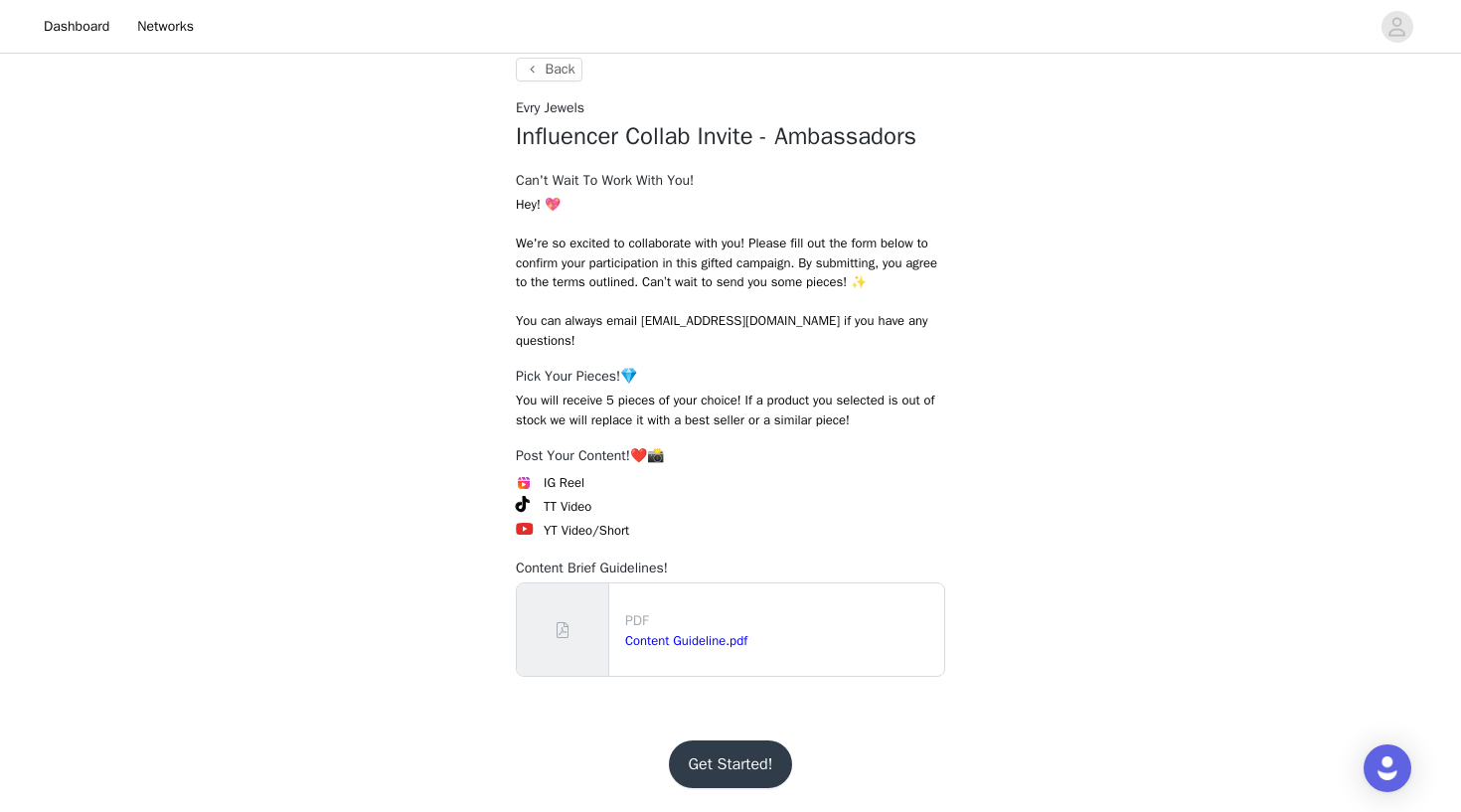 scroll, scrollTop: 196, scrollLeft: 0, axis: vertical 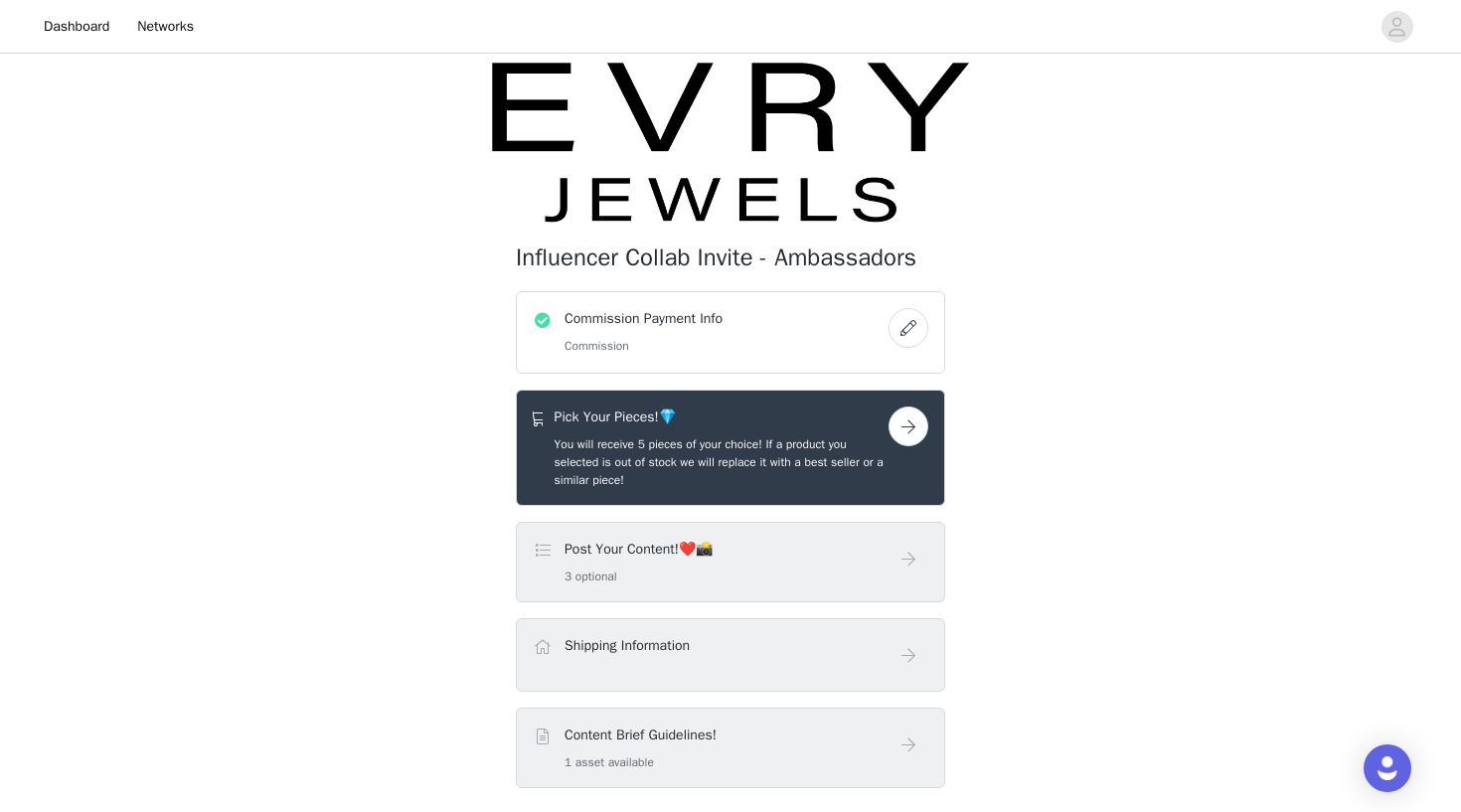 click at bounding box center [908, 426] 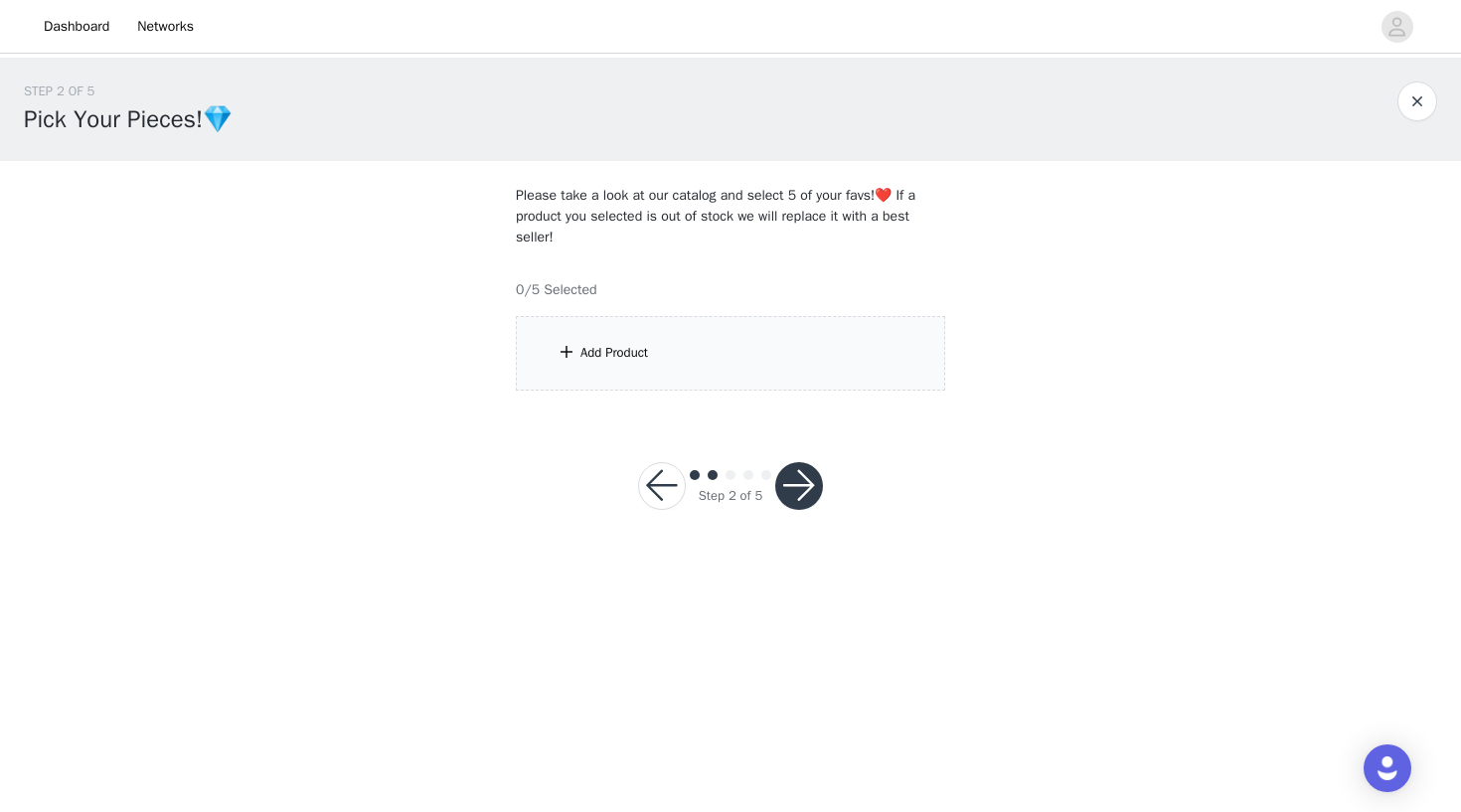 click on "Add Product" at bounding box center (730, 353) 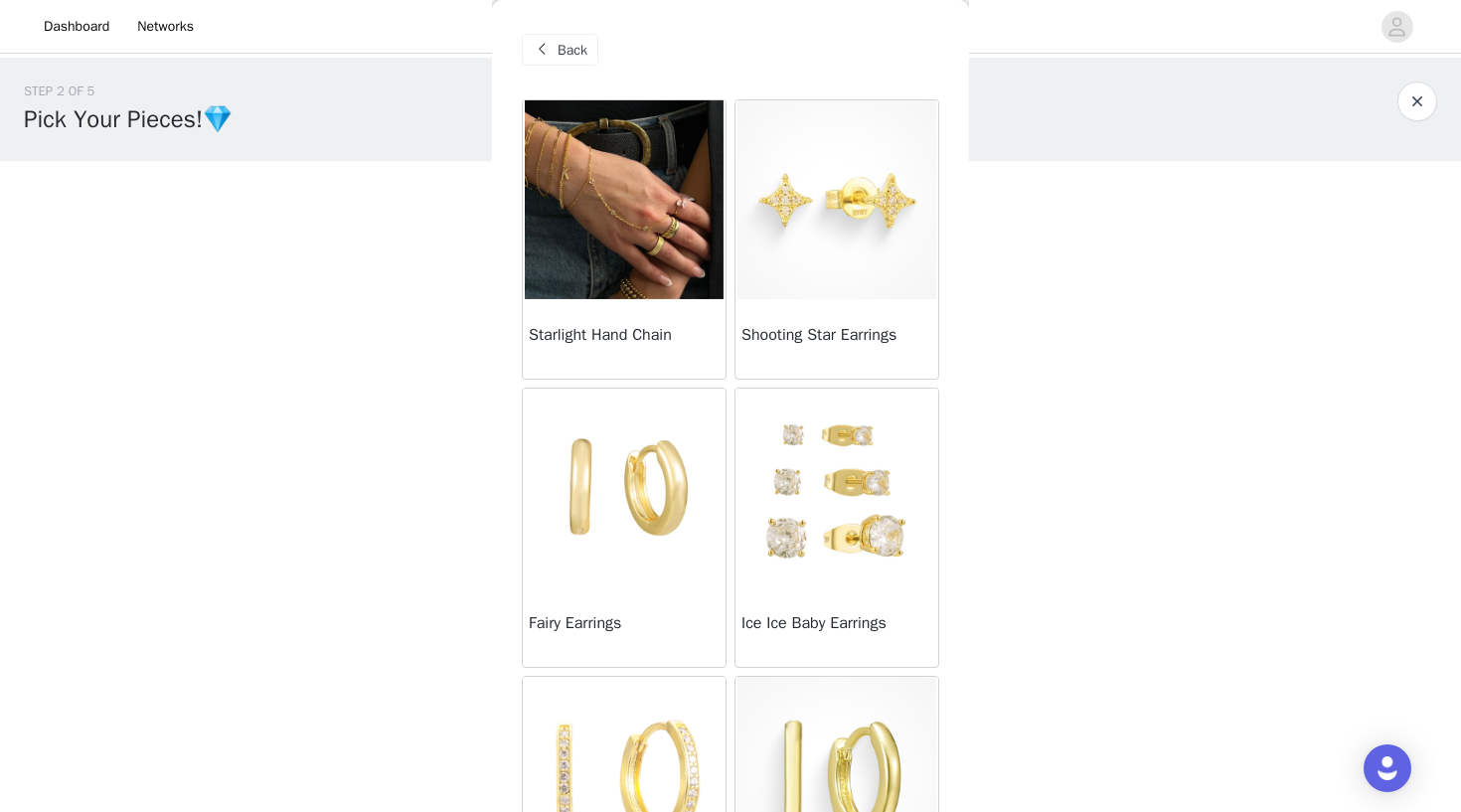 click at bounding box center (624, 200) 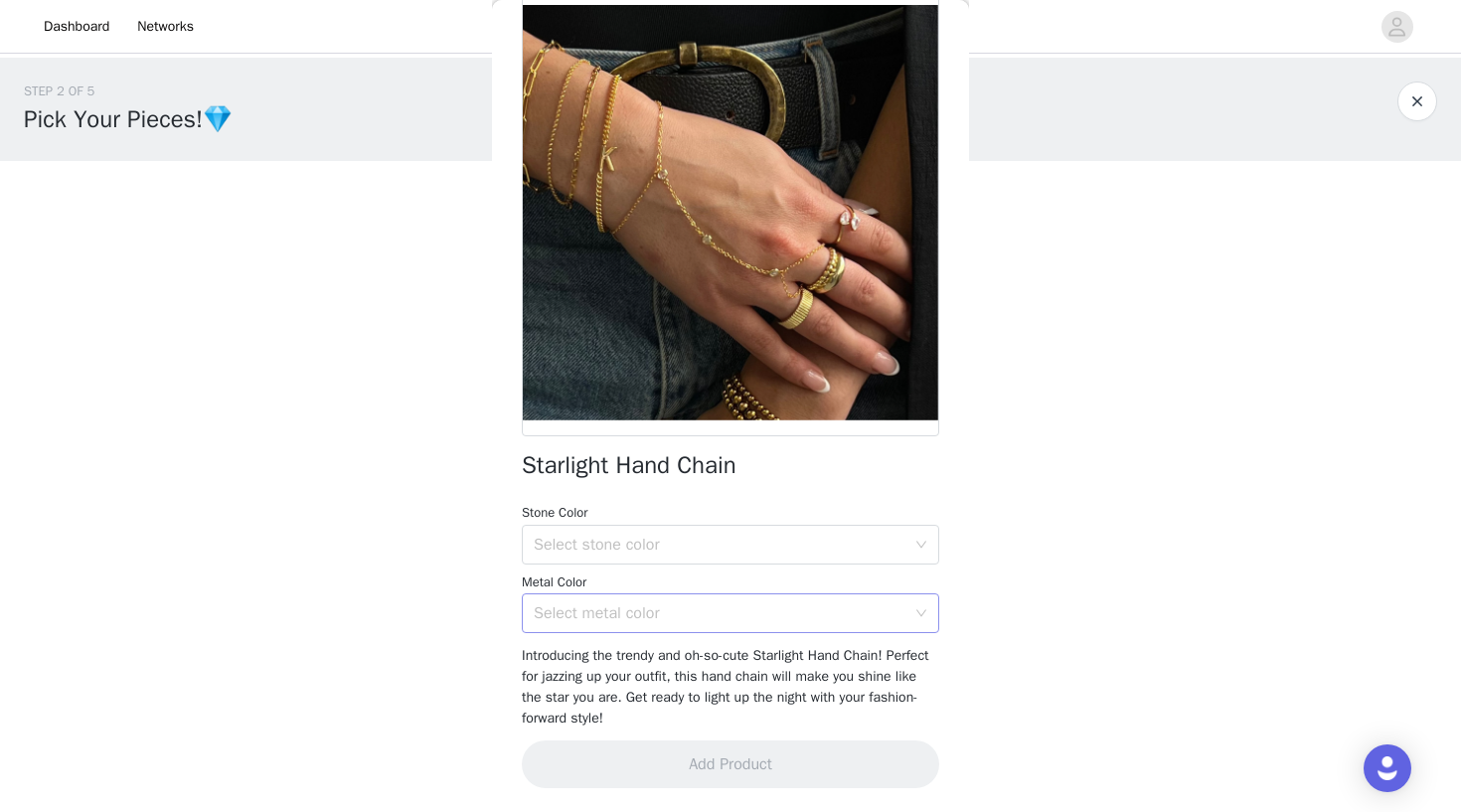 scroll, scrollTop: 109, scrollLeft: 0, axis: vertical 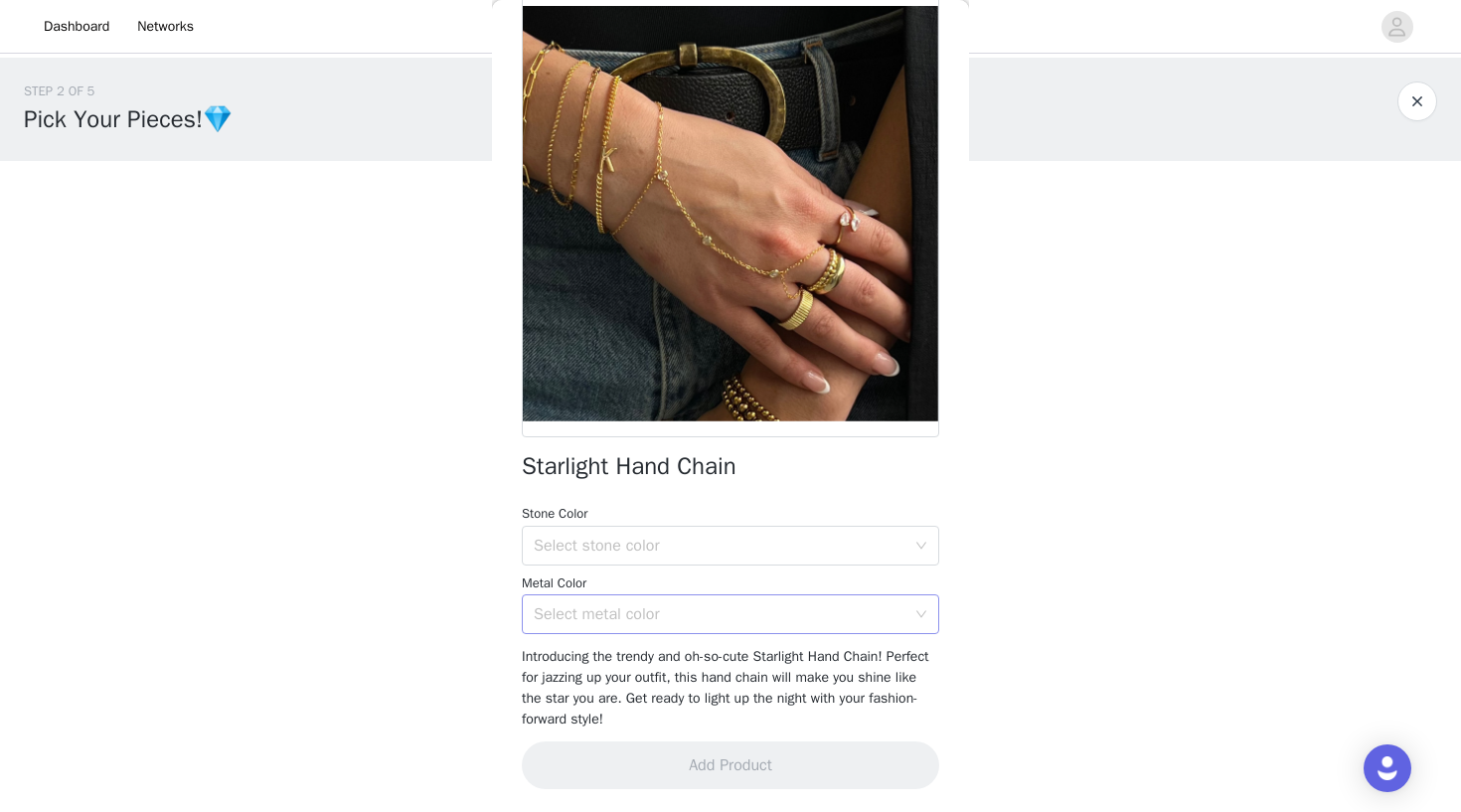 click on "Select metal color" at bounding box center [724, 614] 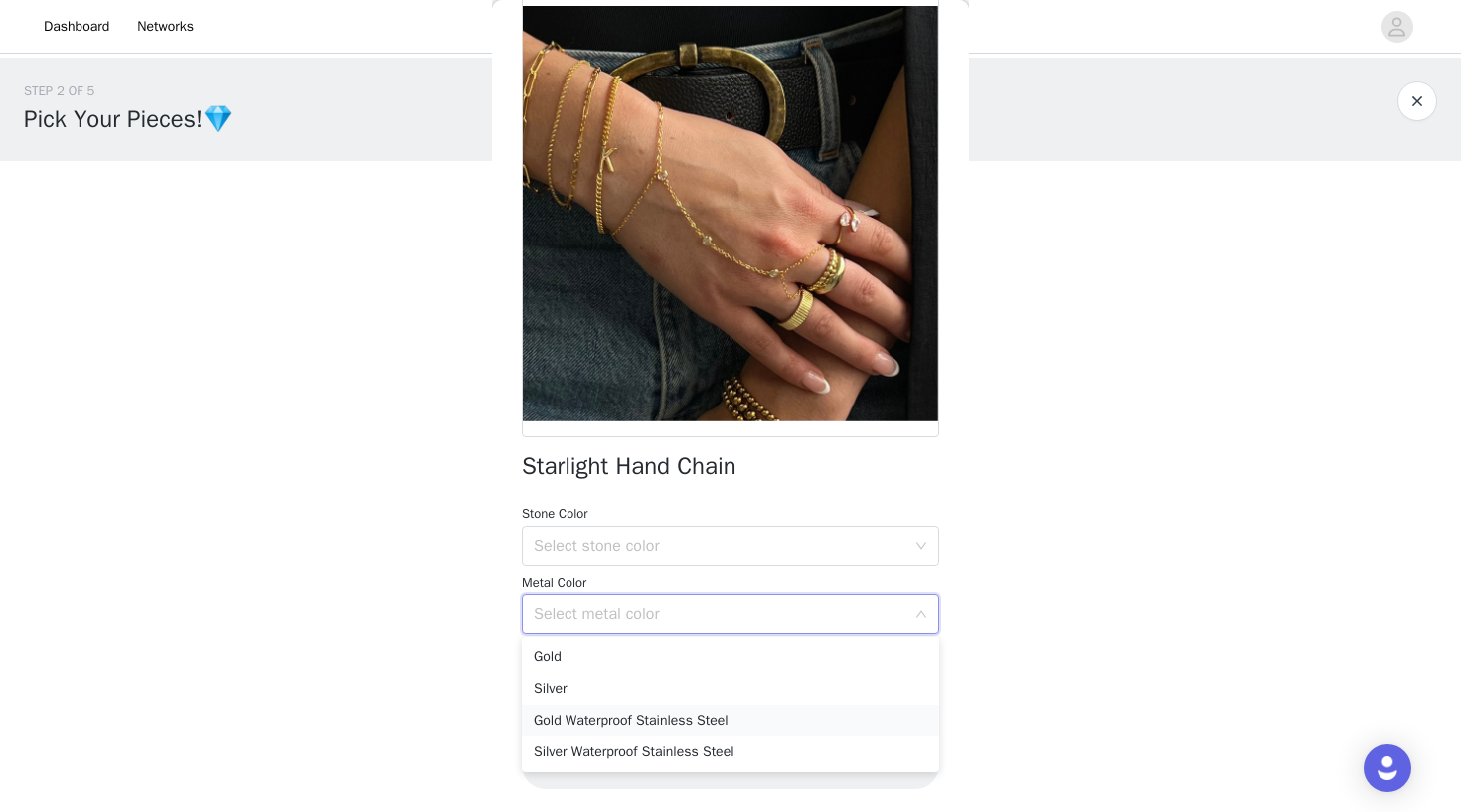 click on "Gold Waterproof Stainless Steel" at bounding box center [730, 721] 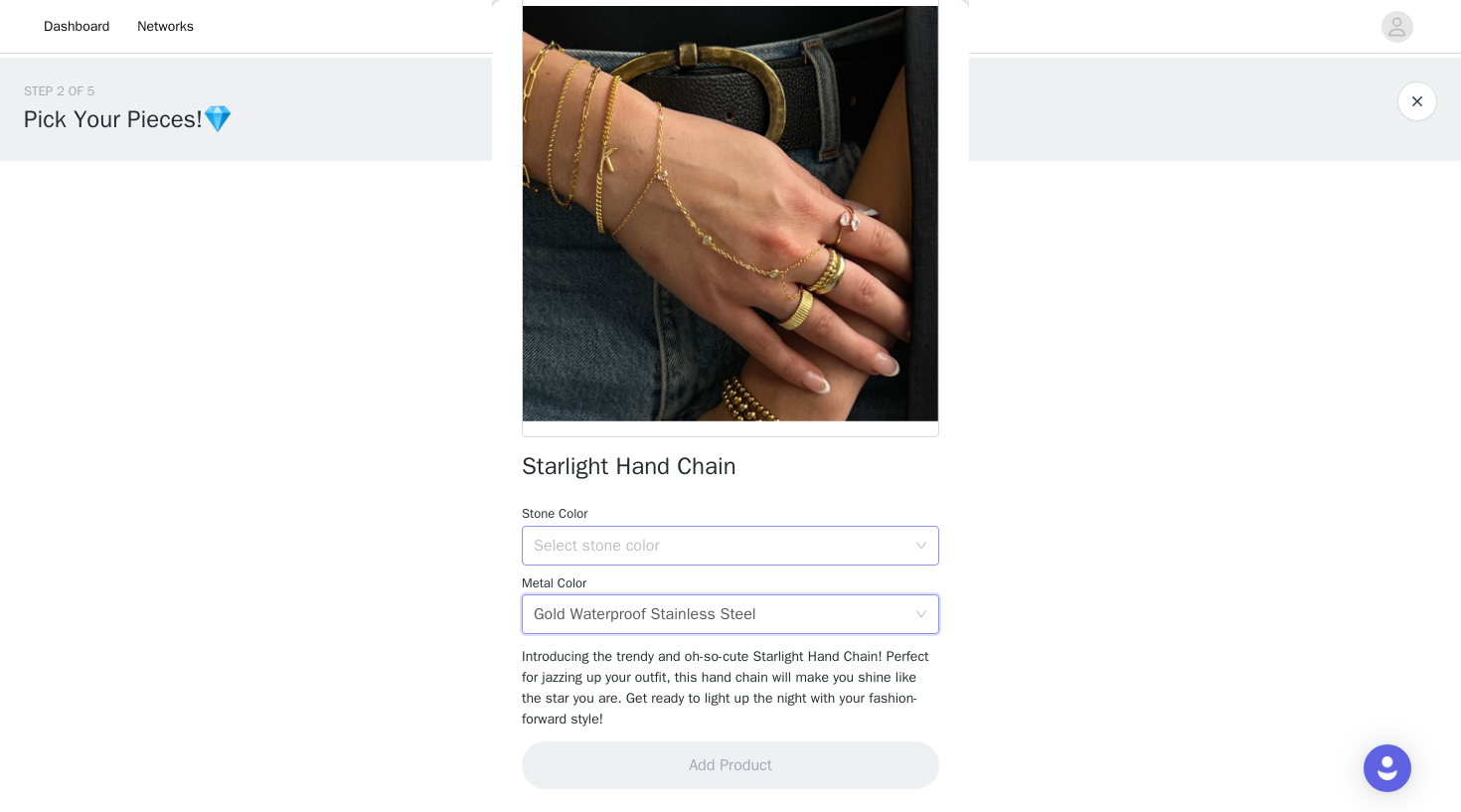 click on "Select stone color" at bounding box center (720, 546) 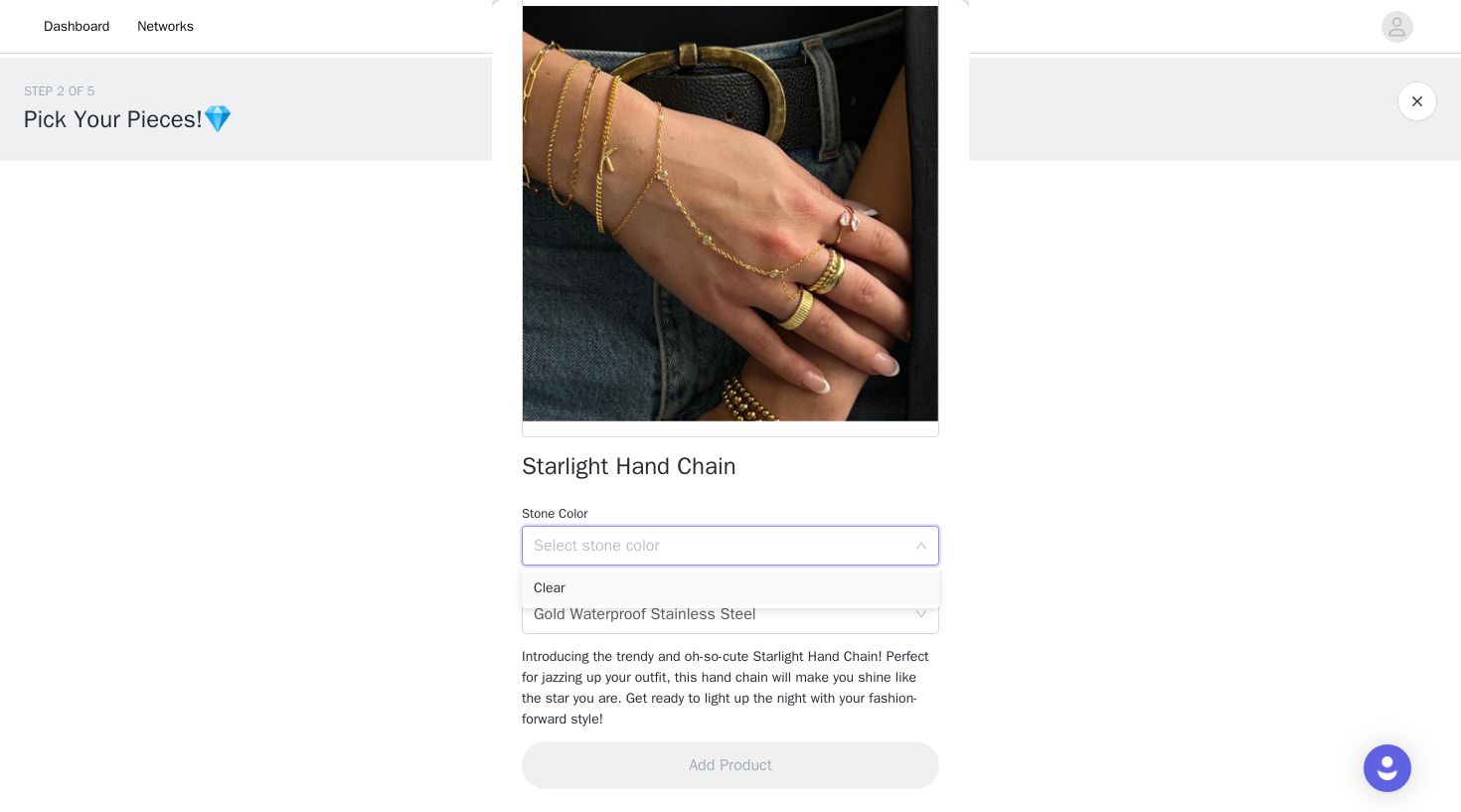 click on "Clear" at bounding box center [730, 588] 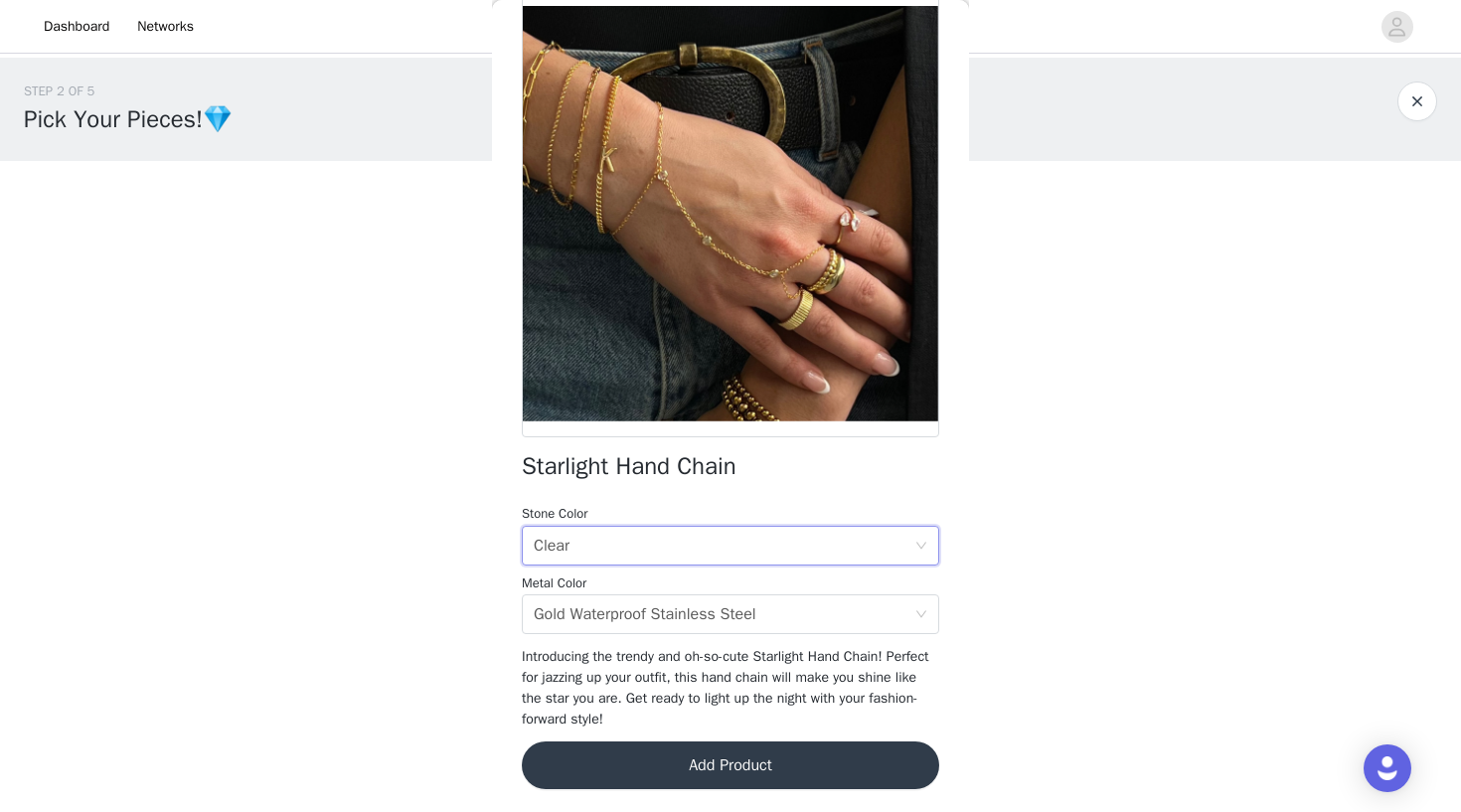 click on "Add Product" at bounding box center (730, 765) 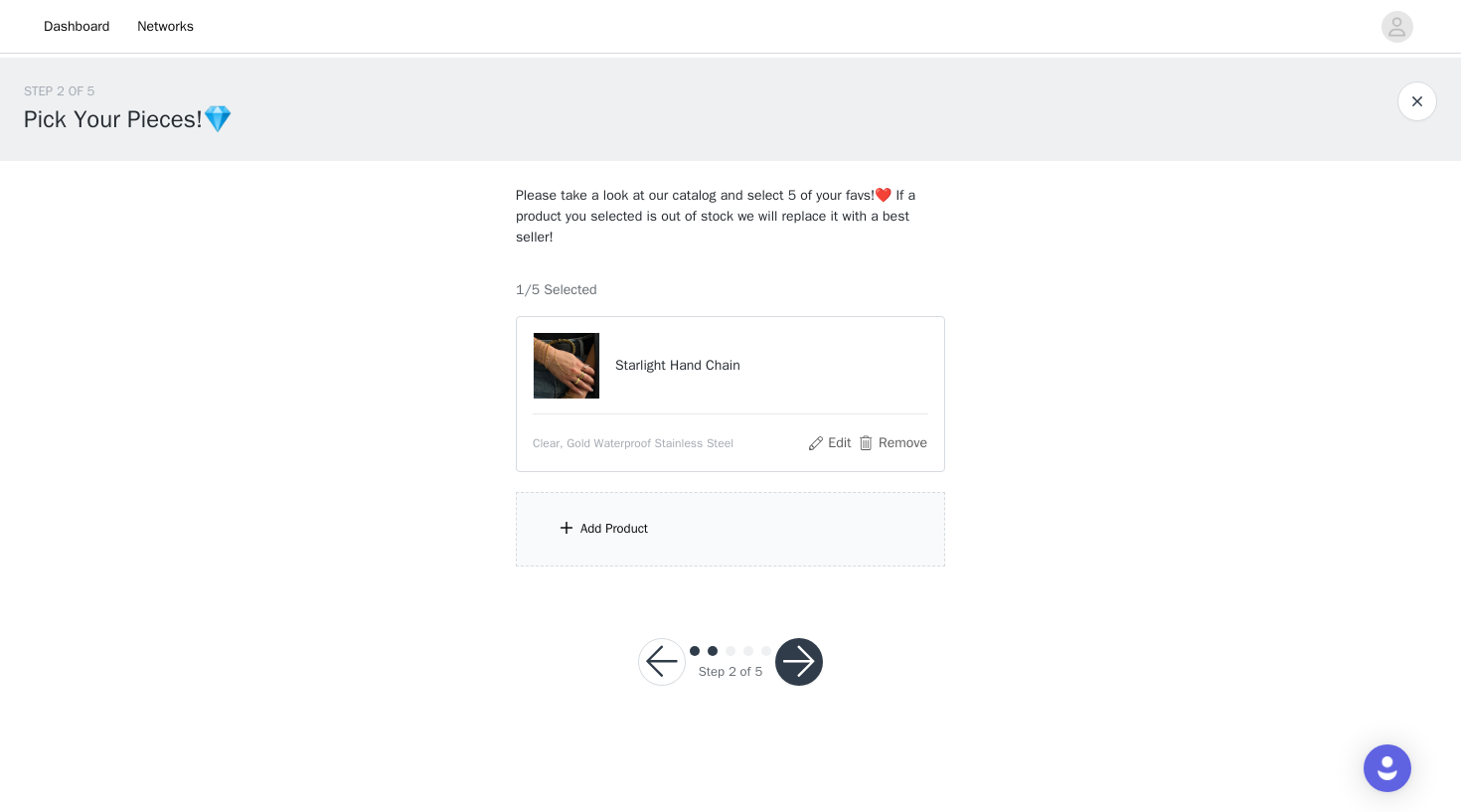 click on "Add Product" at bounding box center (730, 529) 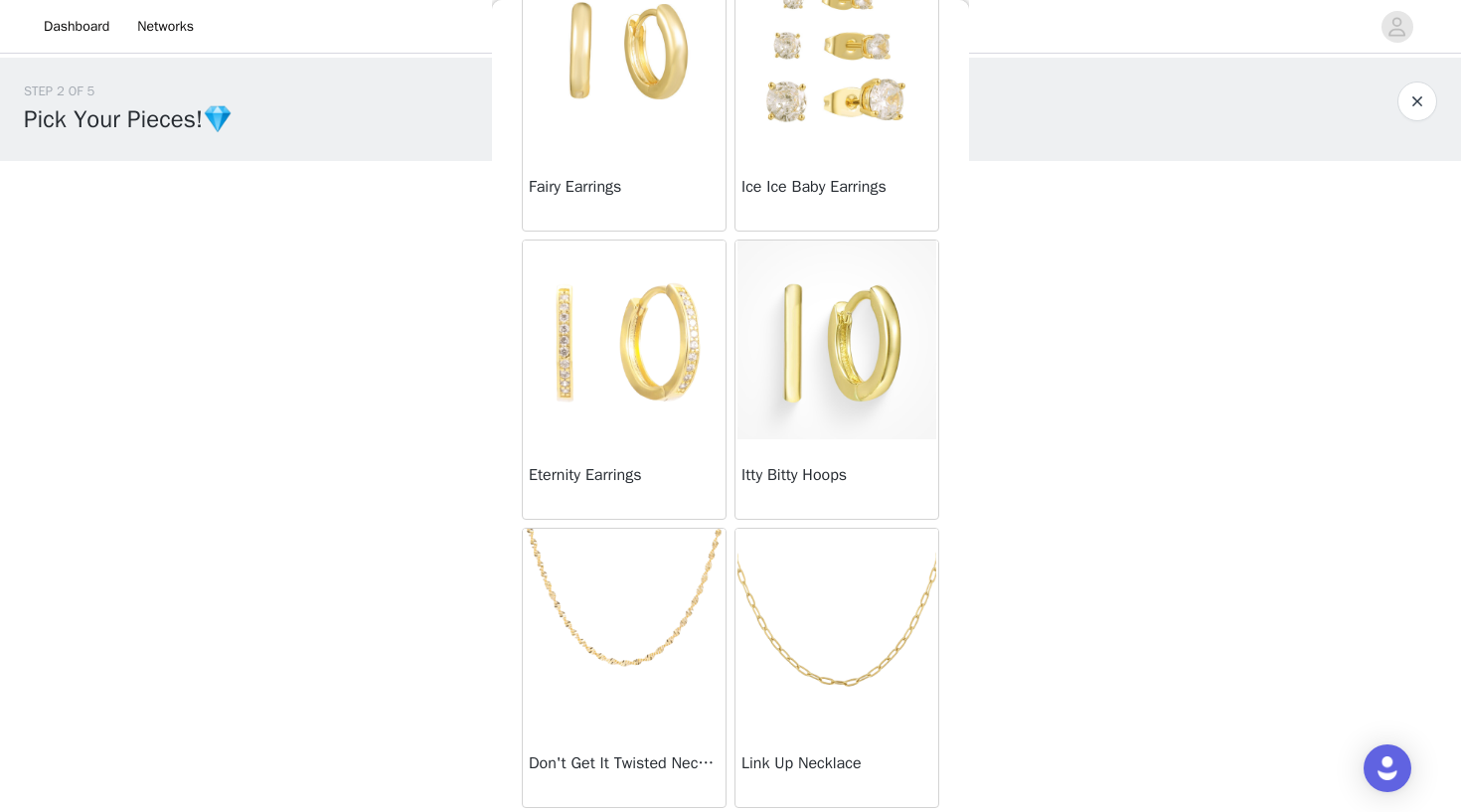 scroll, scrollTop: 436, scrollLeft: 0, axis: vertical 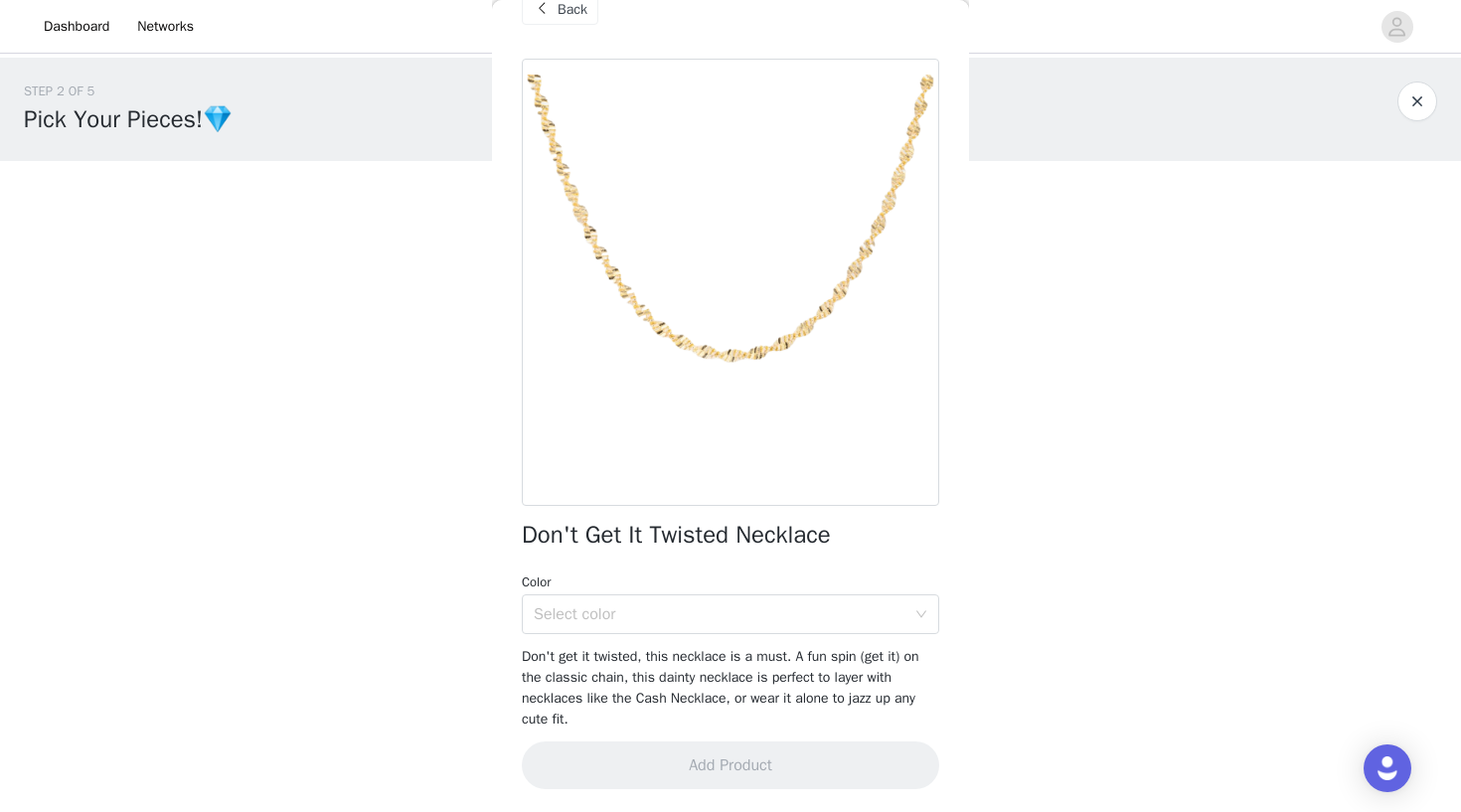 click on "Back" at bounding box center [572, 9] 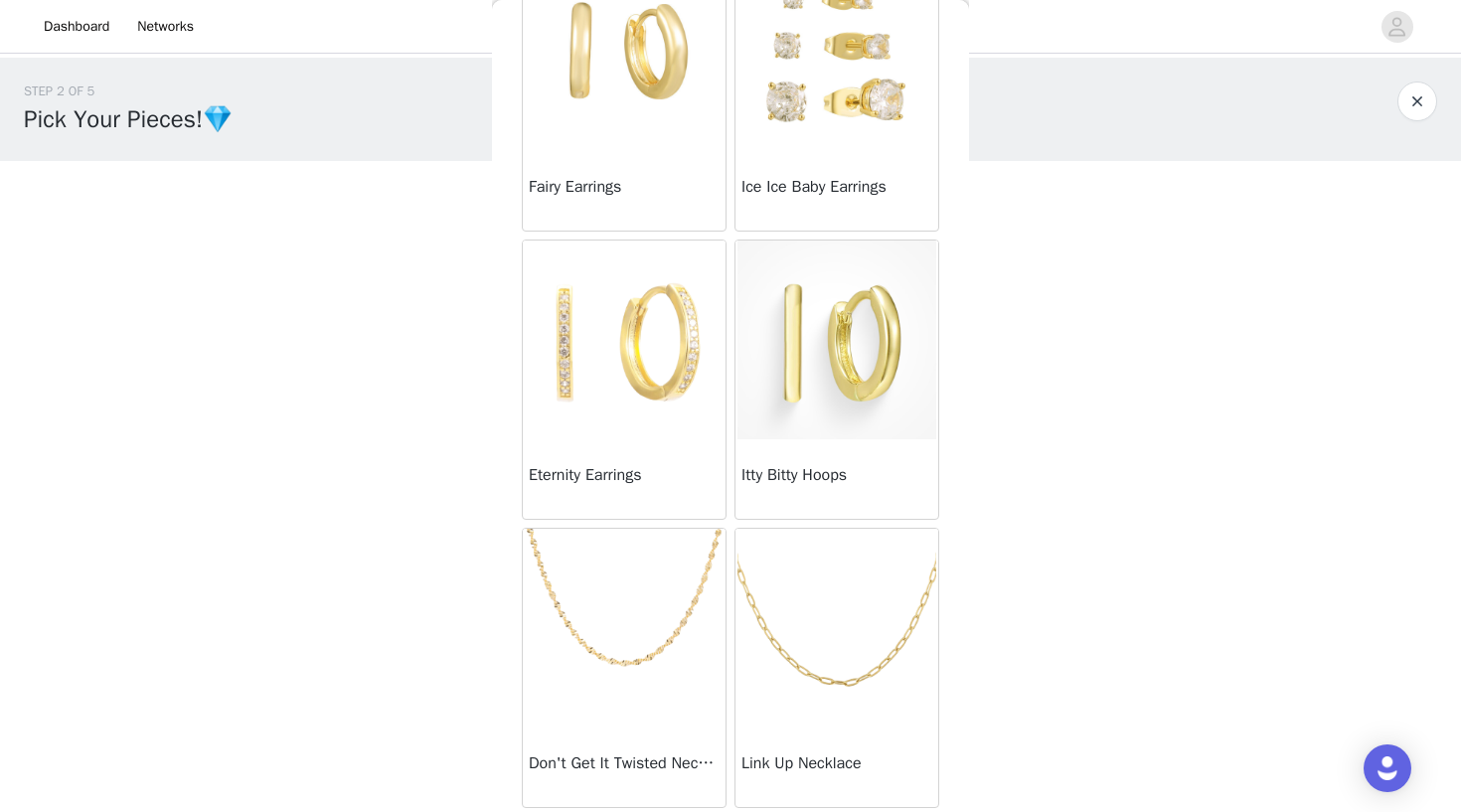 click on "Link Up Necklace" at bounding box center (837, 767) 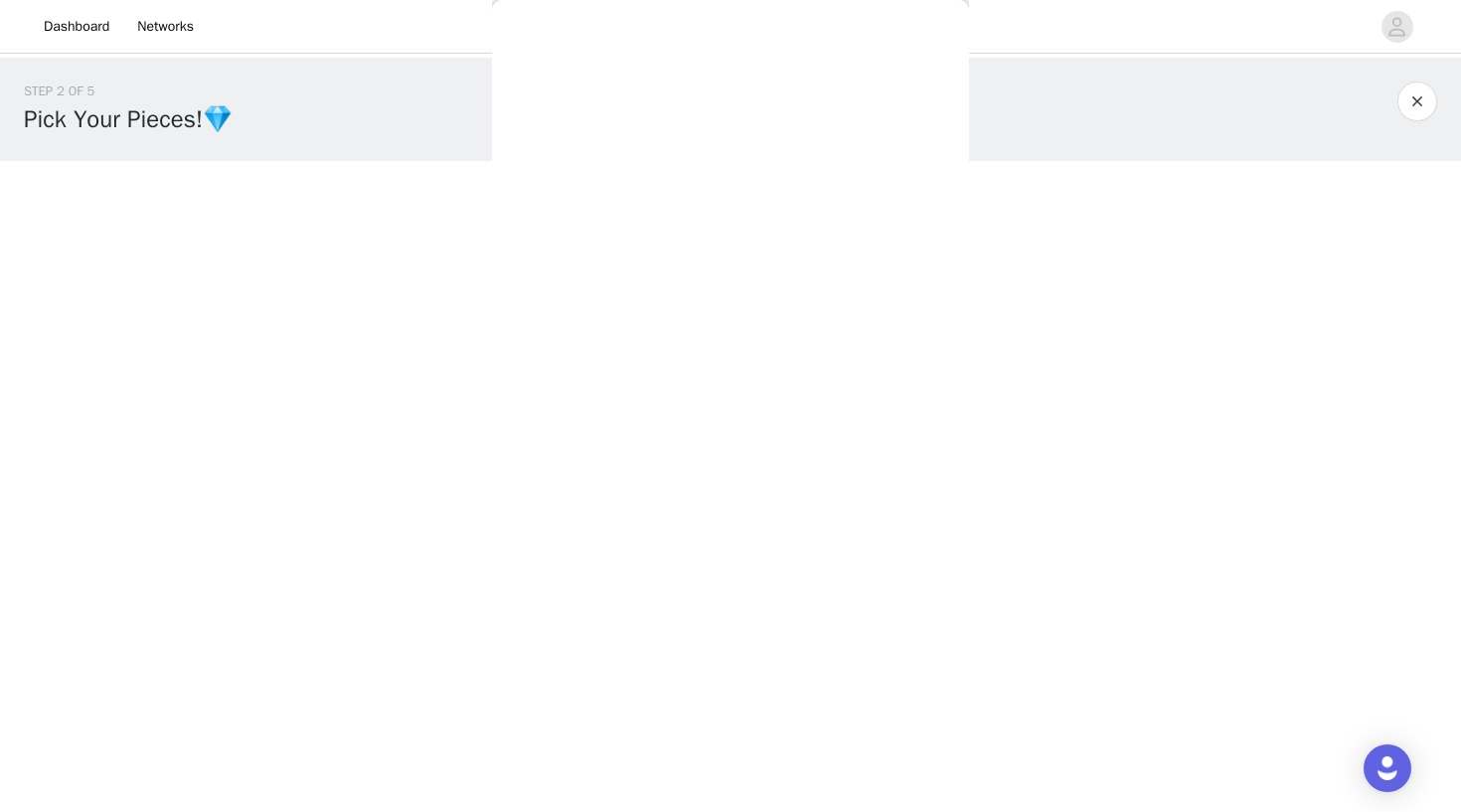 scroll, scrollTop: 62, scrollLeft: 0, axis: vertical 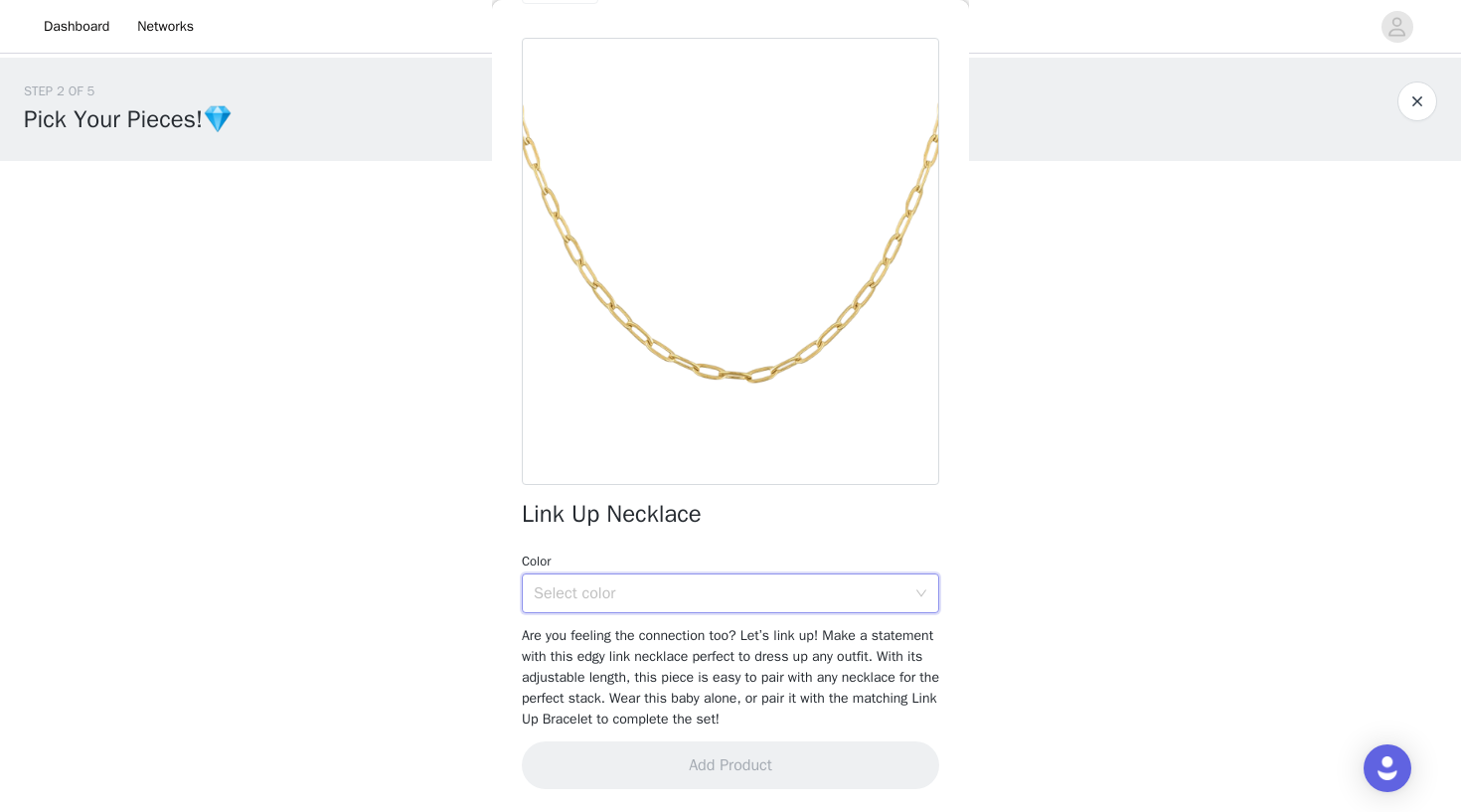 click on "Select color" at bounding box center [724, 593] 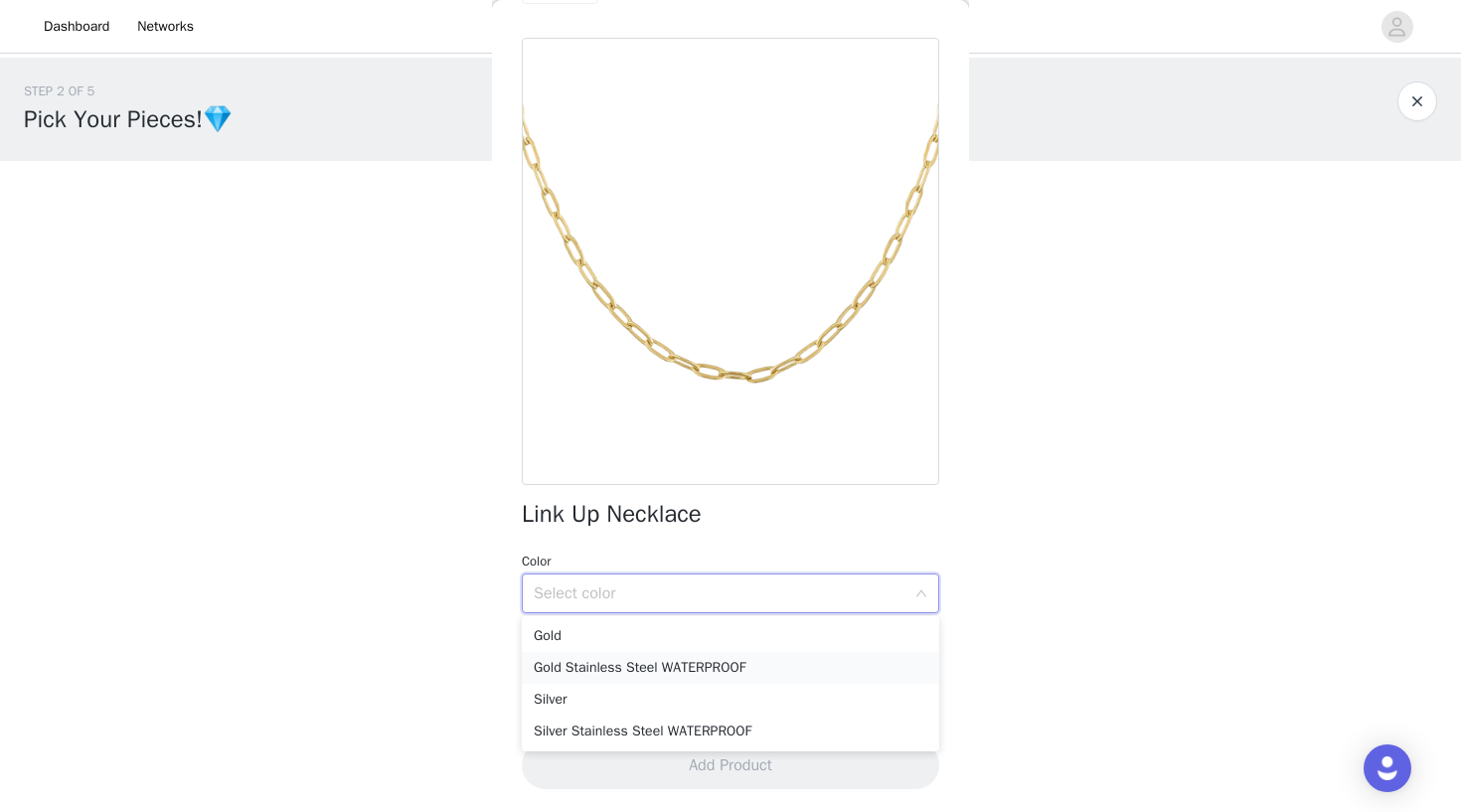 click on "Gold Stainless Steel WATERPROOF" at bounding box center (730, 668) 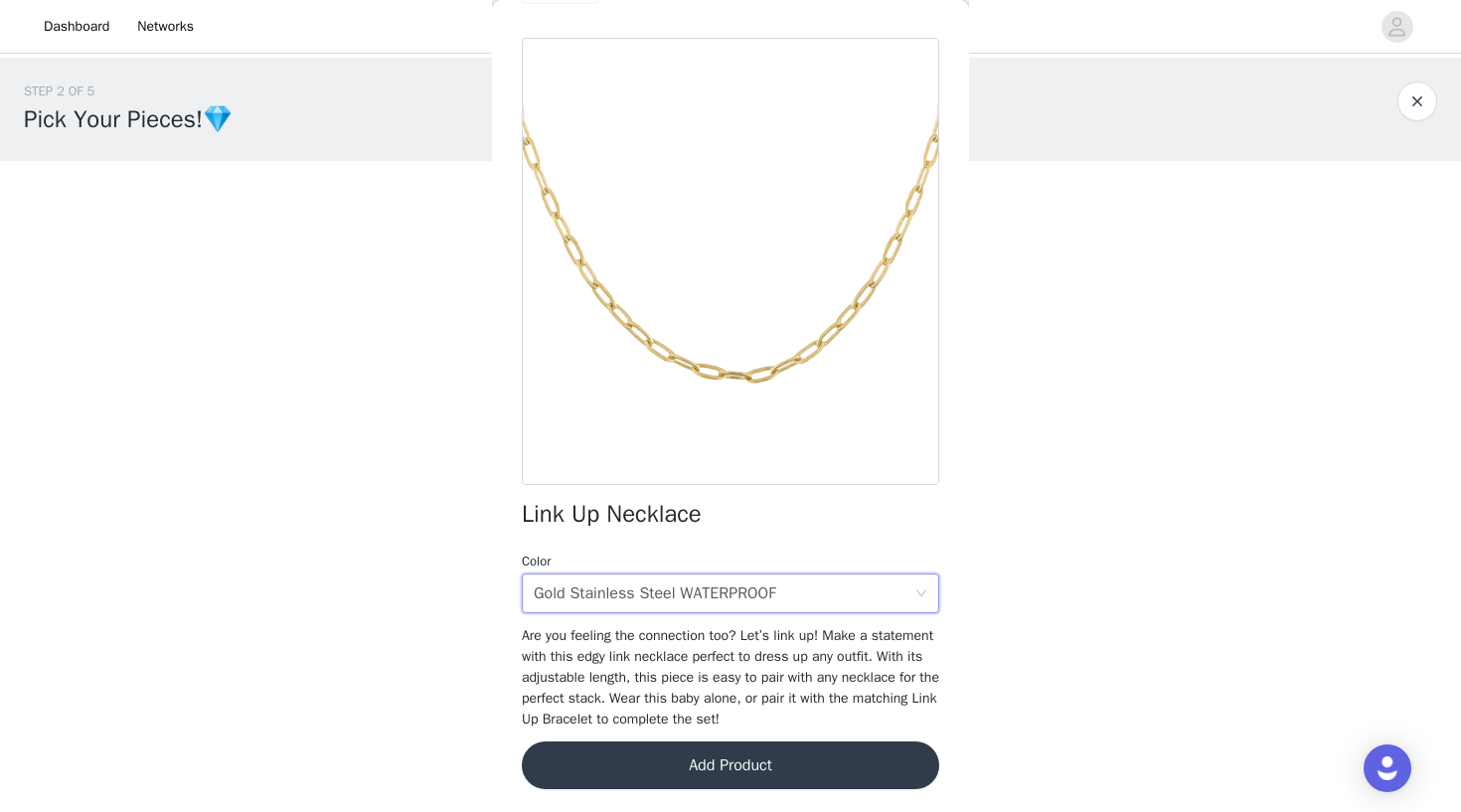 click on "Add Product" at bounding box center (730, 765) 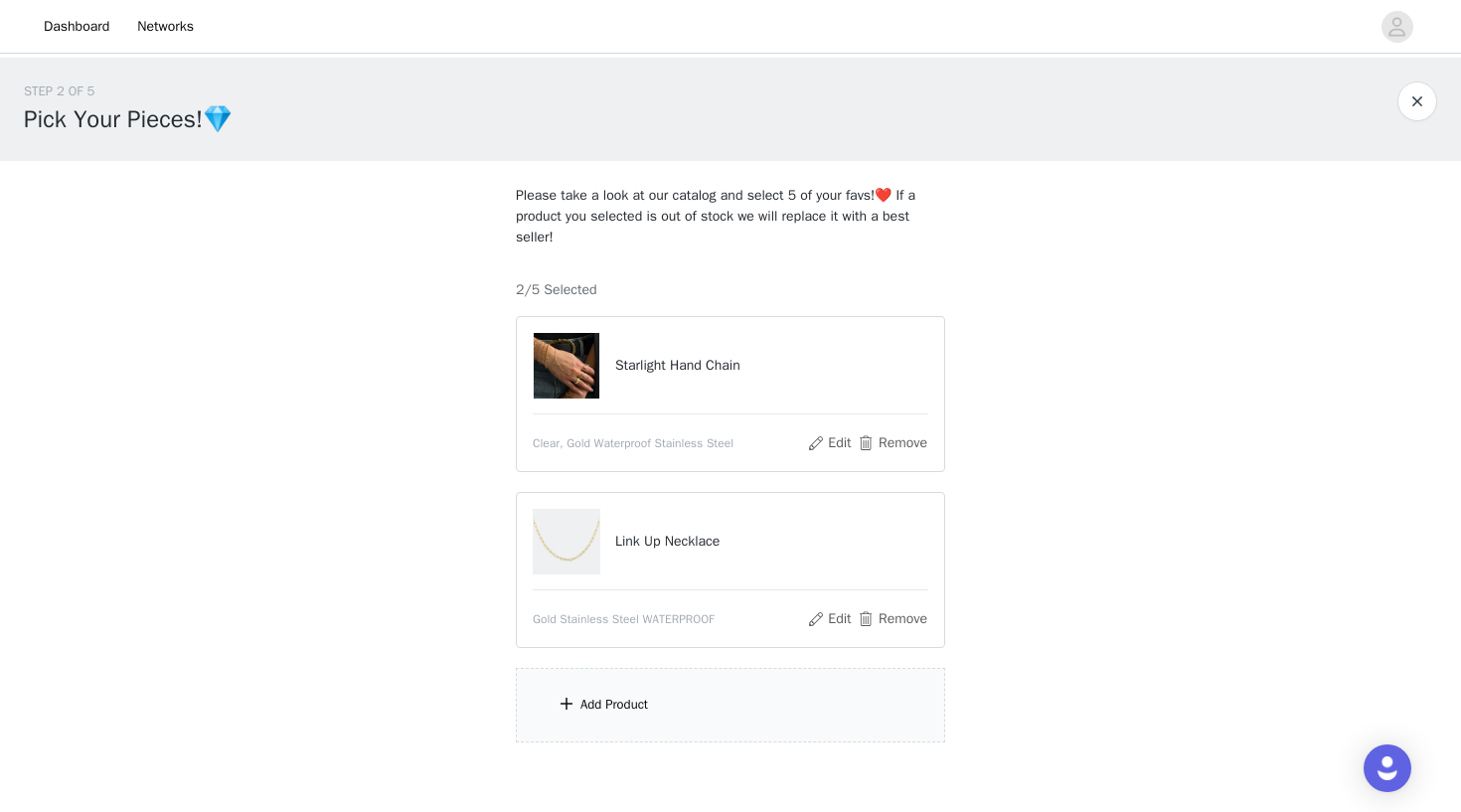 click on "Add Product" at bounding box center [730, 705] 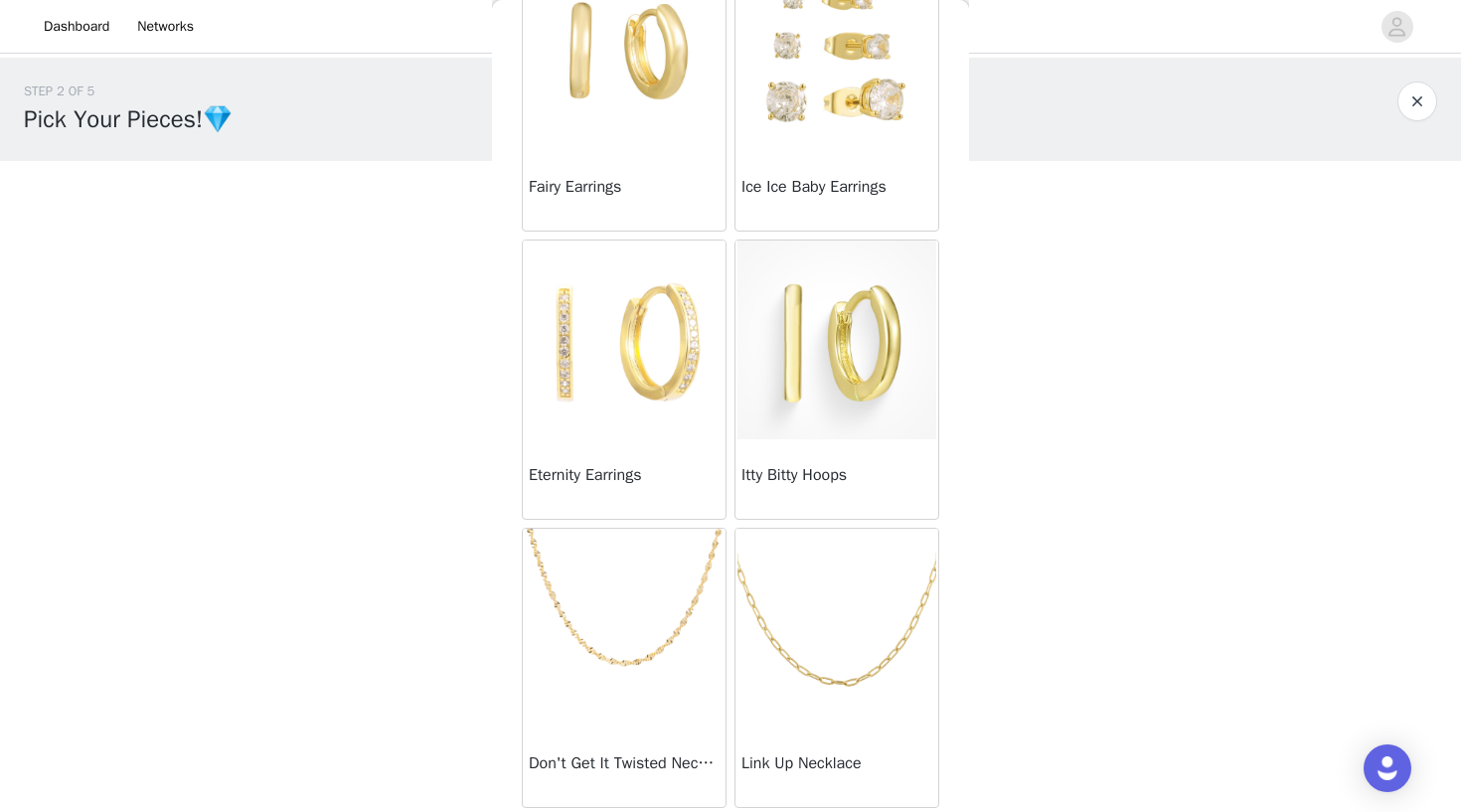 scroll, scrollTop: 436, scrollLeft: 0, axis: vertical 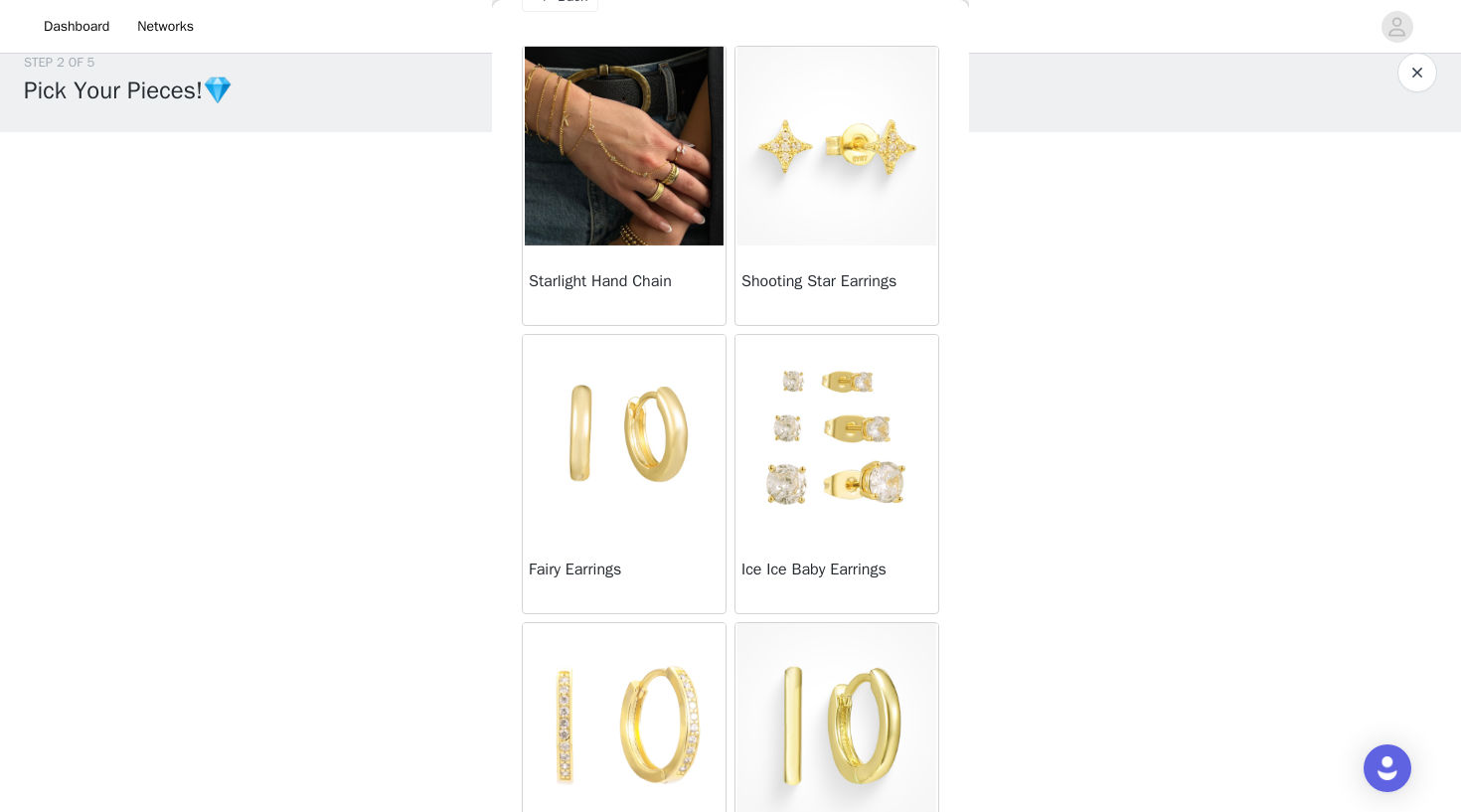 click at bounding box center [837, 146] 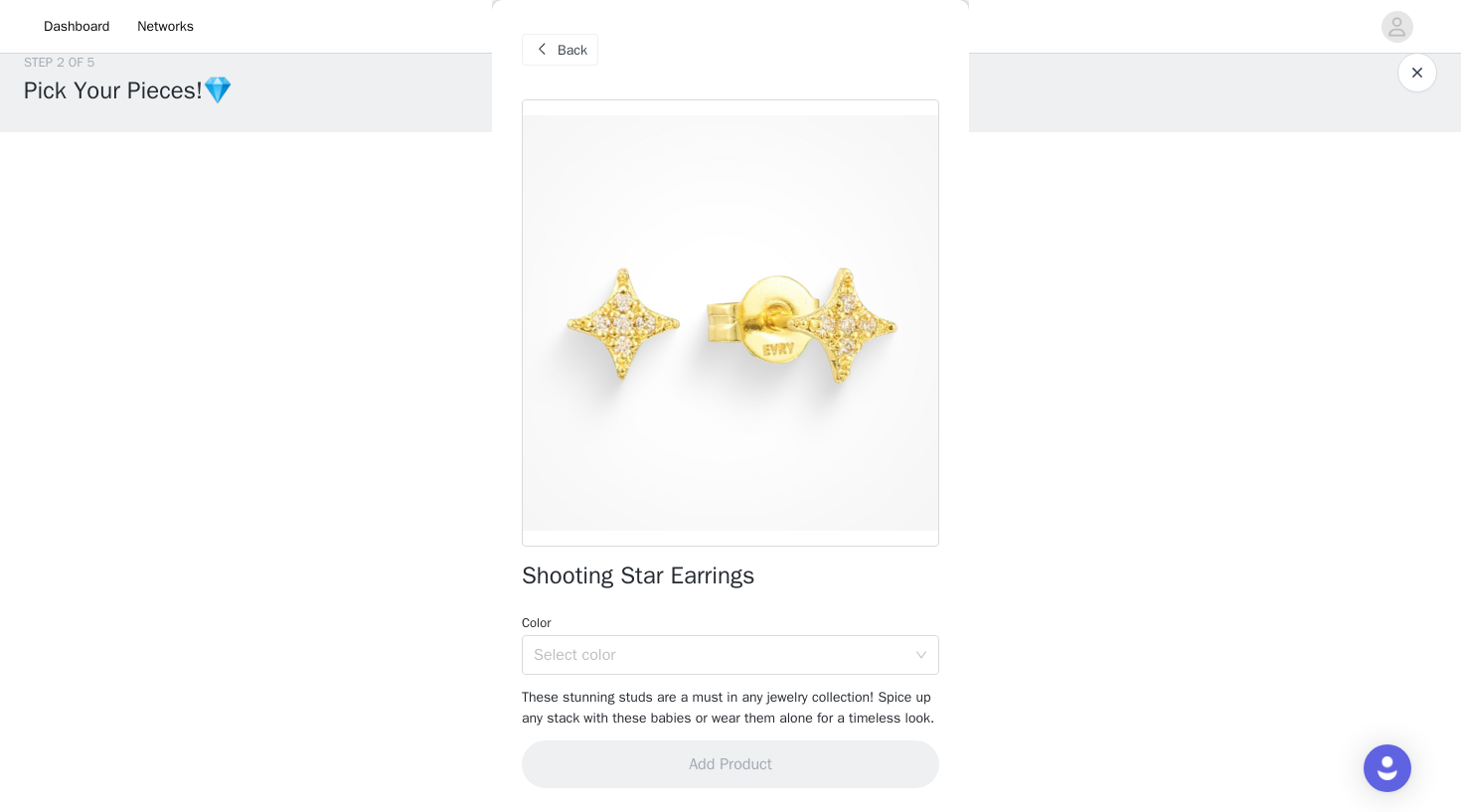 scroll, scrollTop: 20, scrollLeft: 0, axis: vertical 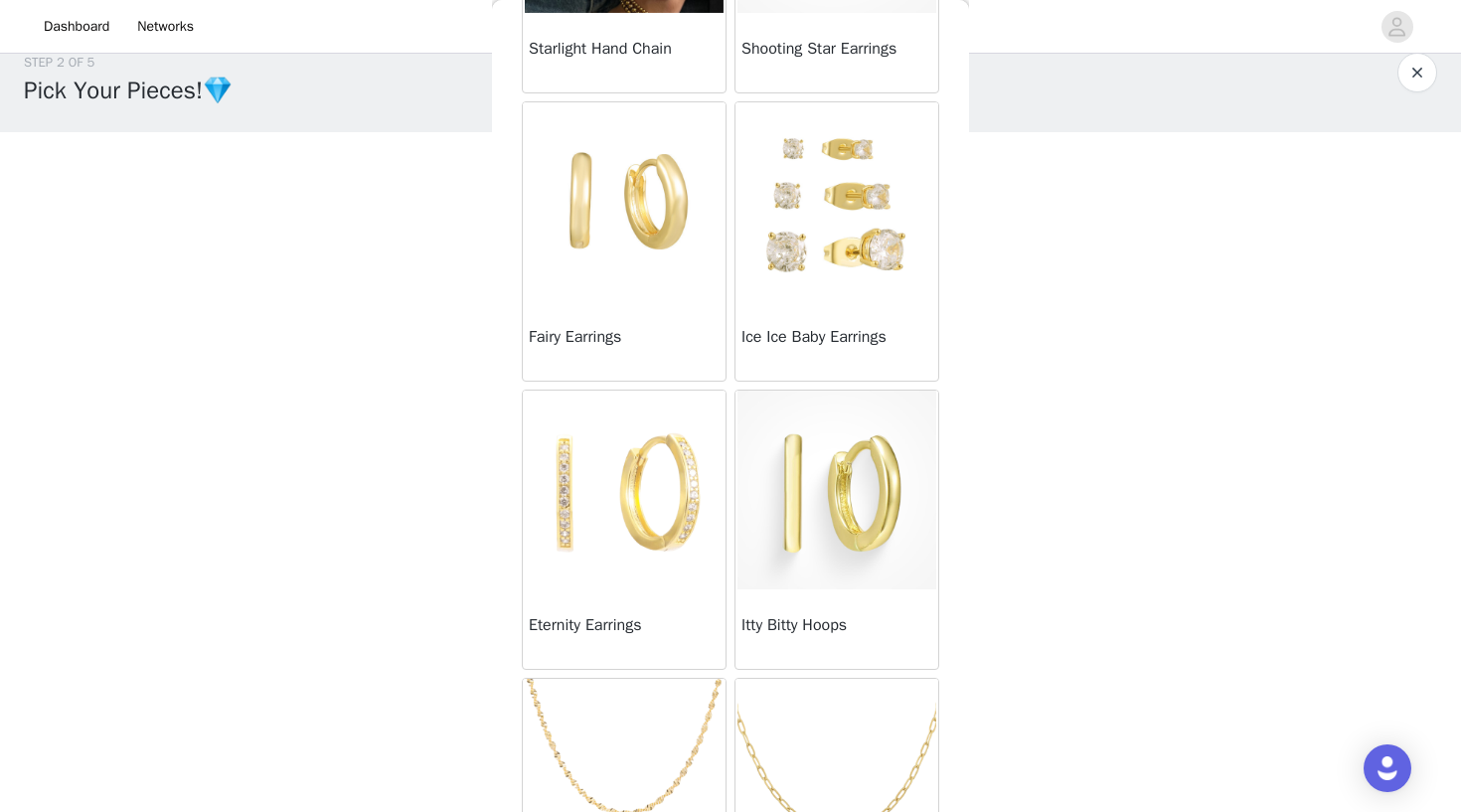 click at bounding box center [624, 490] 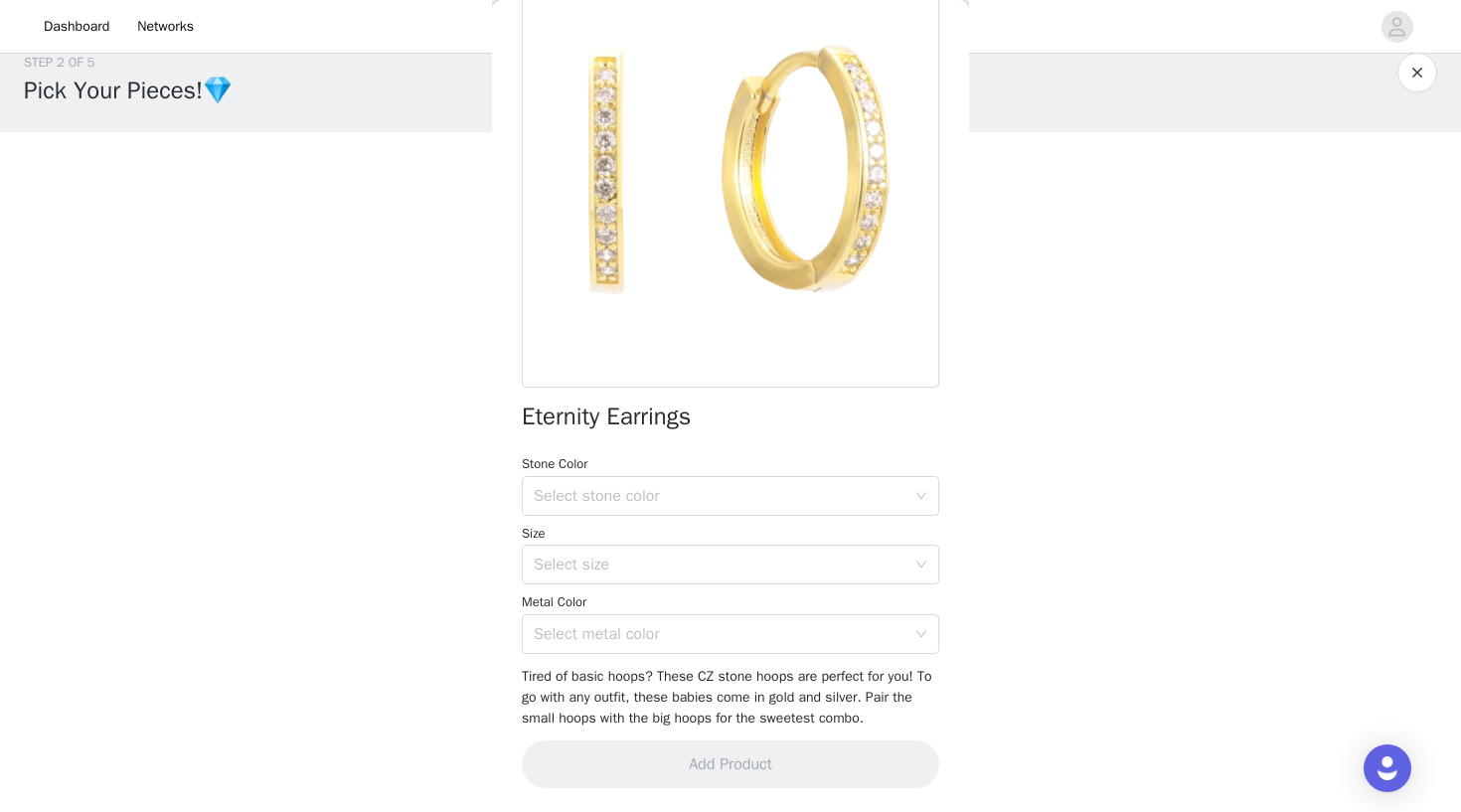 scroll, scrollTop: 178, scrollLeft: 0, axis: vertical 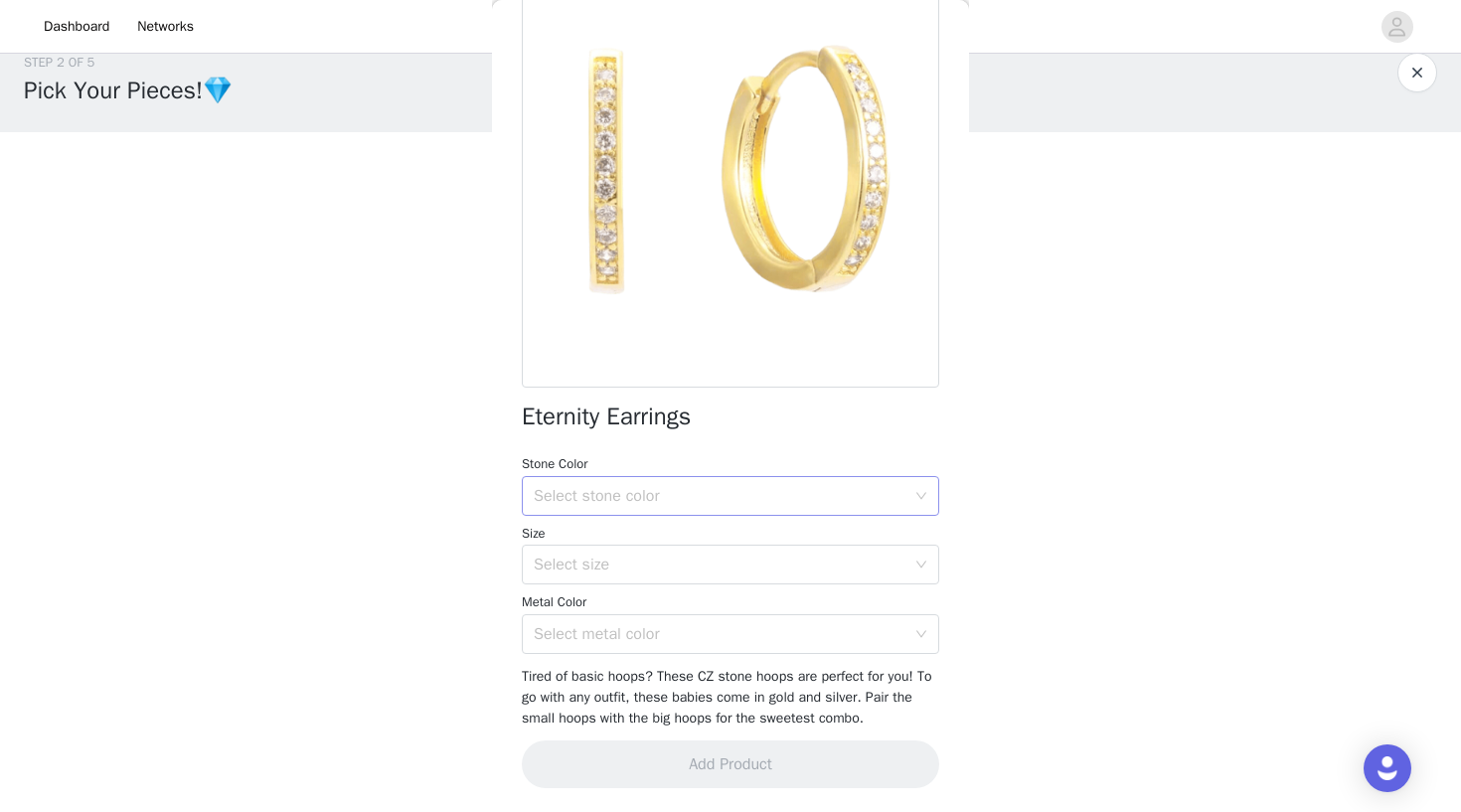 click on "Select stone color" at bounding box center [720, 496] 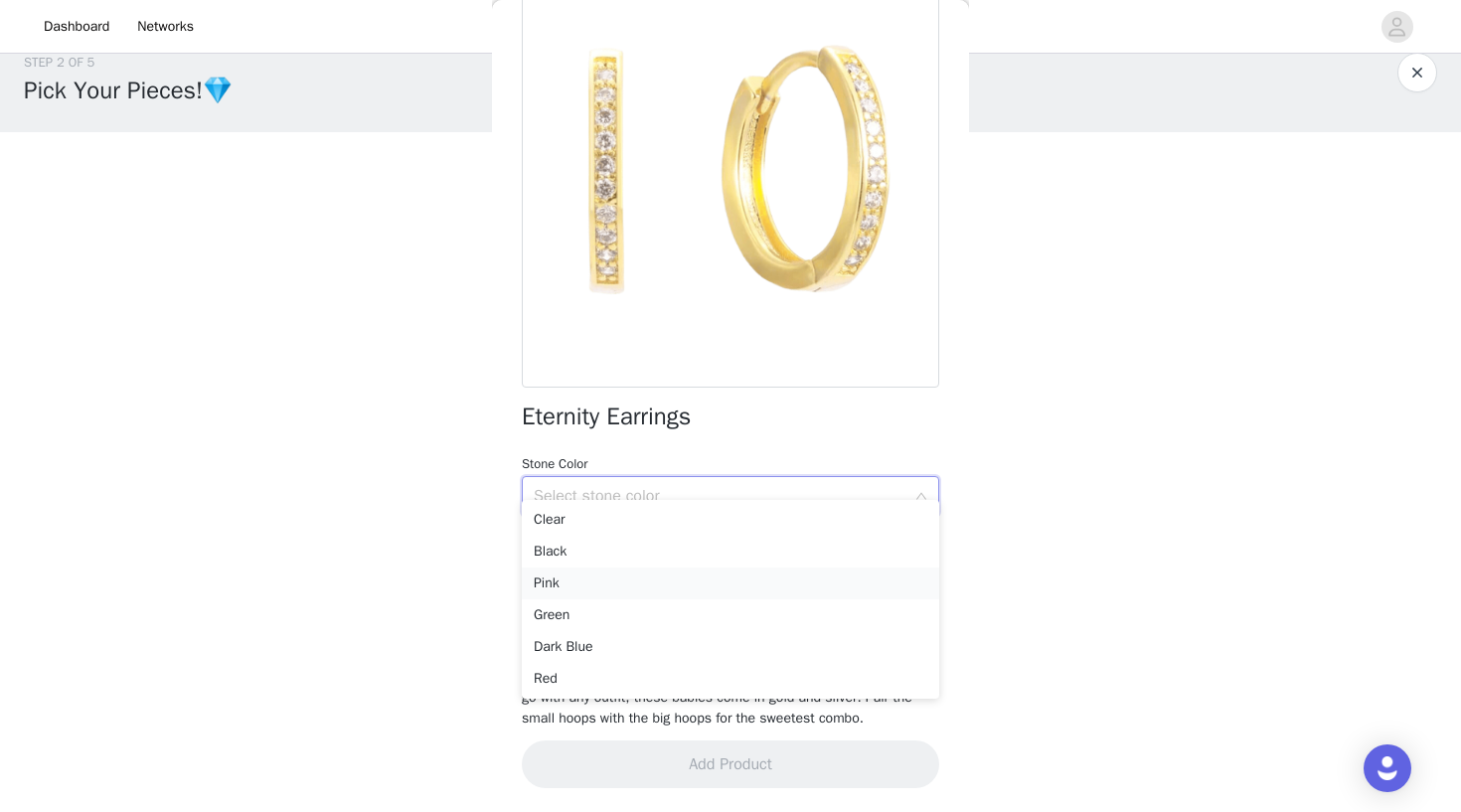 click on "Pink" at bounding box center (730, 583) 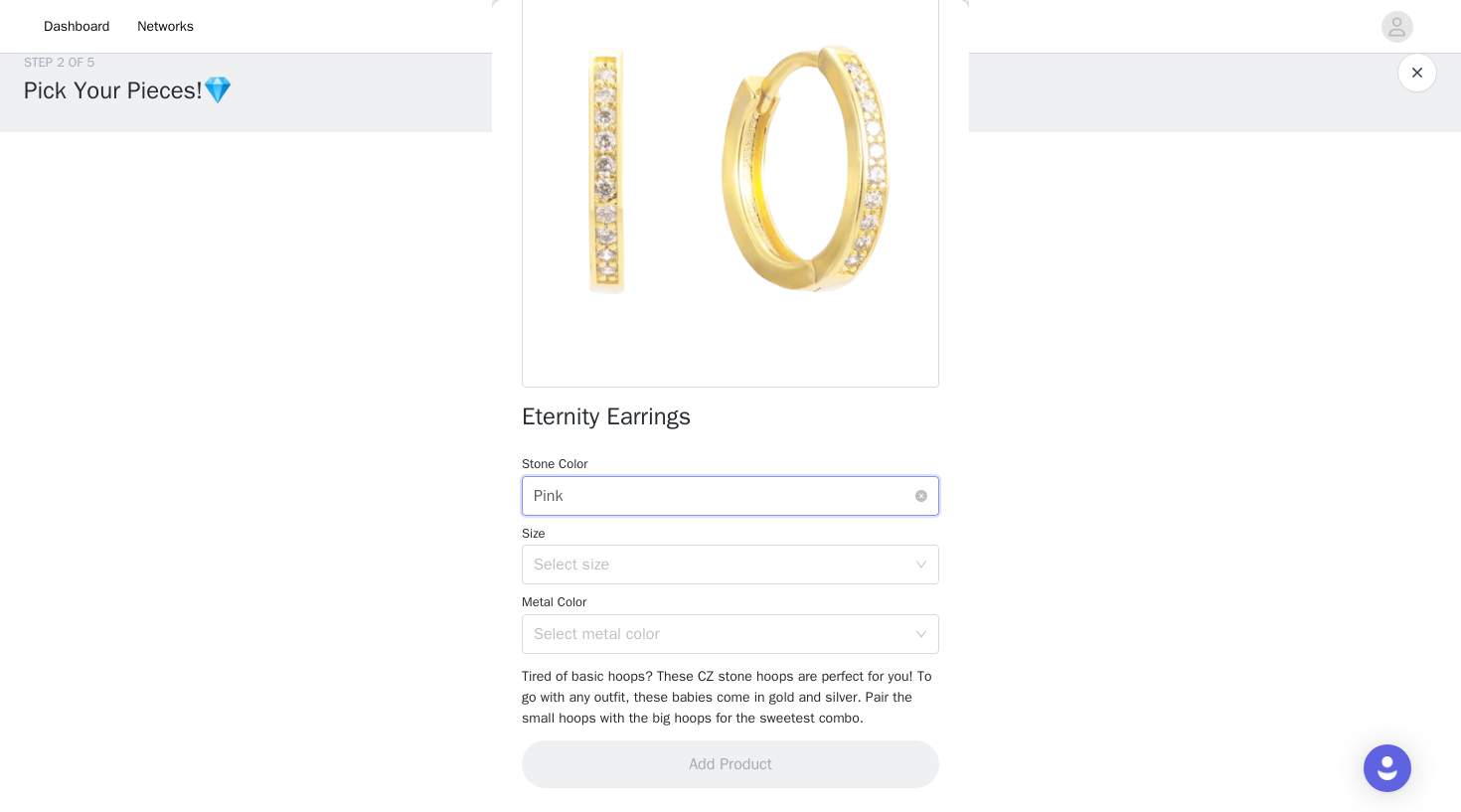 click on "Select stone color Pink" at bounding box center (724, 496) 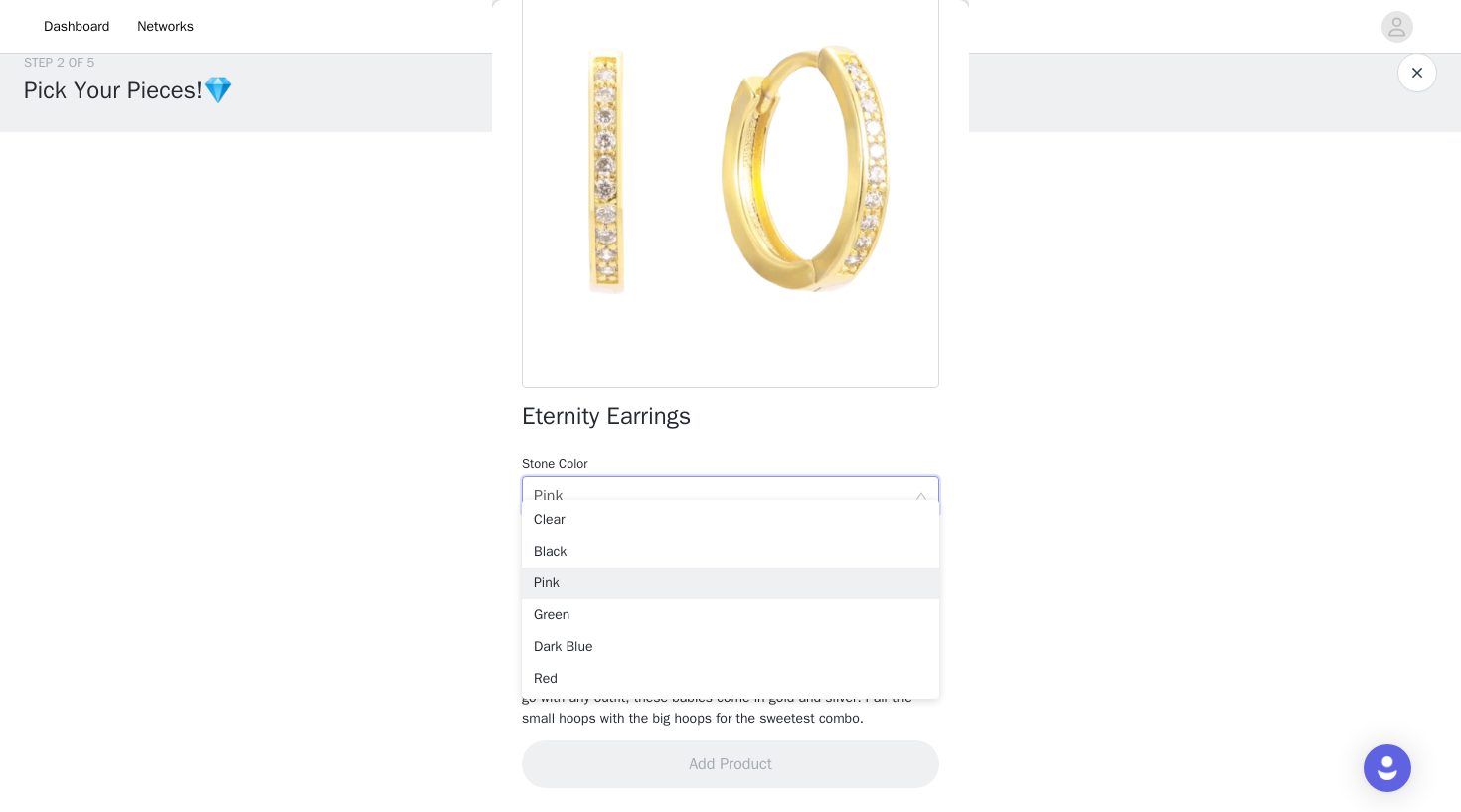 click on "Eternity Earrings               Stone Color   Select stone color Pink Size   Select size Metal Color   Select metal color     Tired of basic hoops? These CZ stone hoops are perfect for you! To go with any outfit, these babies come in gold and silver. Pair the small hoops with the big hoops for the sweetest combo.     Add Product" at bounding box center (730, 376) 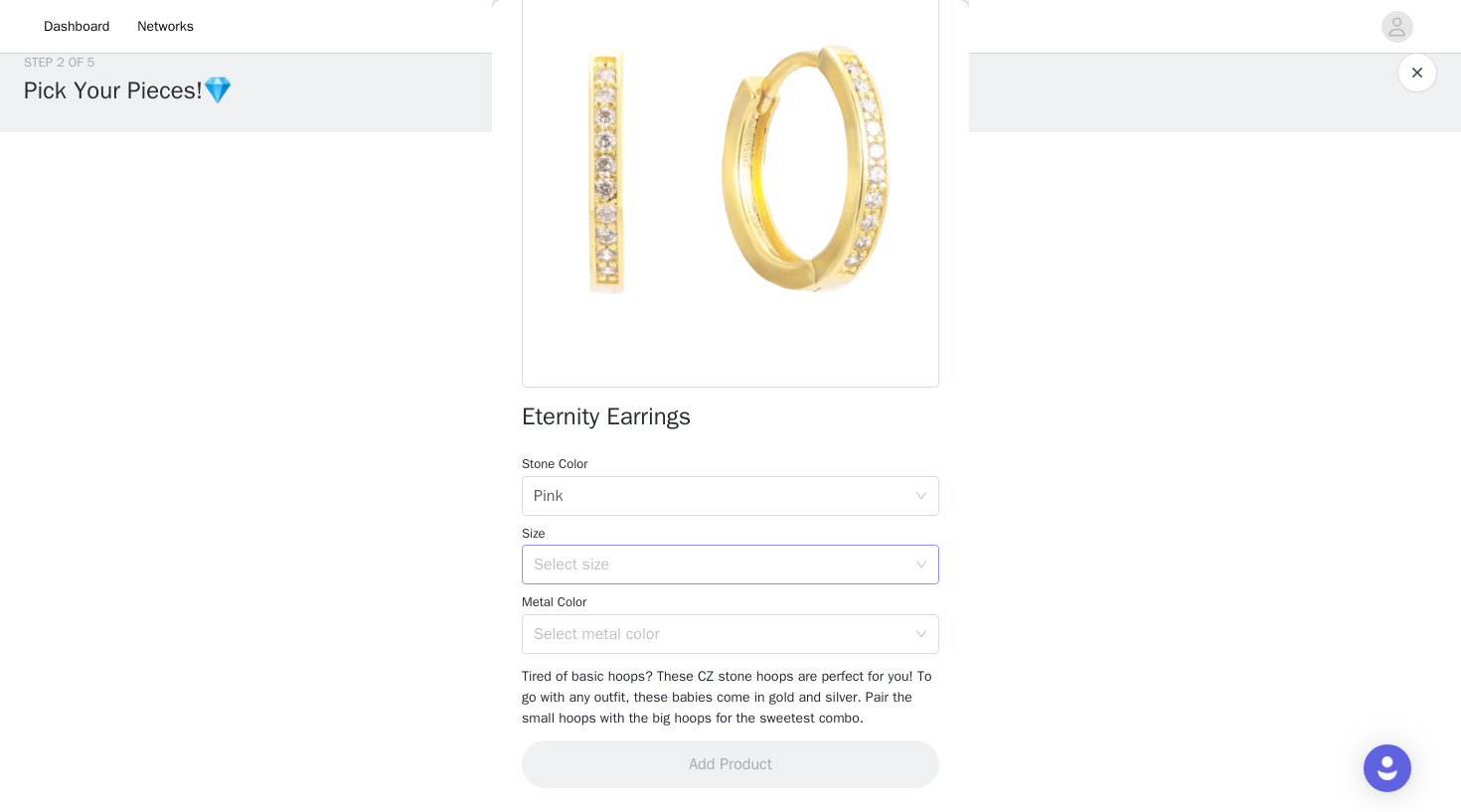 click on "Select size" at bounding box center (720, 565) 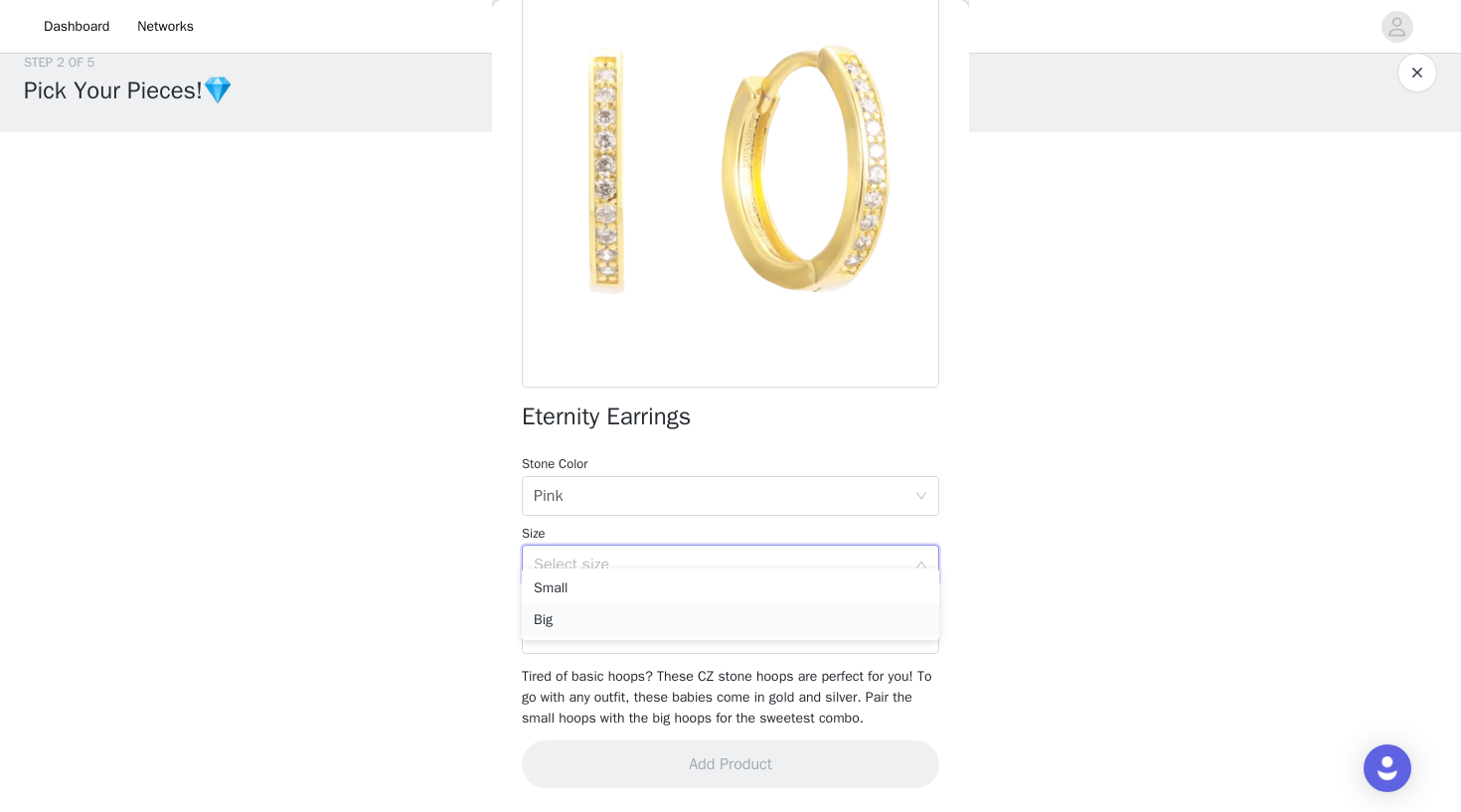 click on "Big" at bounding box center (730, 620) 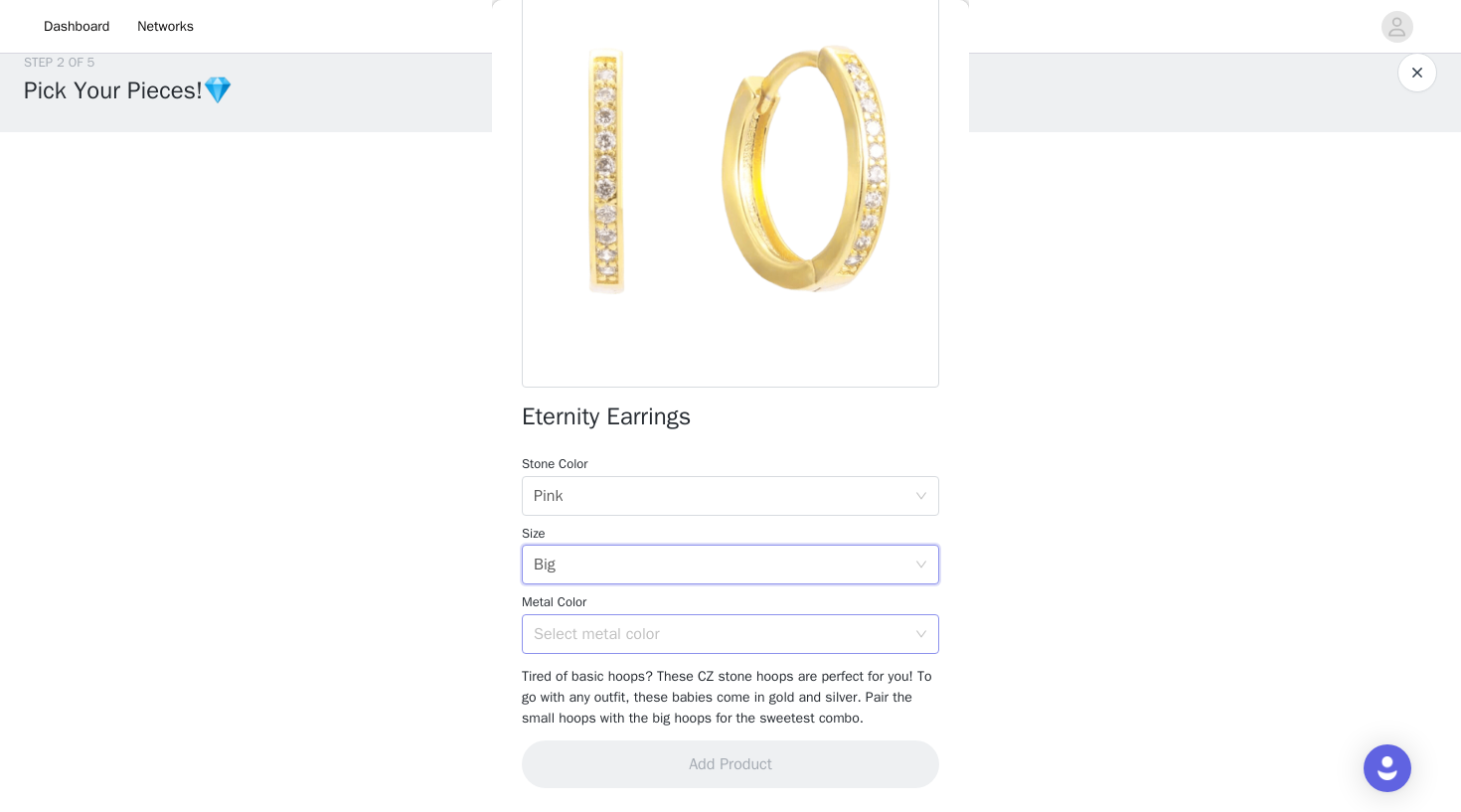 click on "Select metal color" at bounding box center [720, 634] 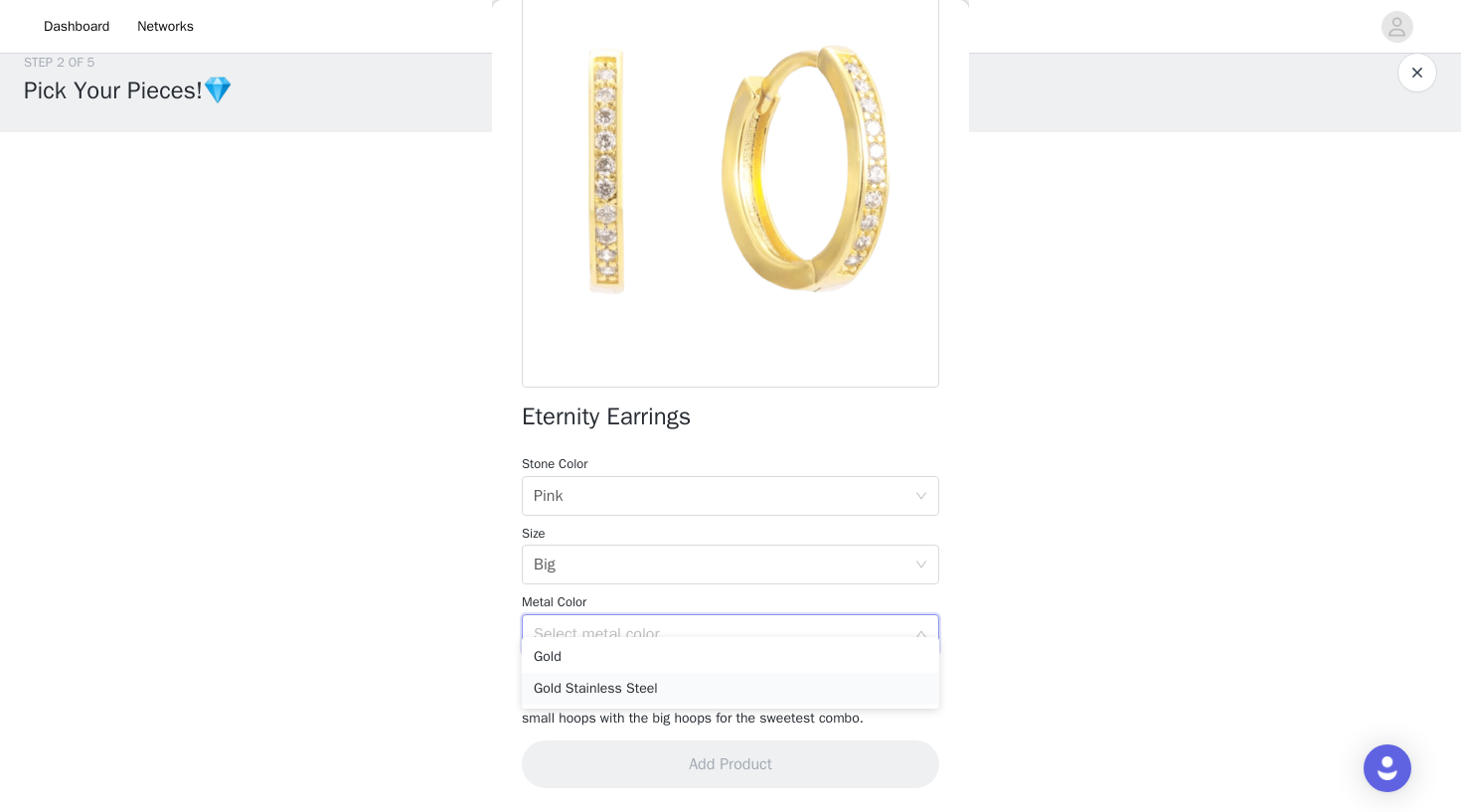 click on "Gold Stainless Steel" at bounding box center (730, 689) 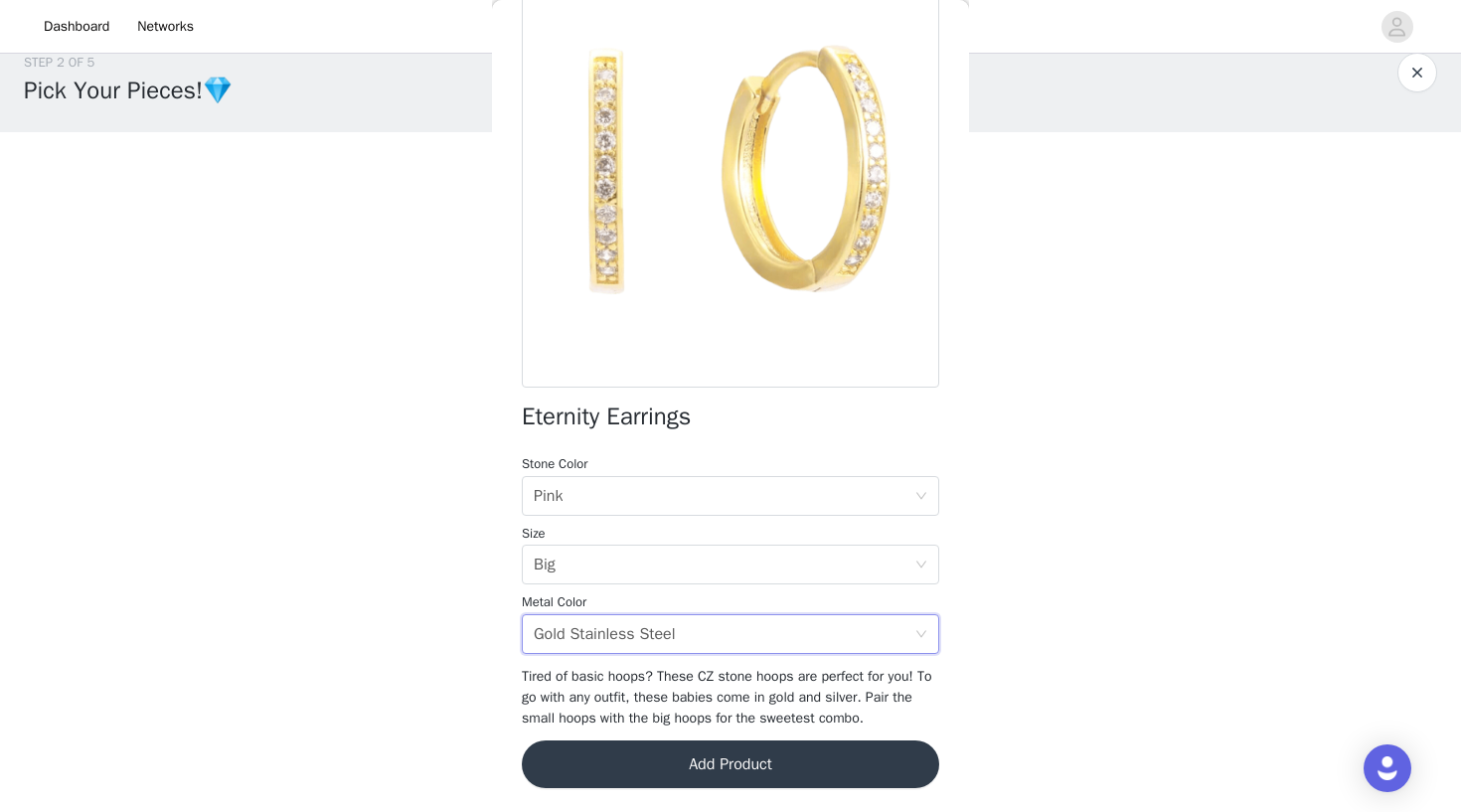 click on "Add Product" at bounding box center (730, 764) 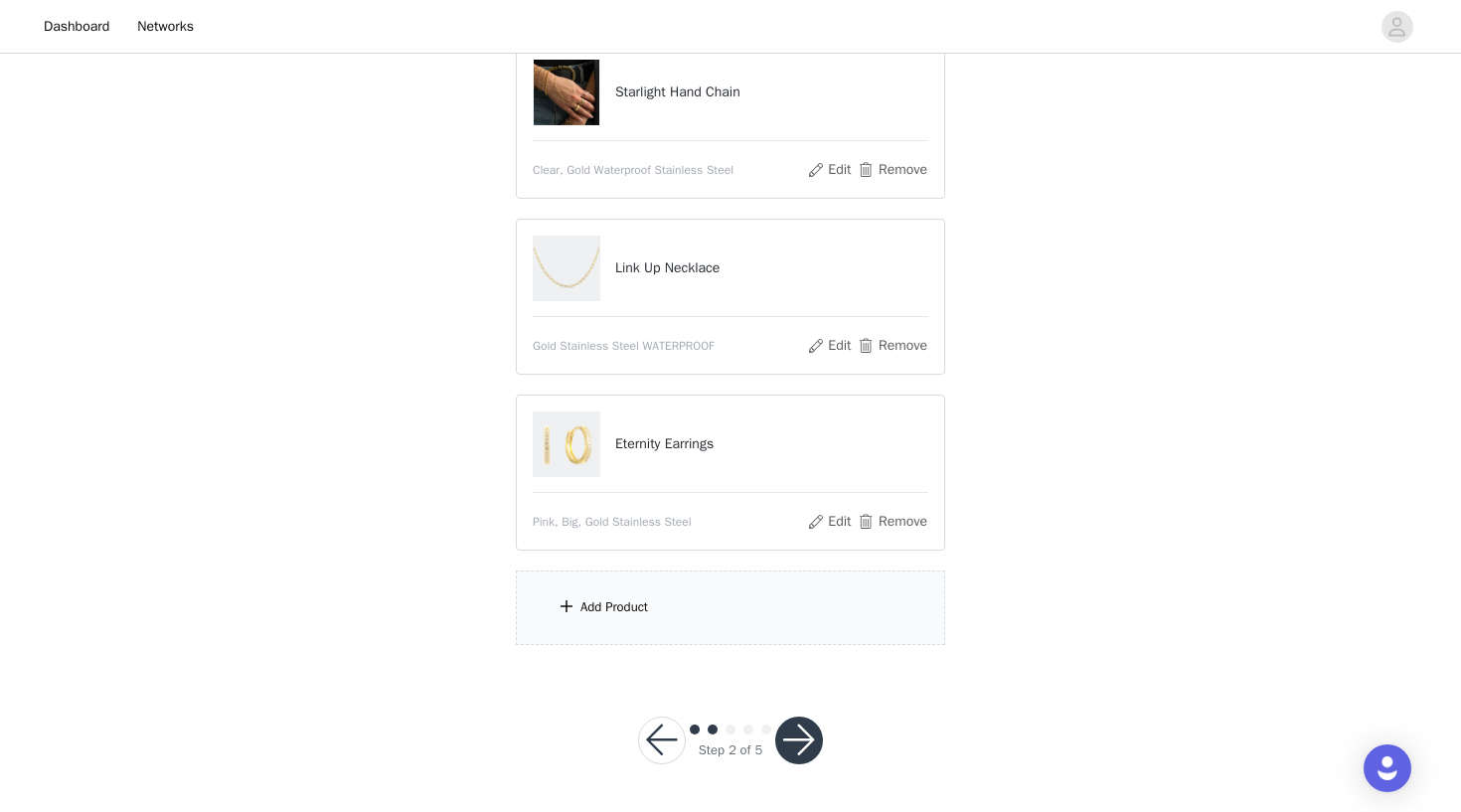scroll, scrollTop: 272, scrollLeft: 0, axis: vertical 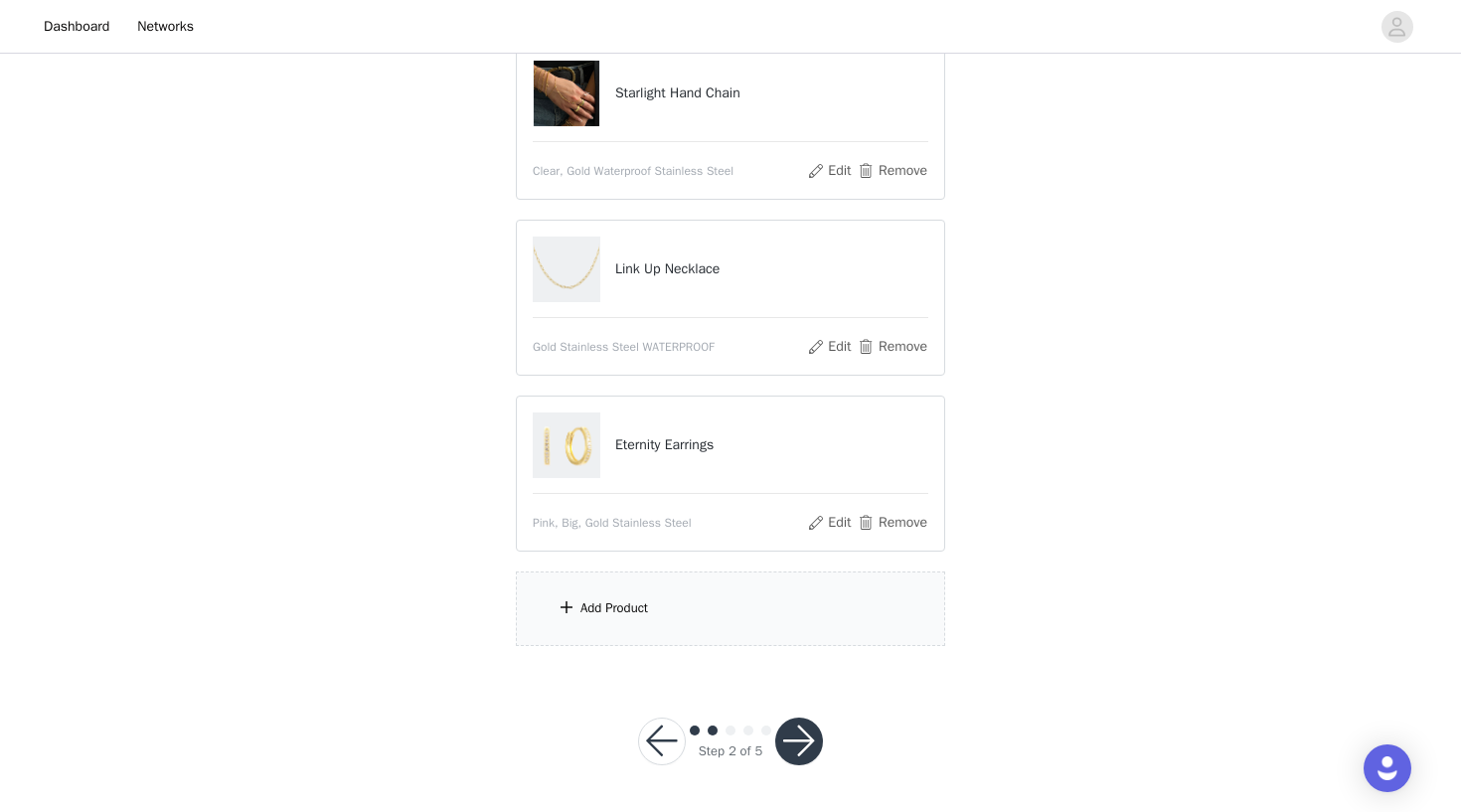 click on "Add Product" at bounding box center (730, 608) 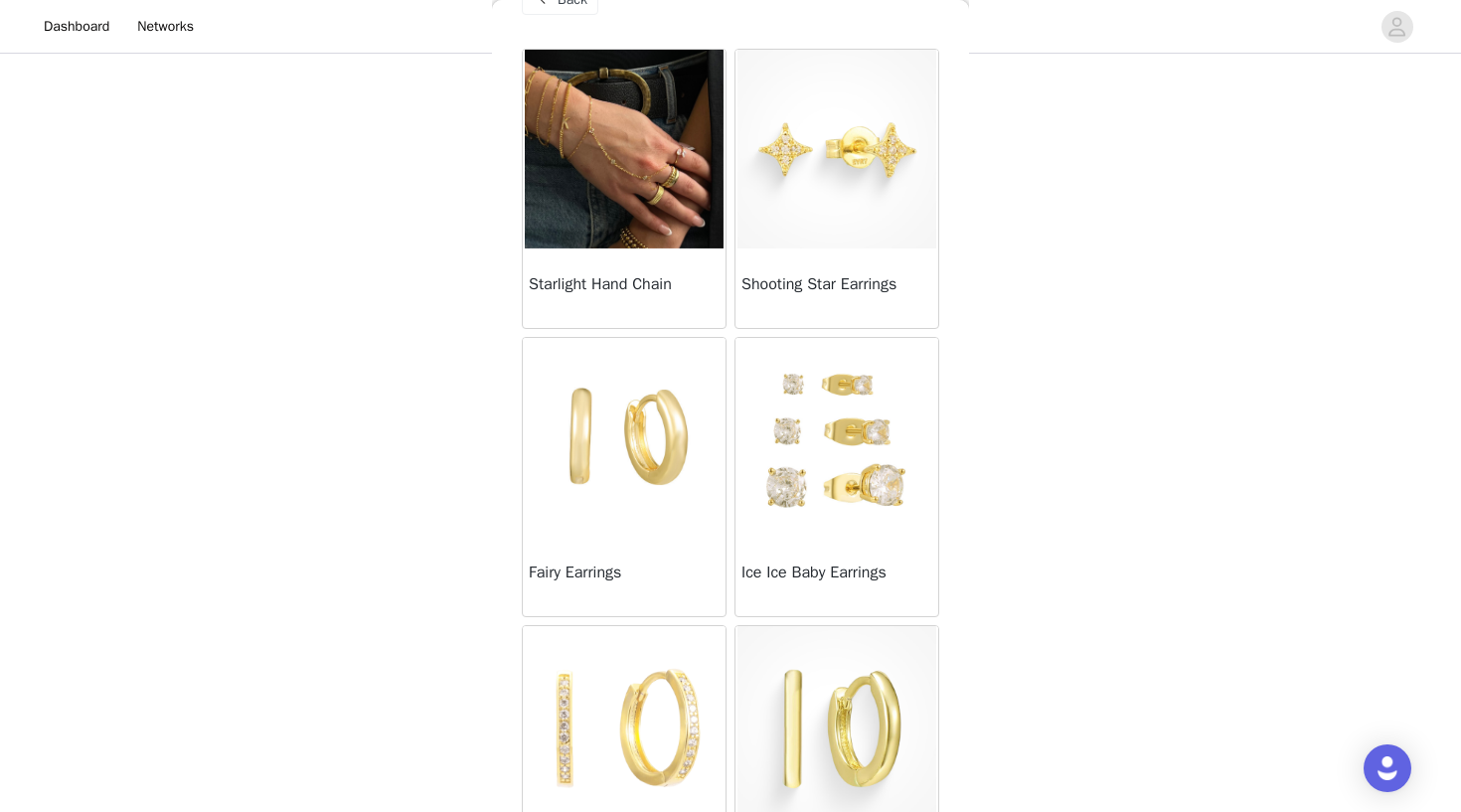 scroll, scrollTop: 53, scrollLeft: 0, axis: vertical 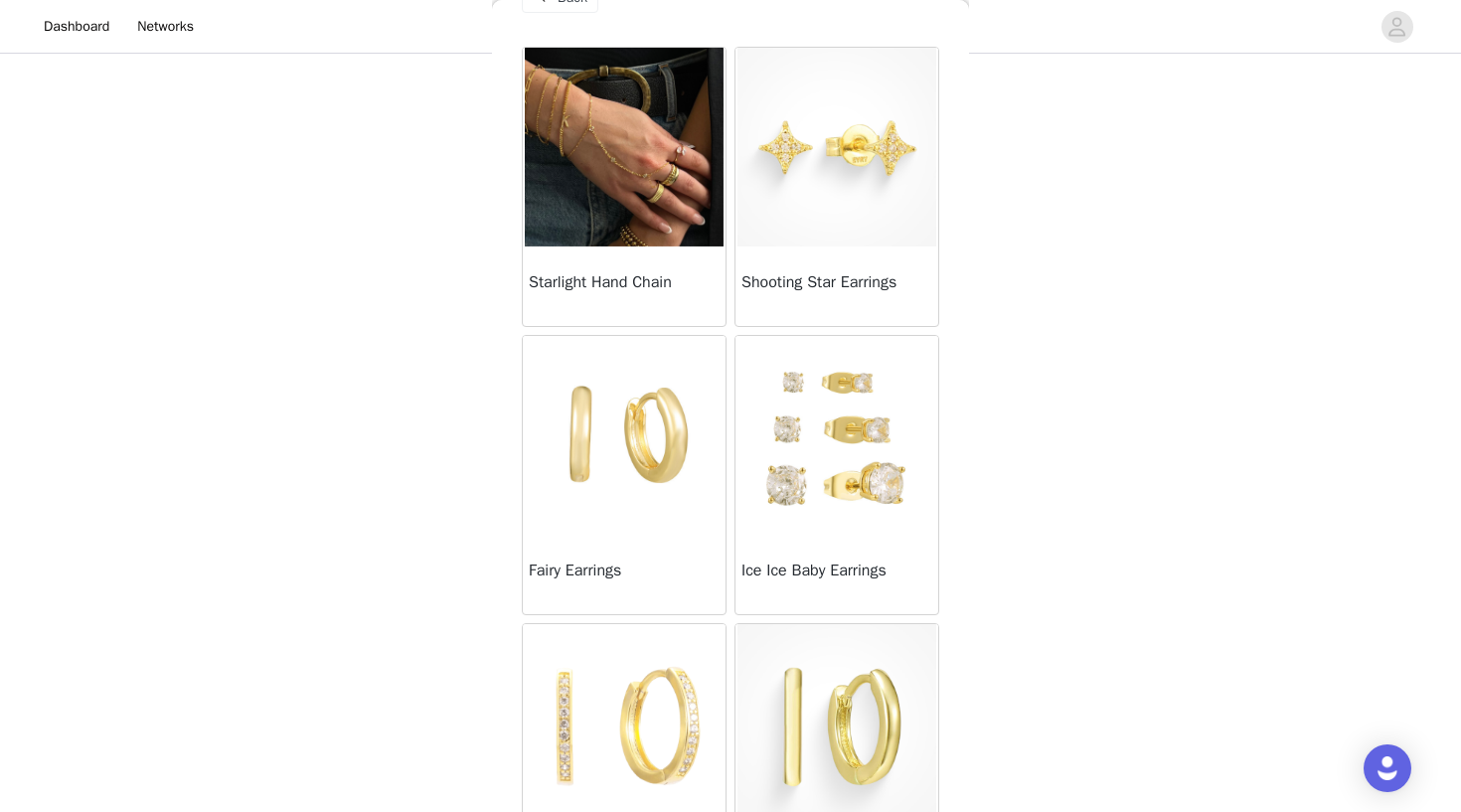 click at bounding box center [837, 435] 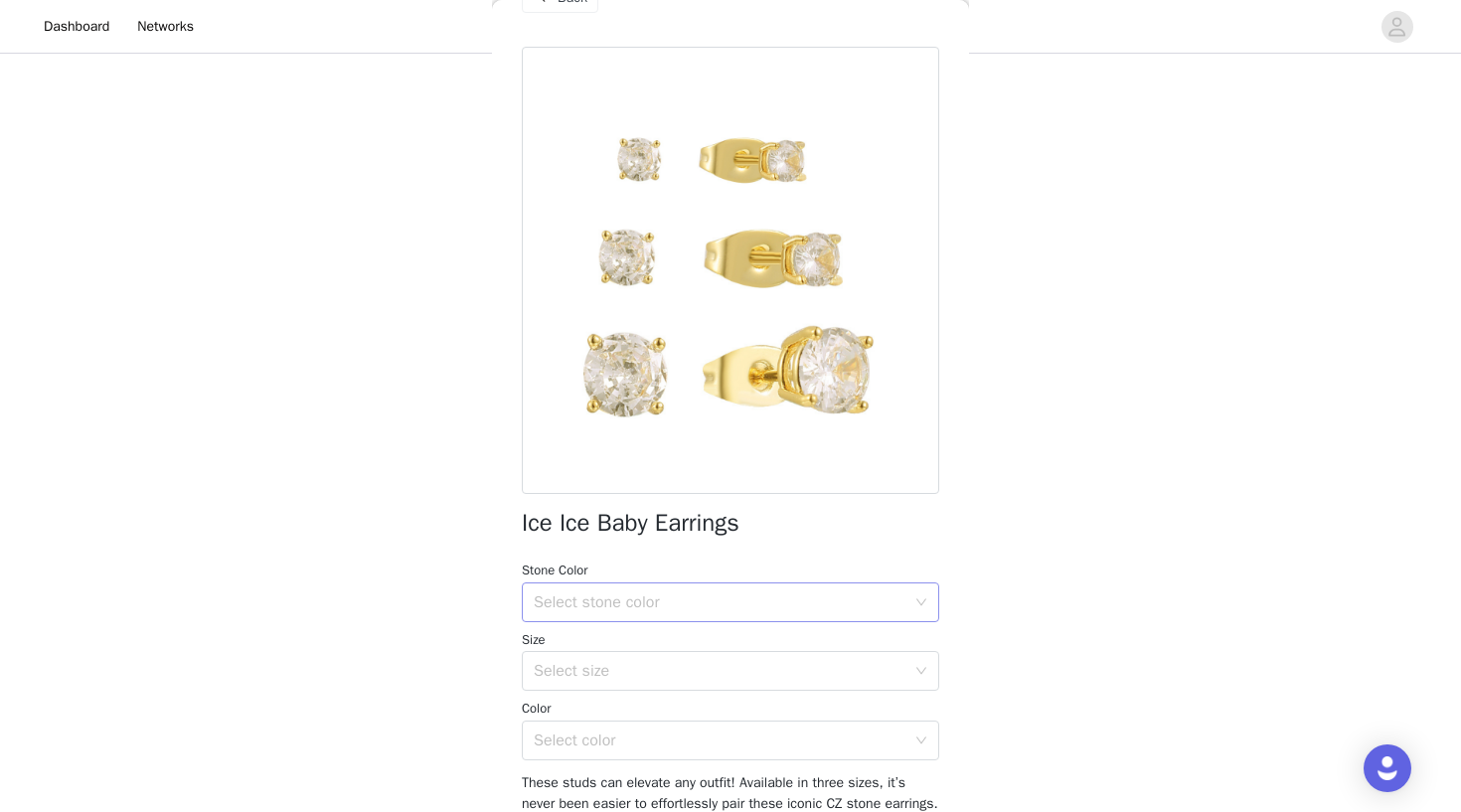 click on "Select stone color" at bounding box center [720, 602] 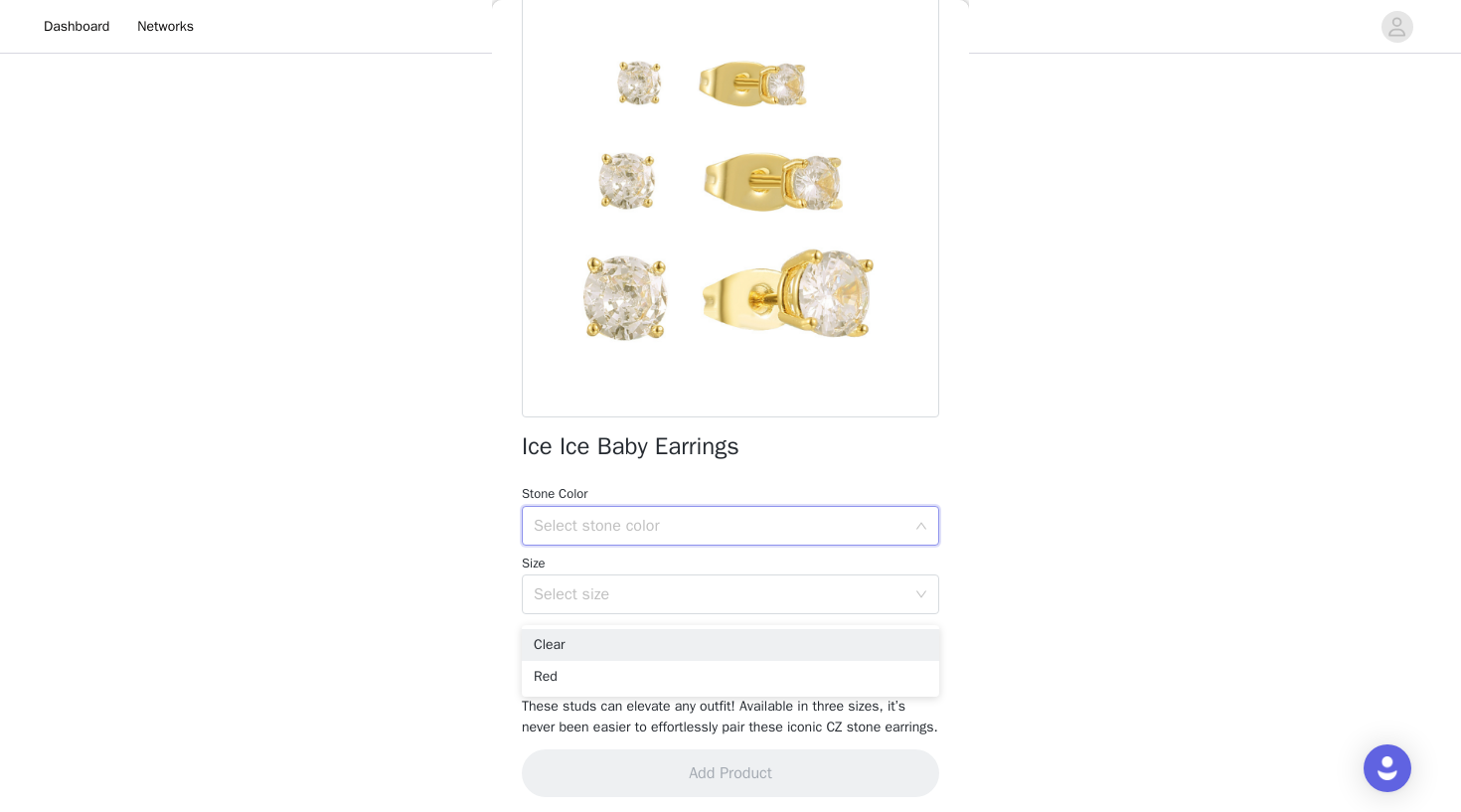 scroll, scrollTop: 131, scrollLeft: 0, axis: vertical 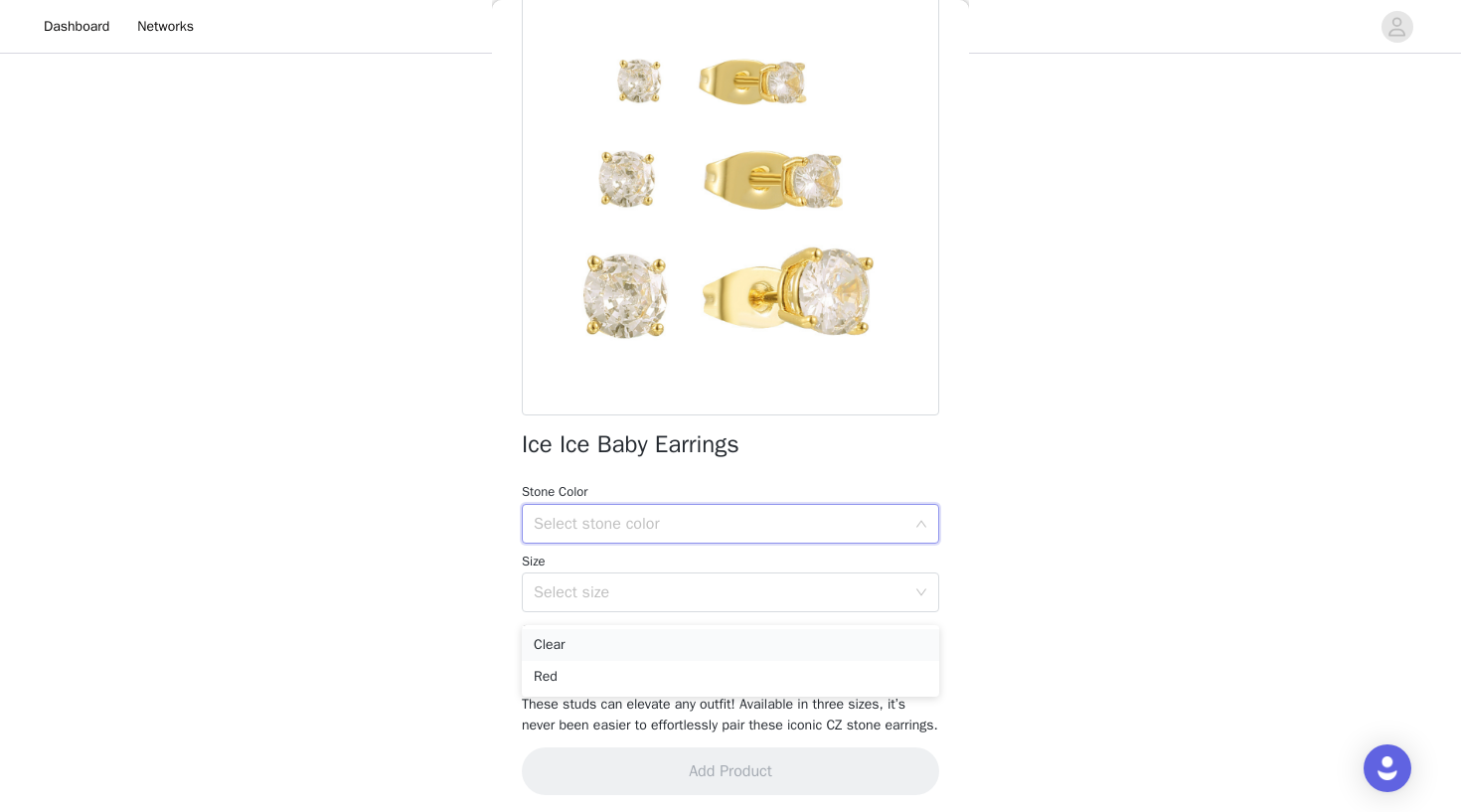 click on "Clear" at bounding box center [730, 645] 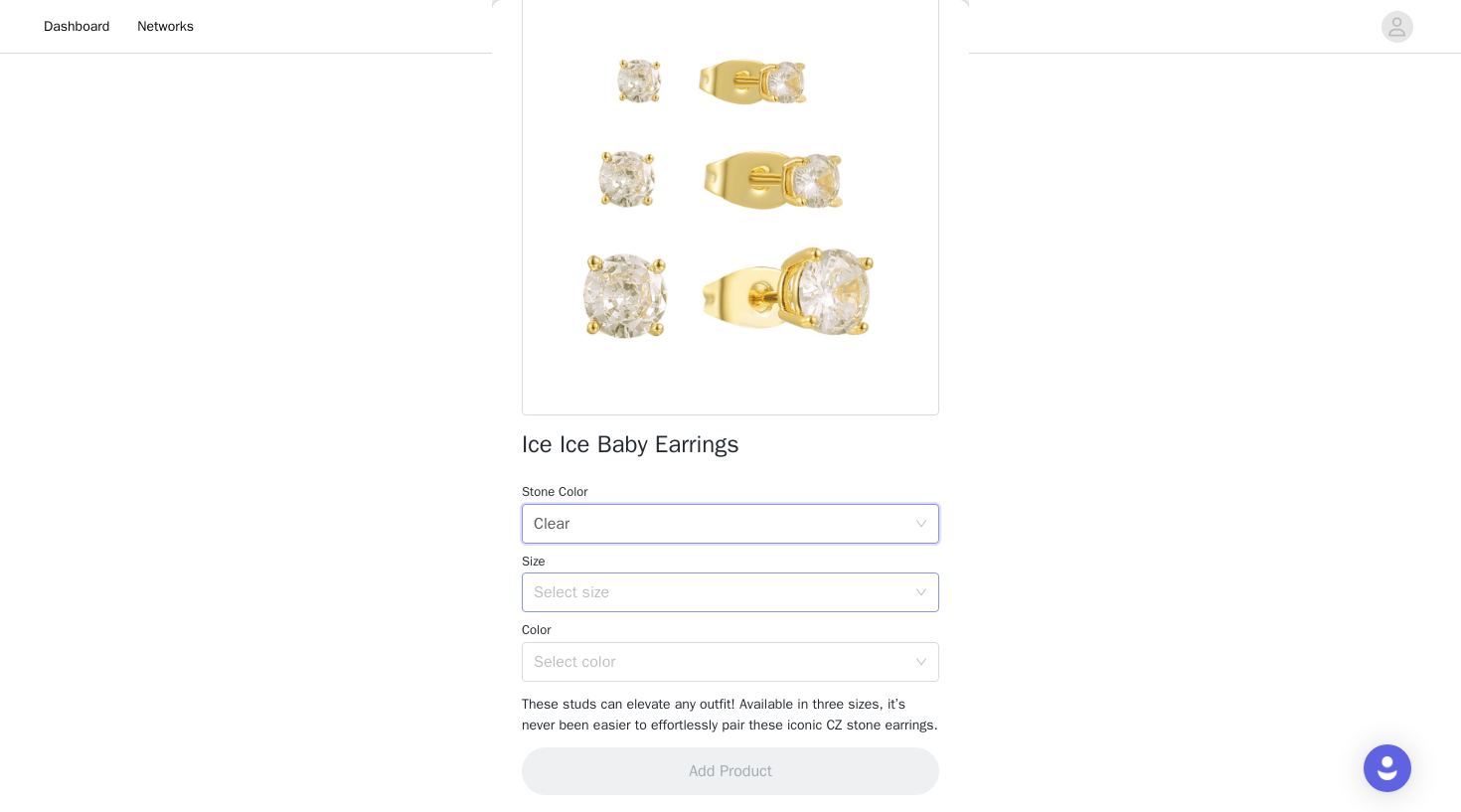 click on "Select size" at bounding box center (720, 592) 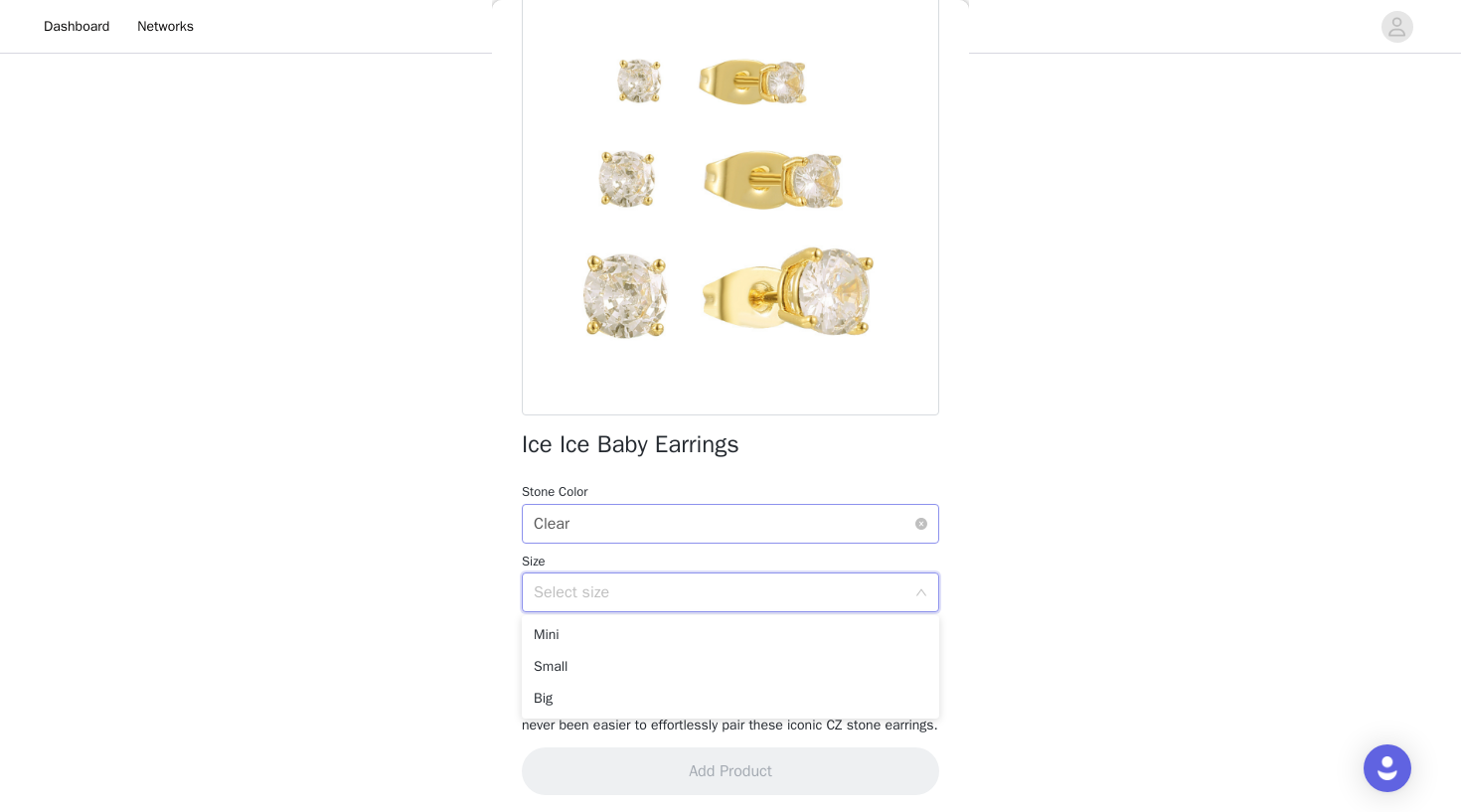 click on "Select stone color Clear" at bounding box center [724, 524] 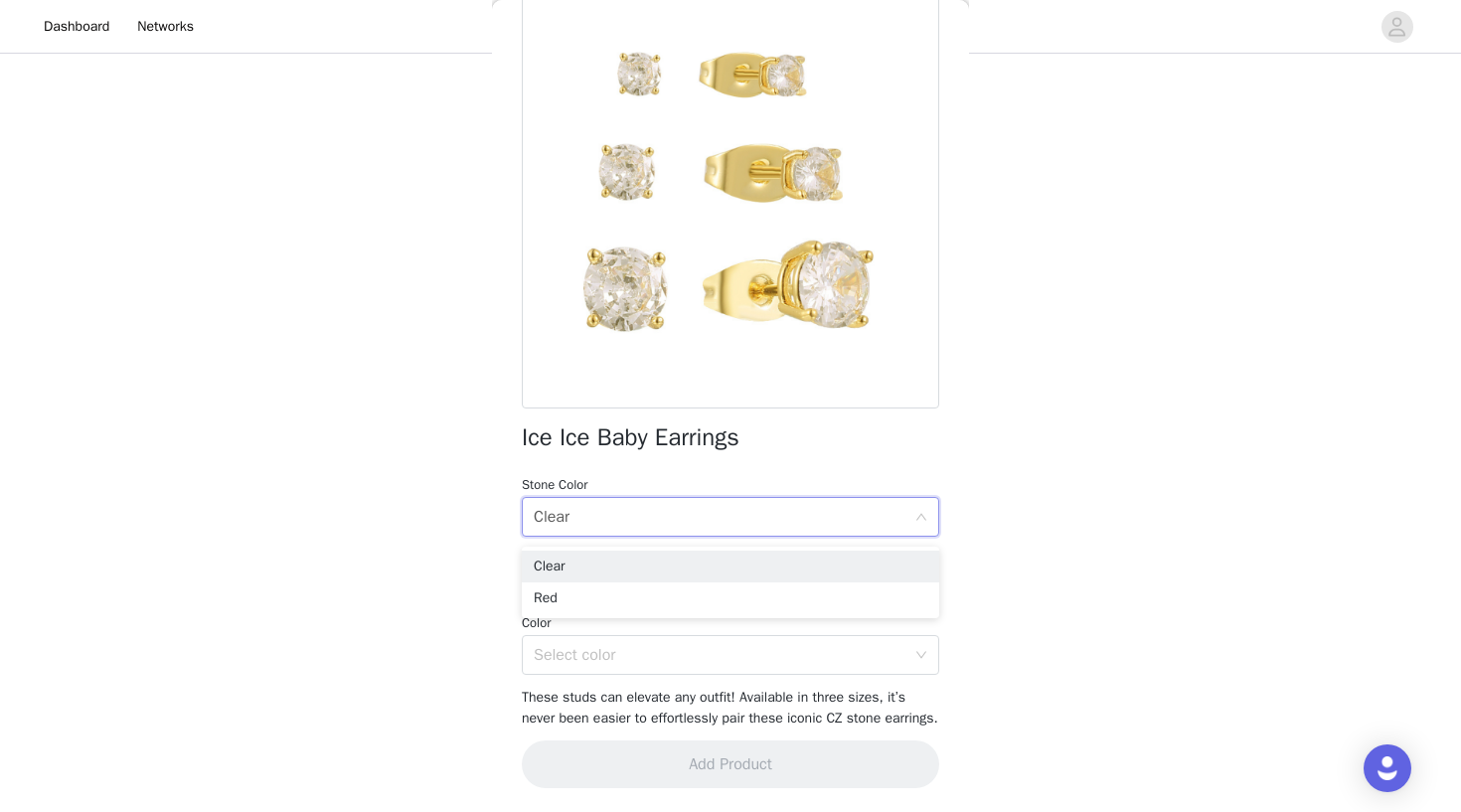 scroll, scrollTop: 145, scrollLeft: 0, axis: vertical 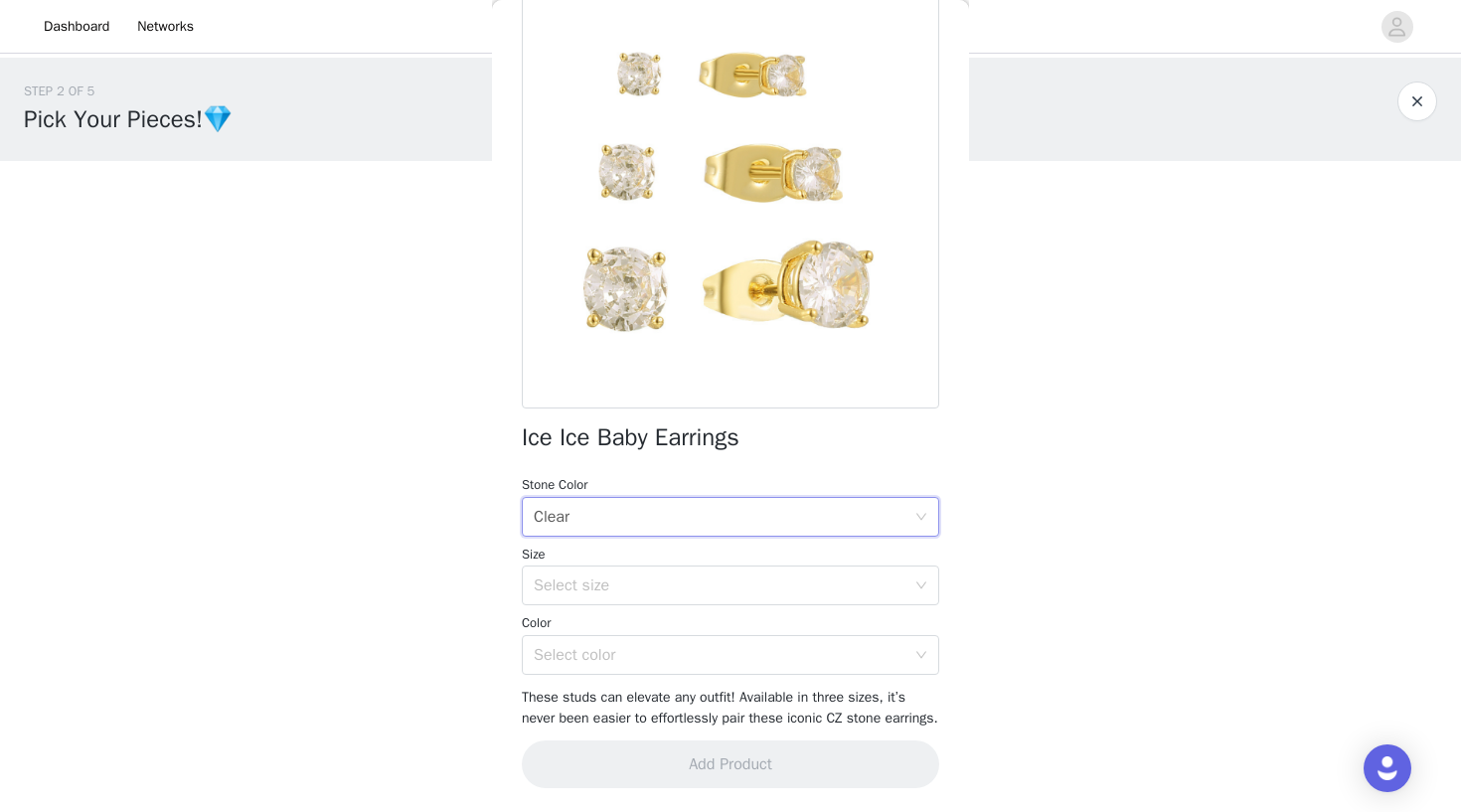 click at bounding box center (1417, 101) 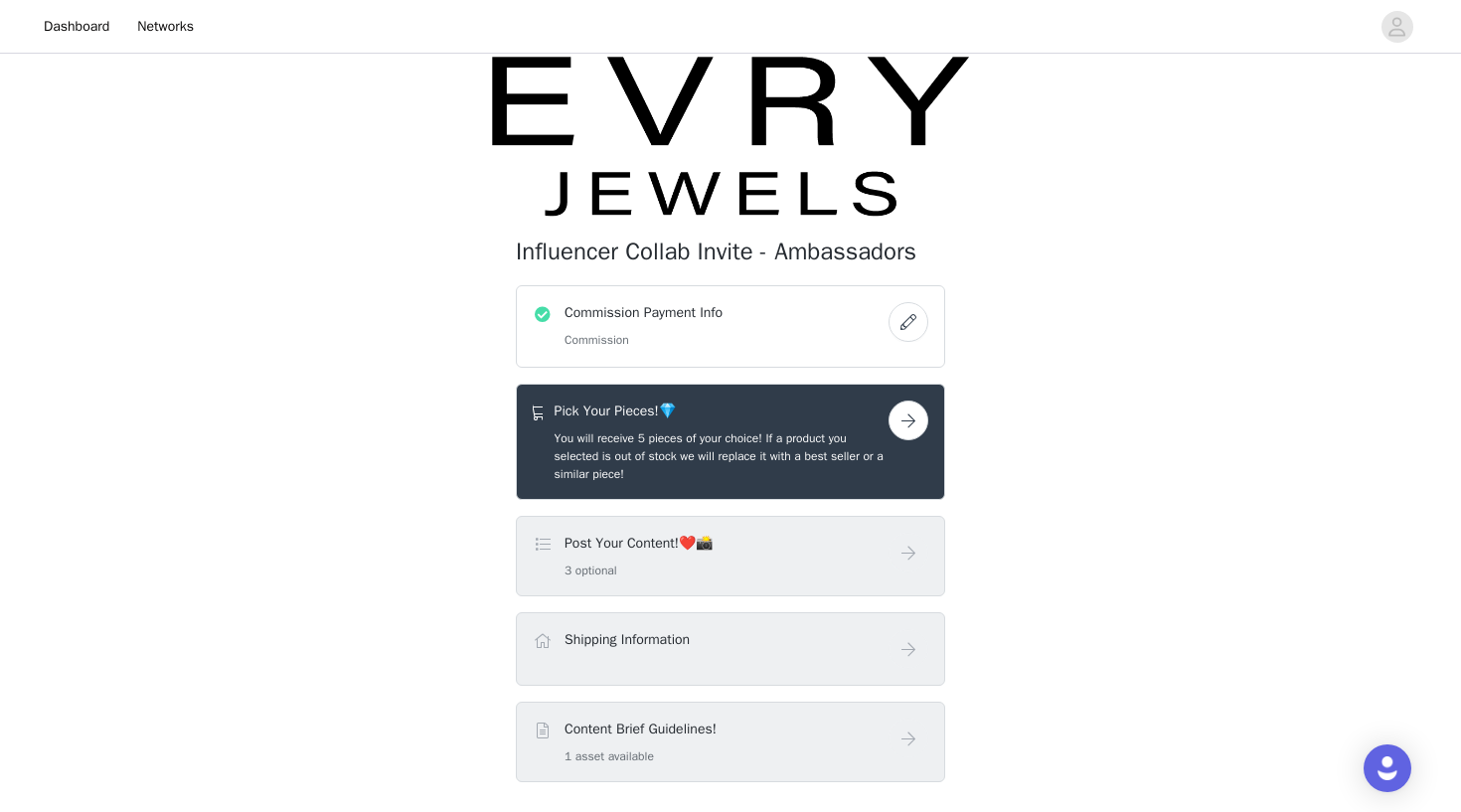 scroll, scrollTop: 7, scrollLeft: 0, axis: vertical 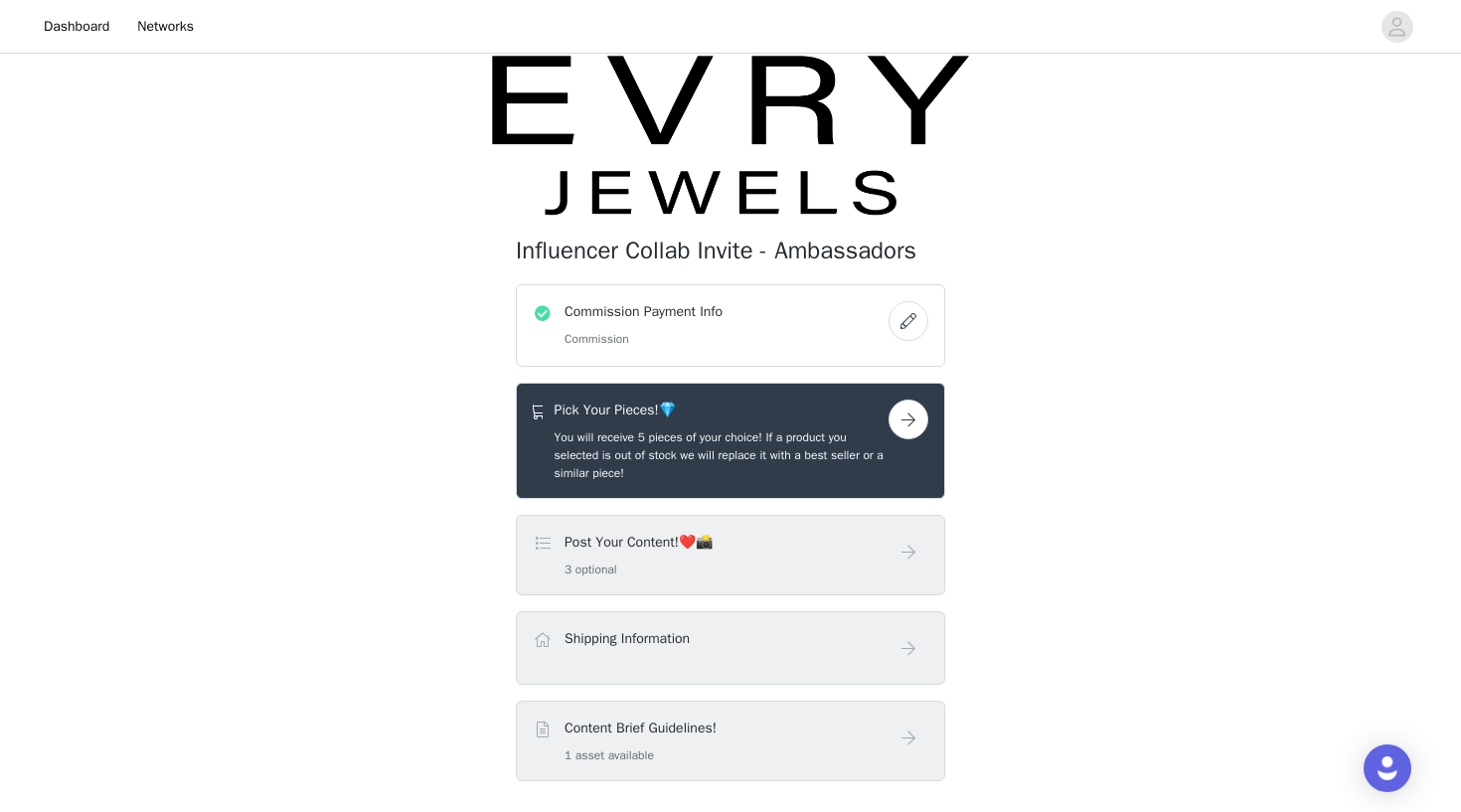 click on "Pick Your Pieces!💎   You will receive 5 pieces of your choice! If a product you selected is out of stock we will replace it with a best seller or a similar piece!" at bounding box center (722, 440) 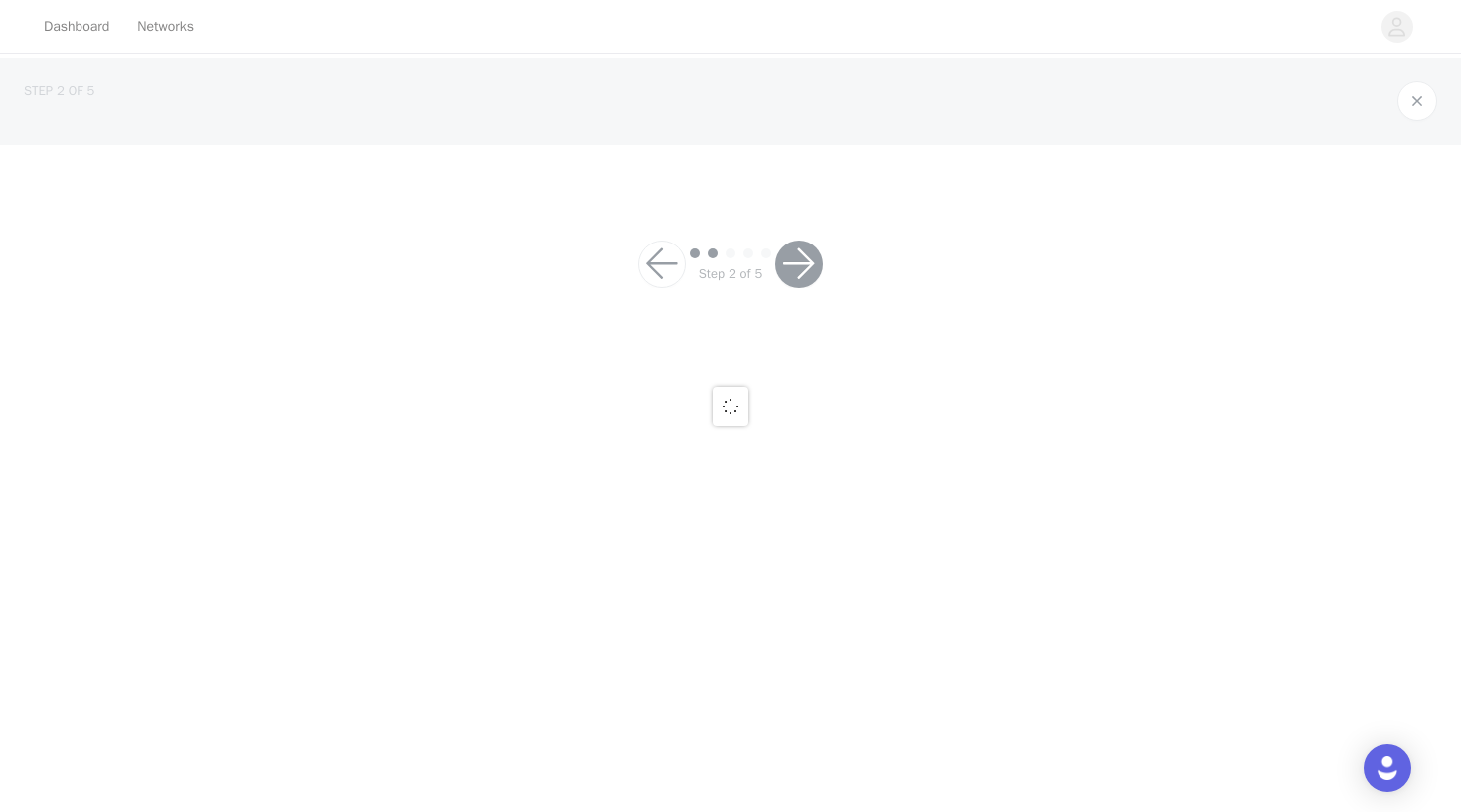scroll, scrollTop: 0, scrollLeft: 0, axis: both 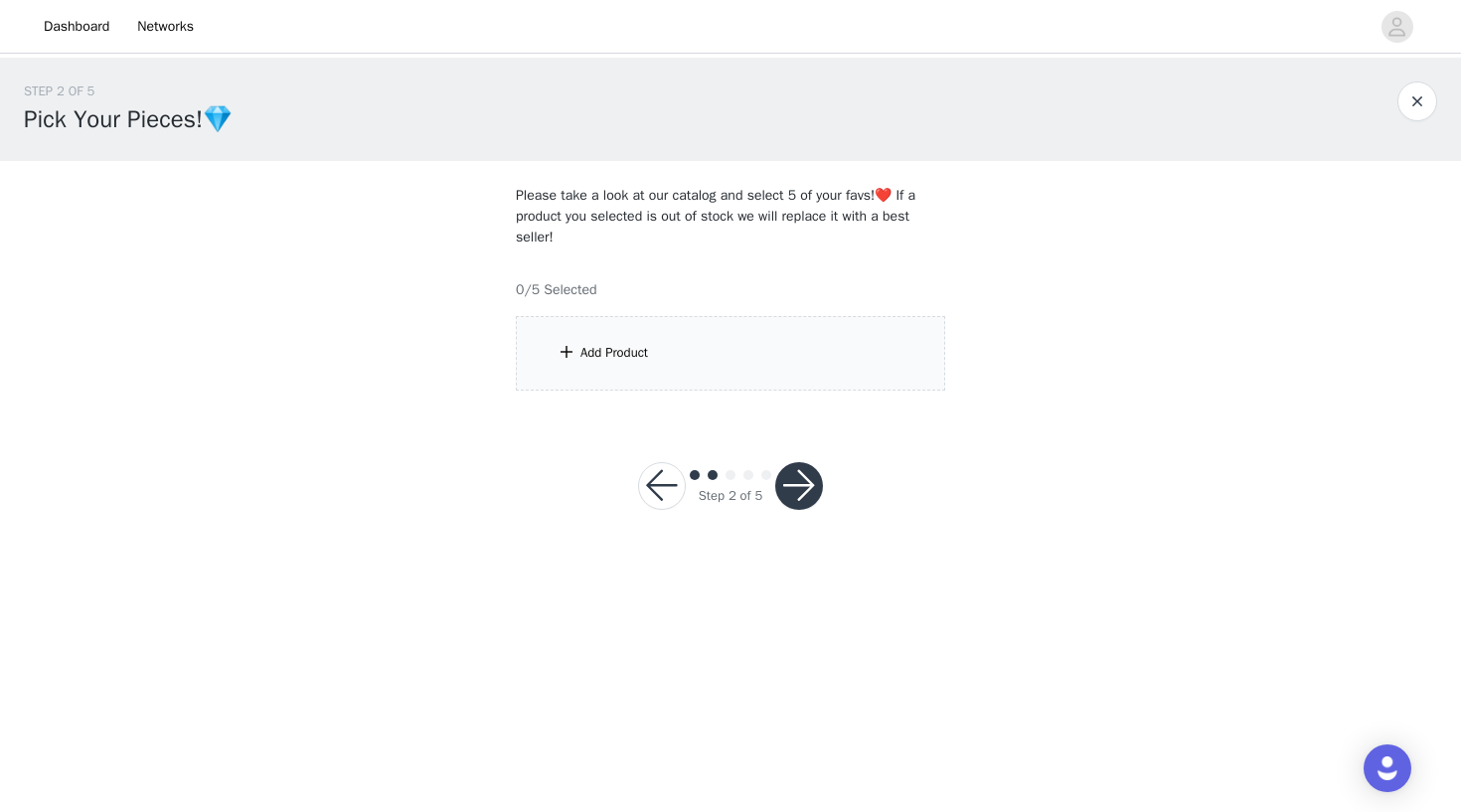 click on "Add Product" at bounding box center [730, 353] 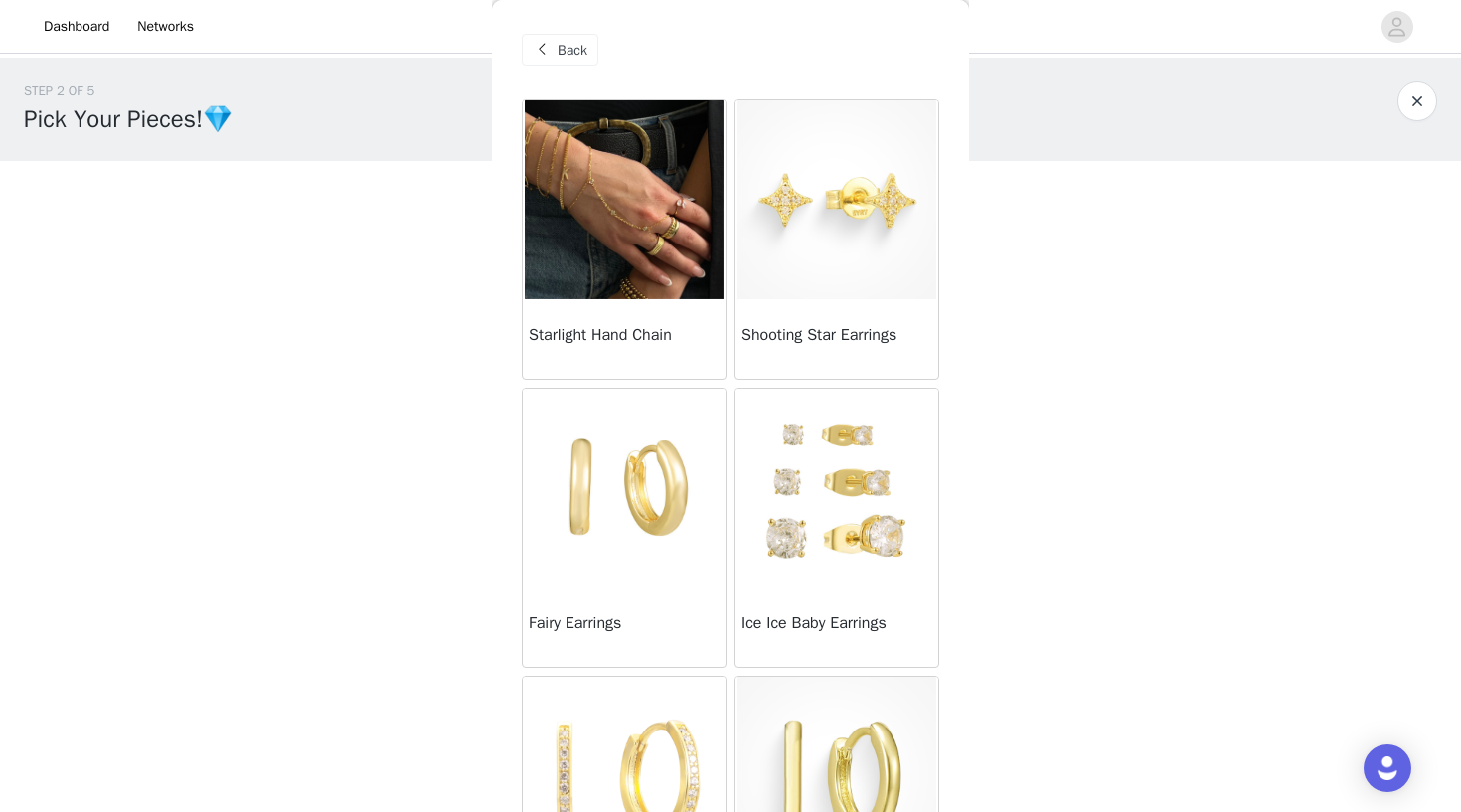 click on "Starlight Hand Chain" at bounding box center [624, 339] 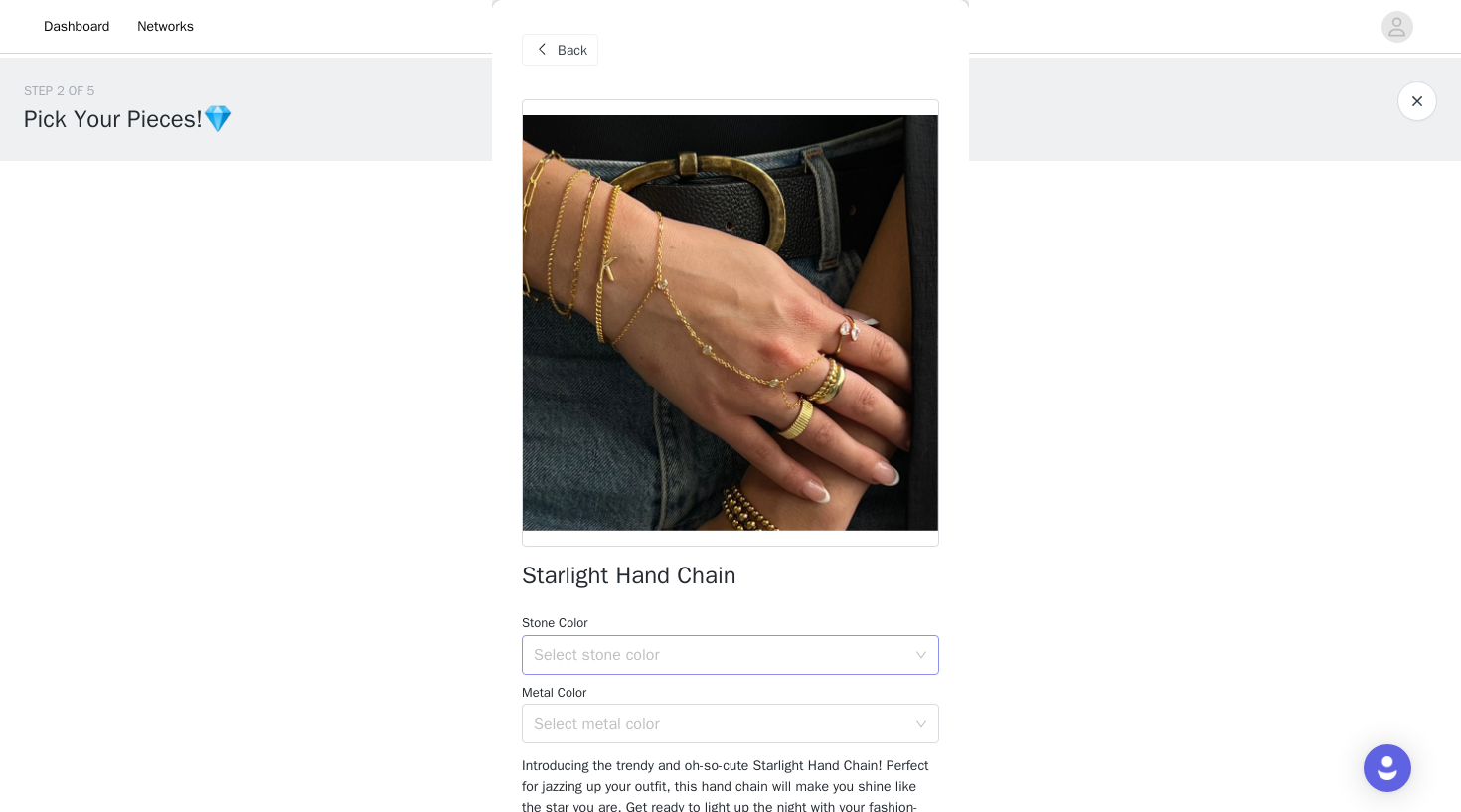 click on "Select stone color" at bounding box center (720, 655) 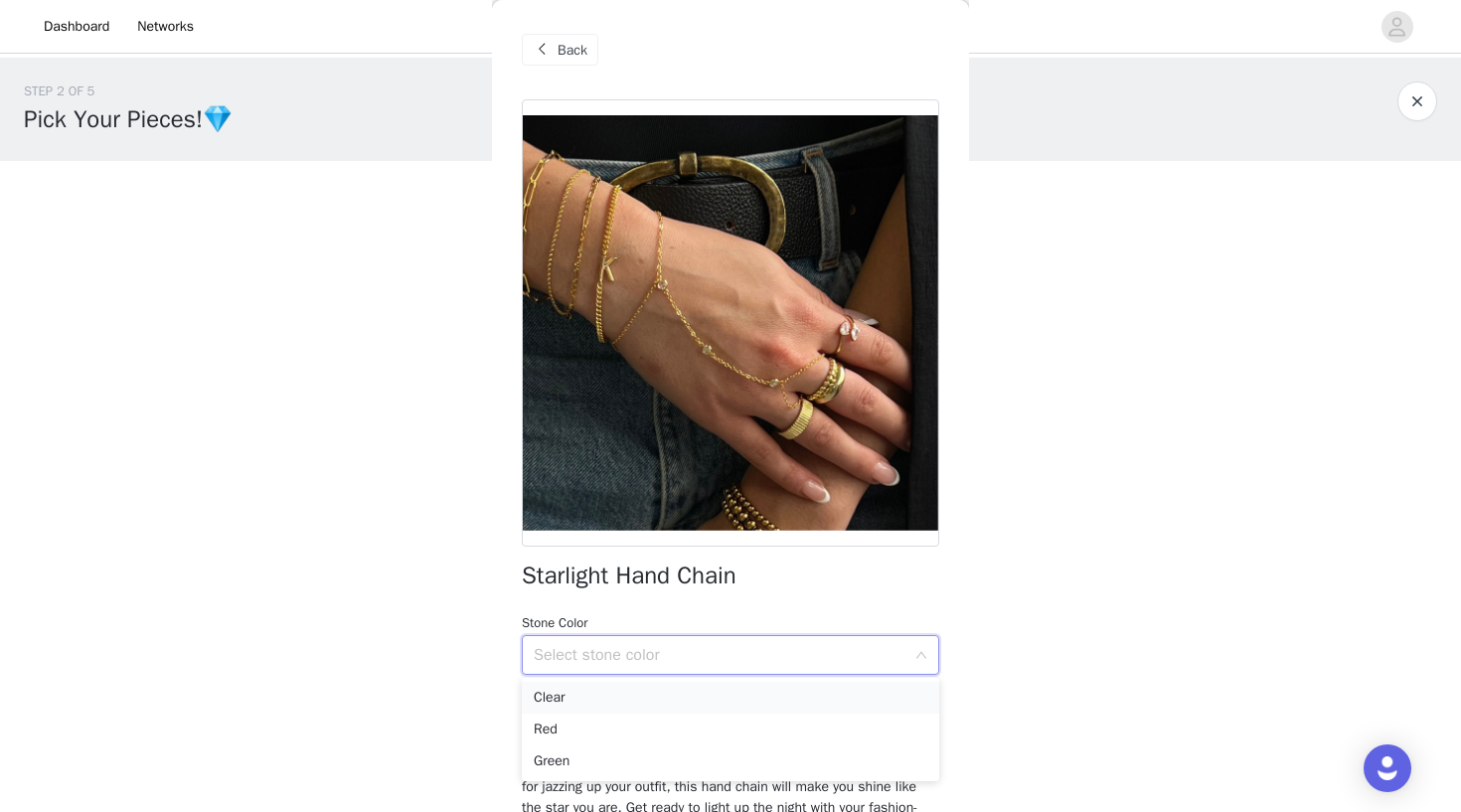 click on "Clear" at bounding box center [730, 698] 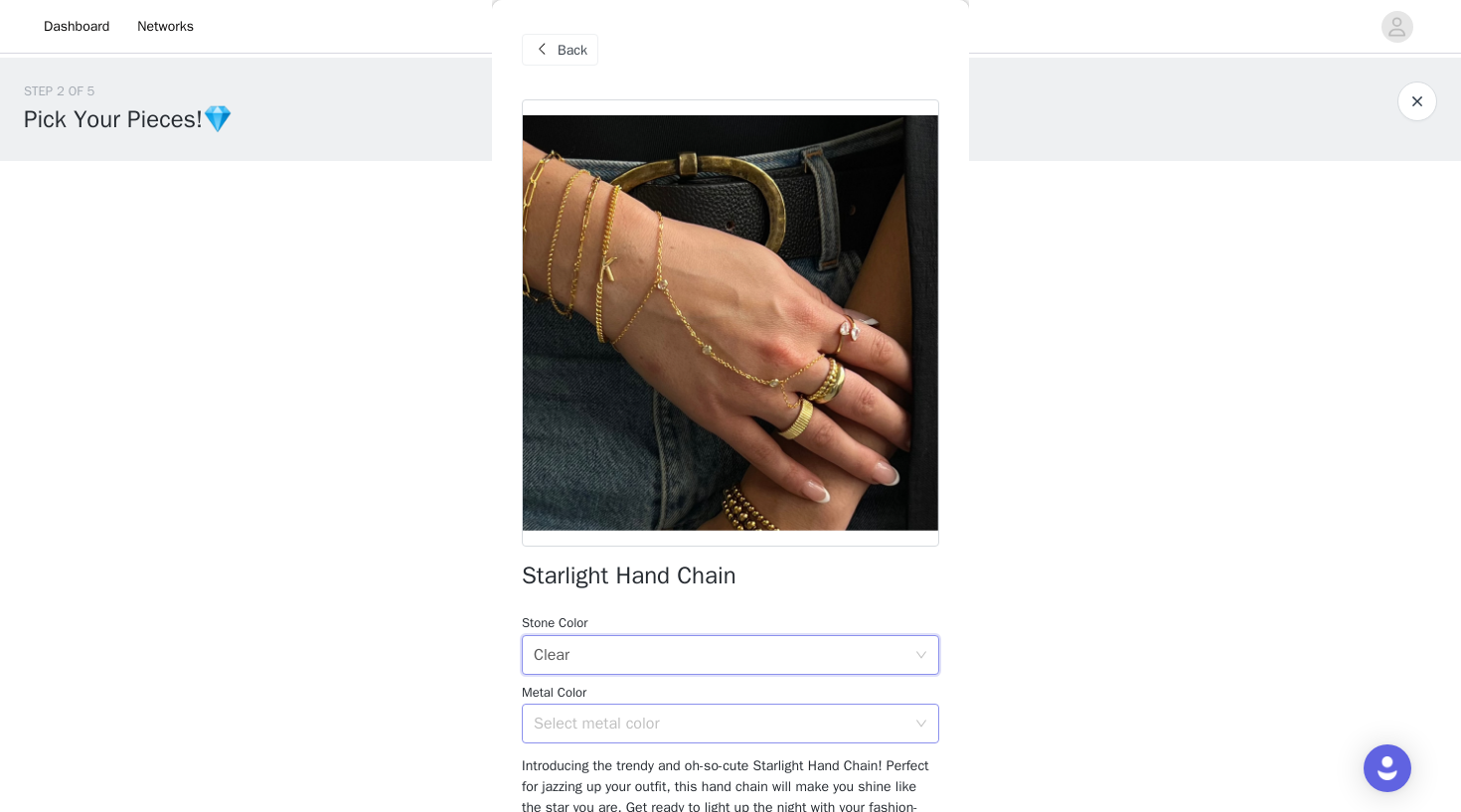 click on "Select metal color" at bounding box center (720, 724) 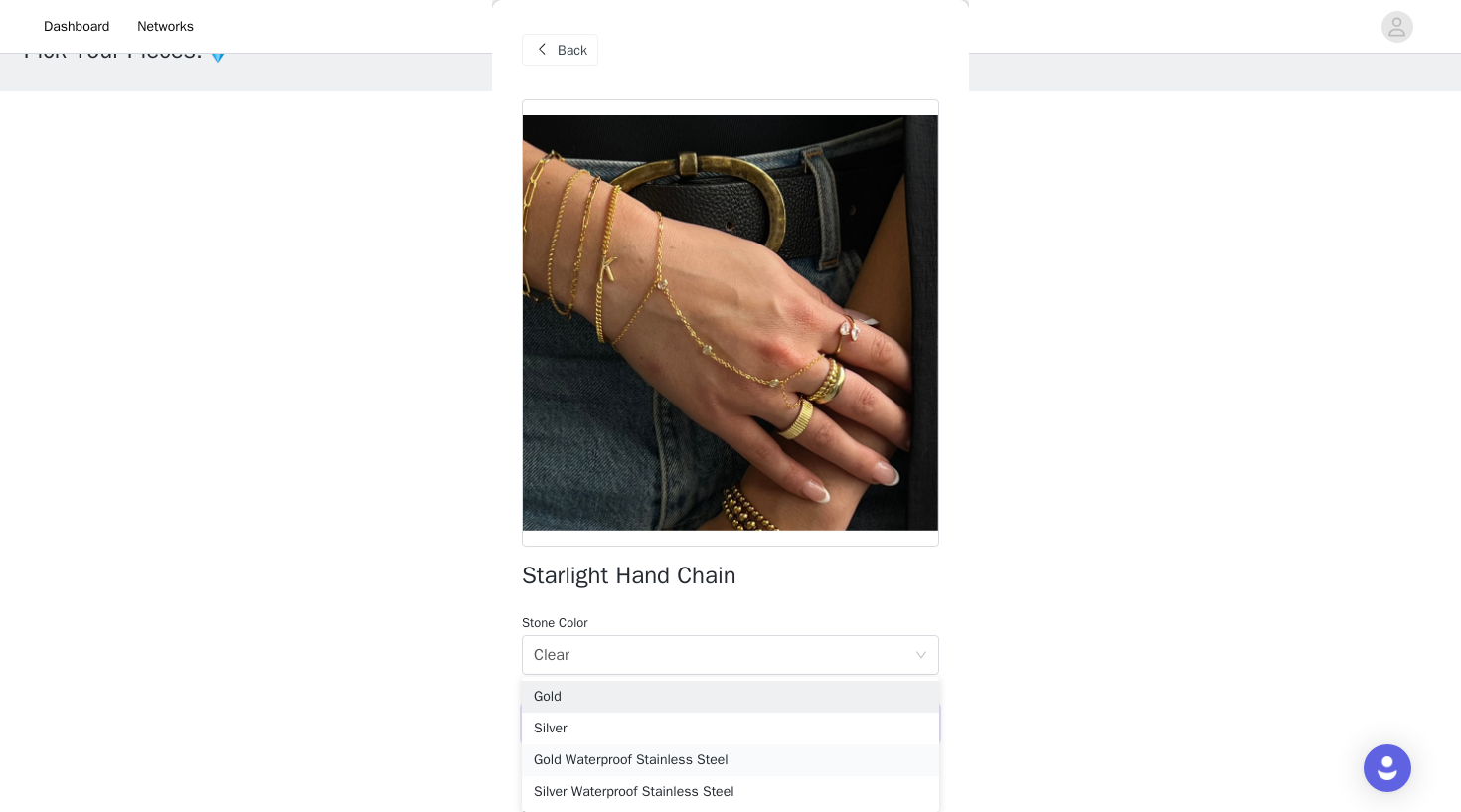 scroll, scrollTop: 70, scrollLeft: 0, axis: vertical 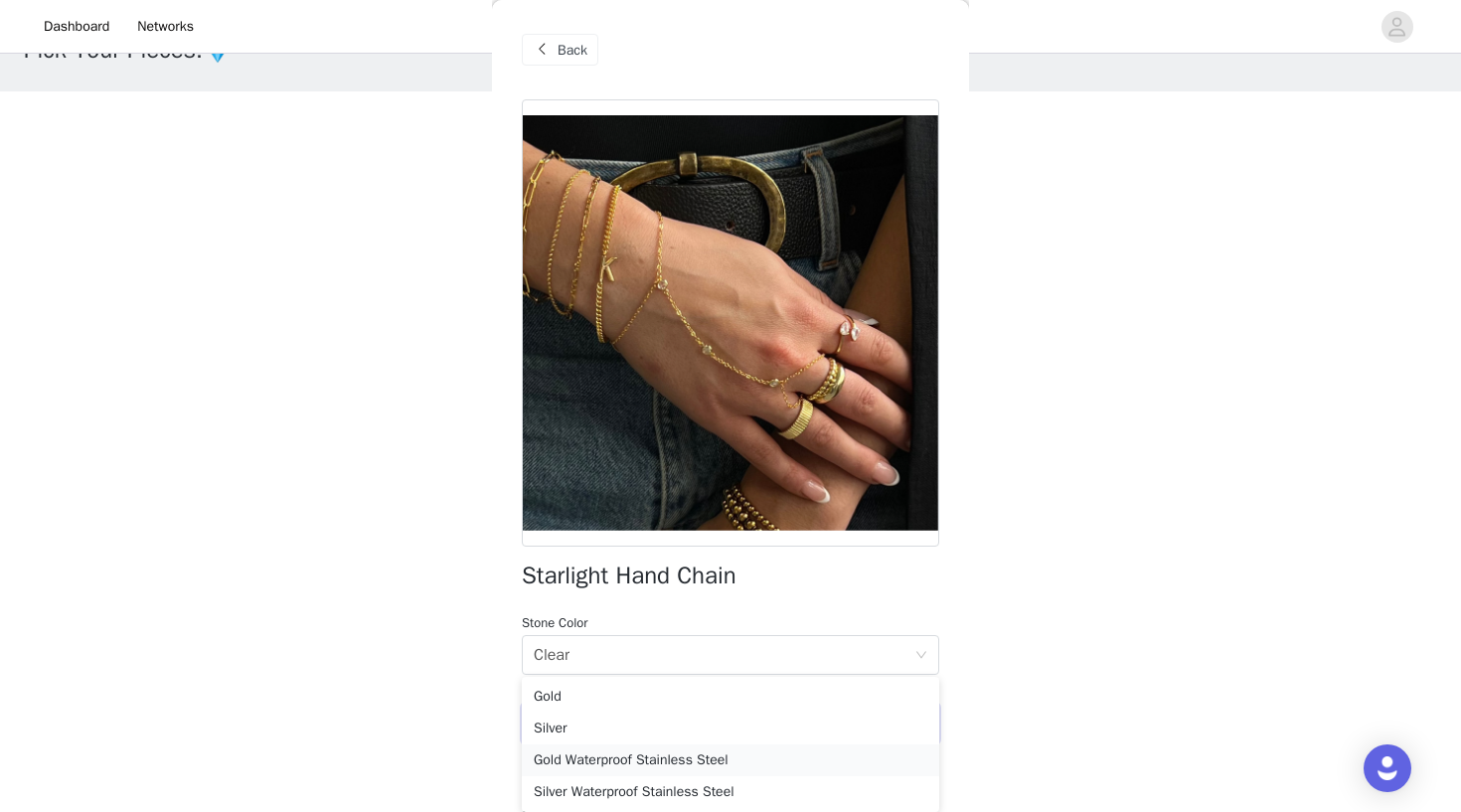 click on "Gold Waterproof Stainless Steel" at bounding box center [730, 760] 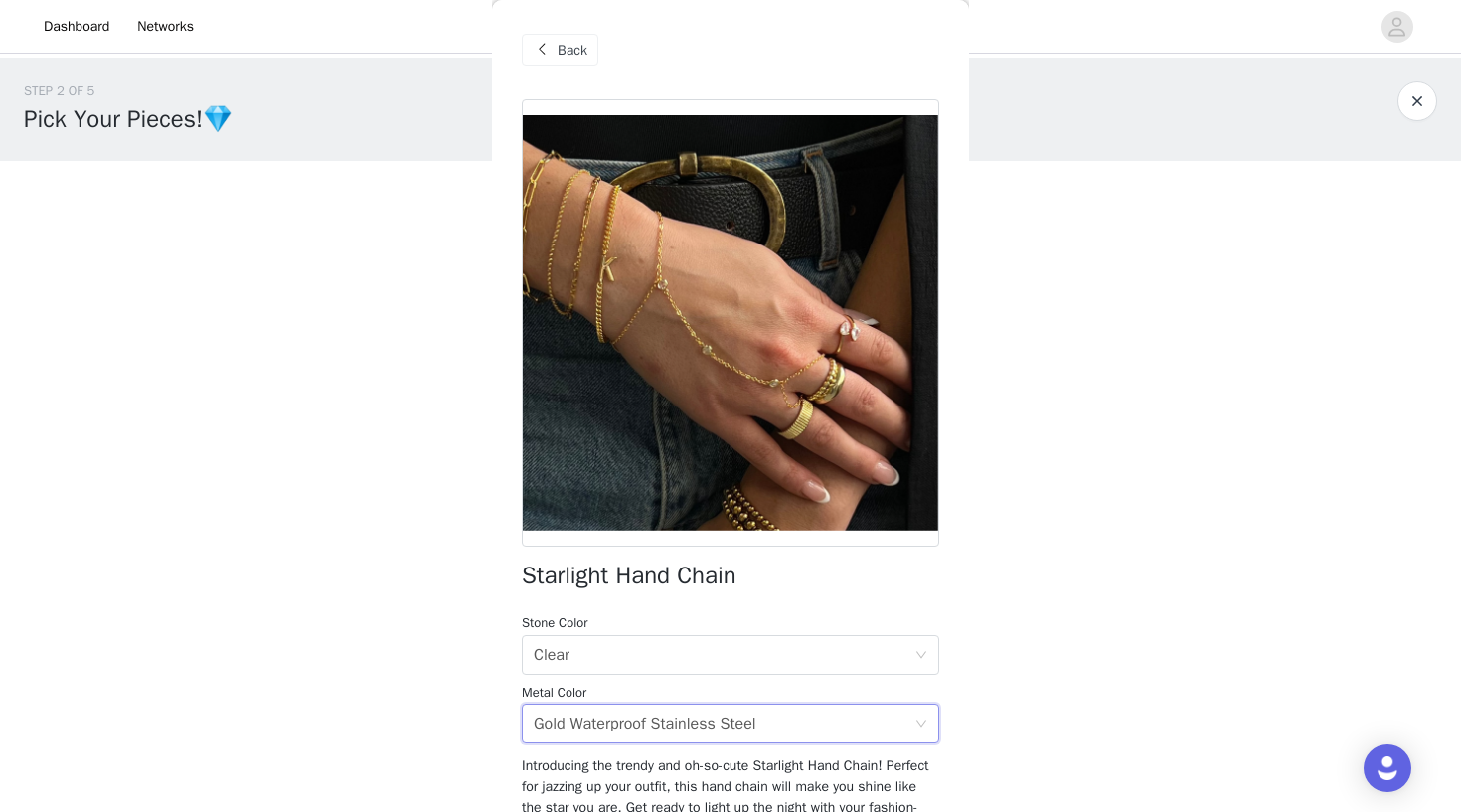 scroll, scrollTop: 0, scrollLeft: 0, axis: both 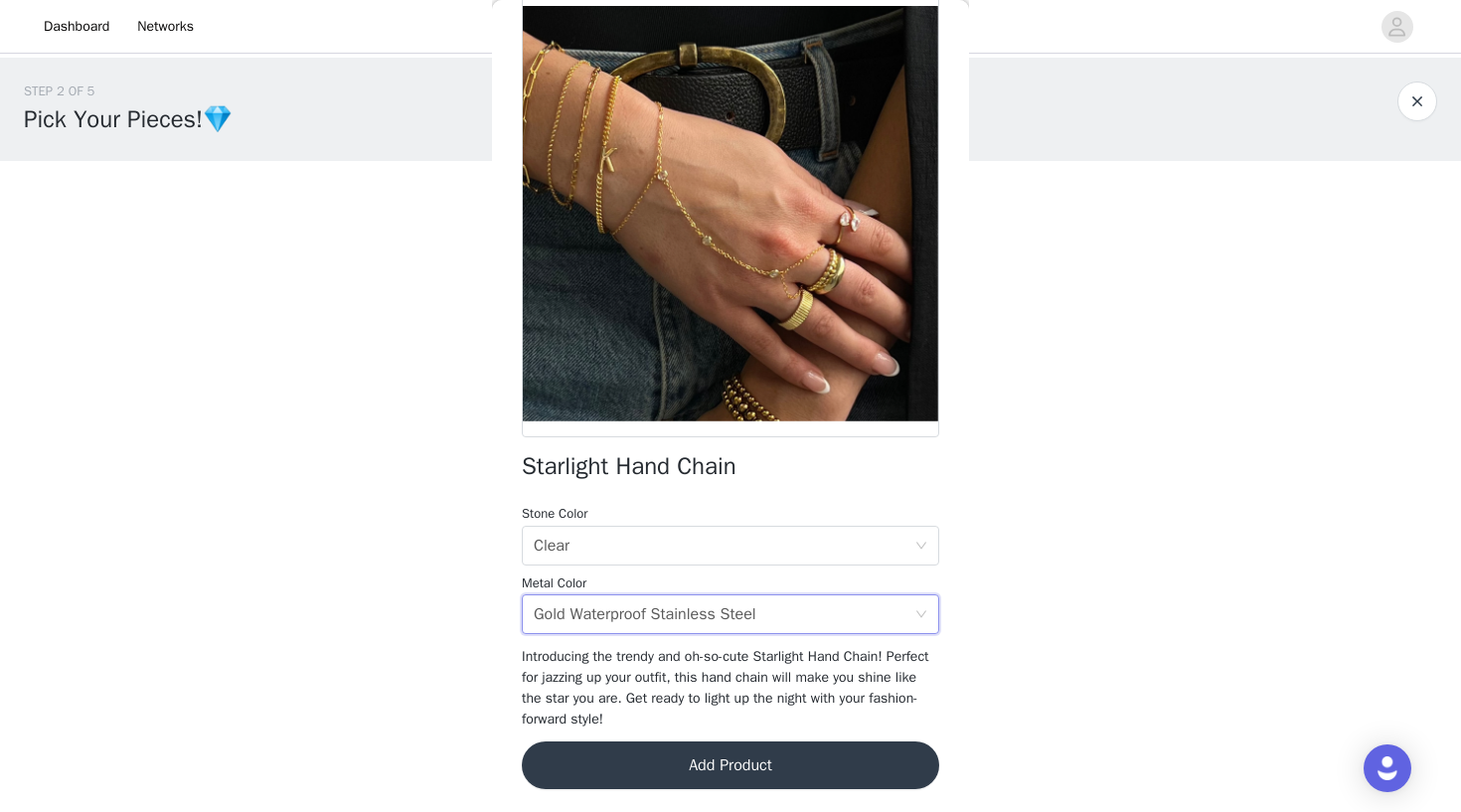 click on "Add Product" at bounding box center [730, 765] 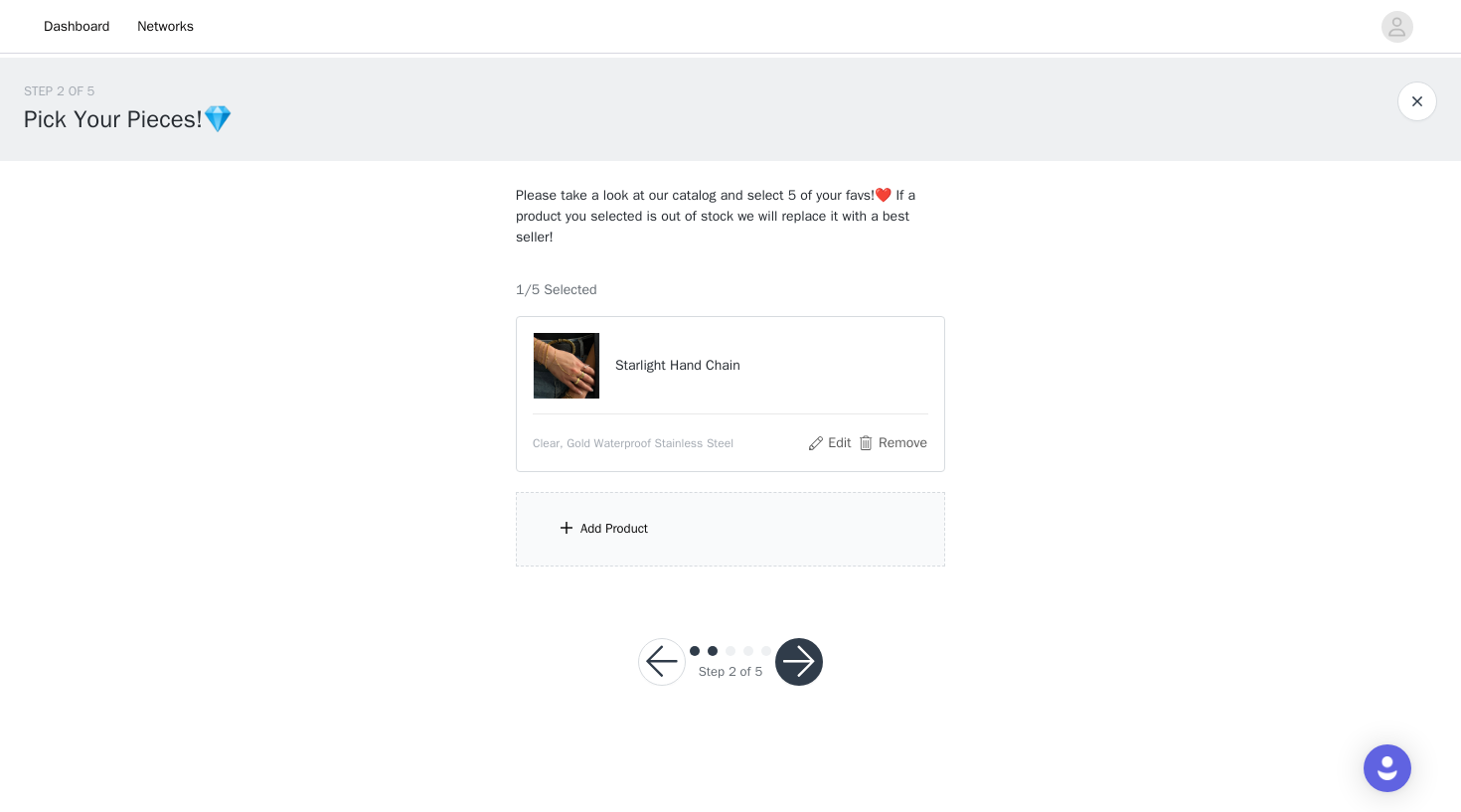 click on "Add Product" at bounding box center (730, 529) 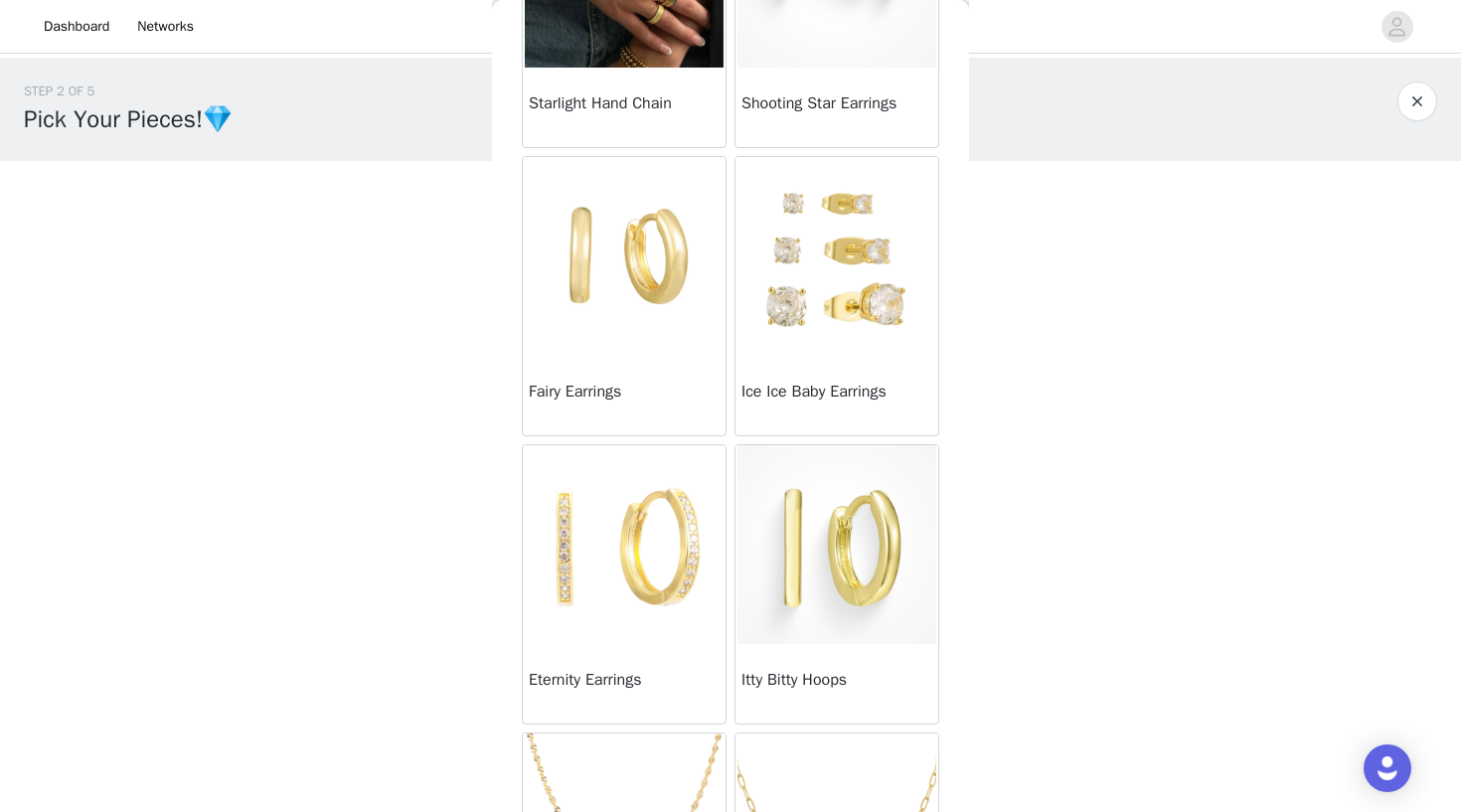 scroll, scrollTop: 235, scrollLeft: 0, axis: vertical 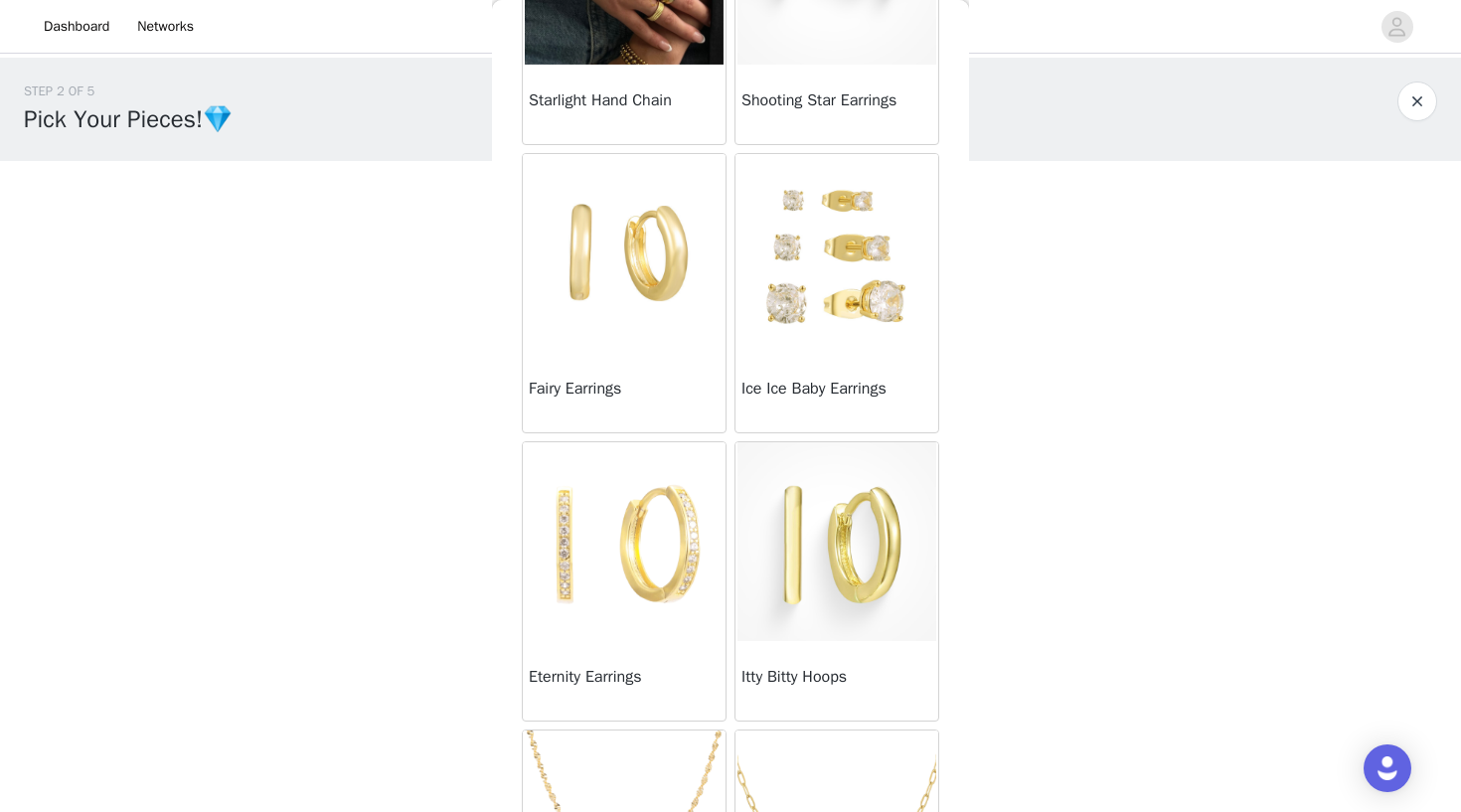 click at bounding box center (624, 542) 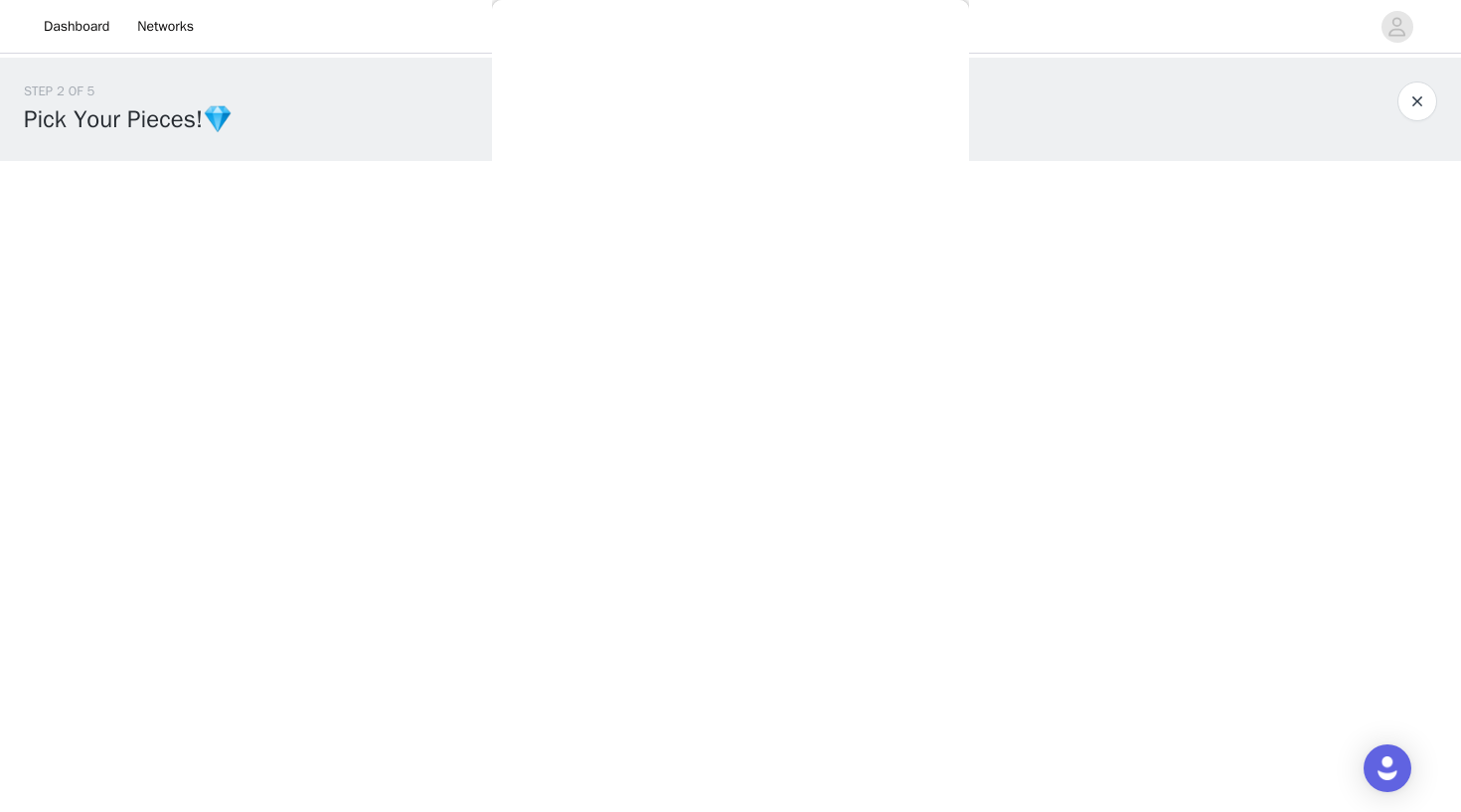 scroll, scrollTop: 178, scrollLeft: 0, axis: vertical 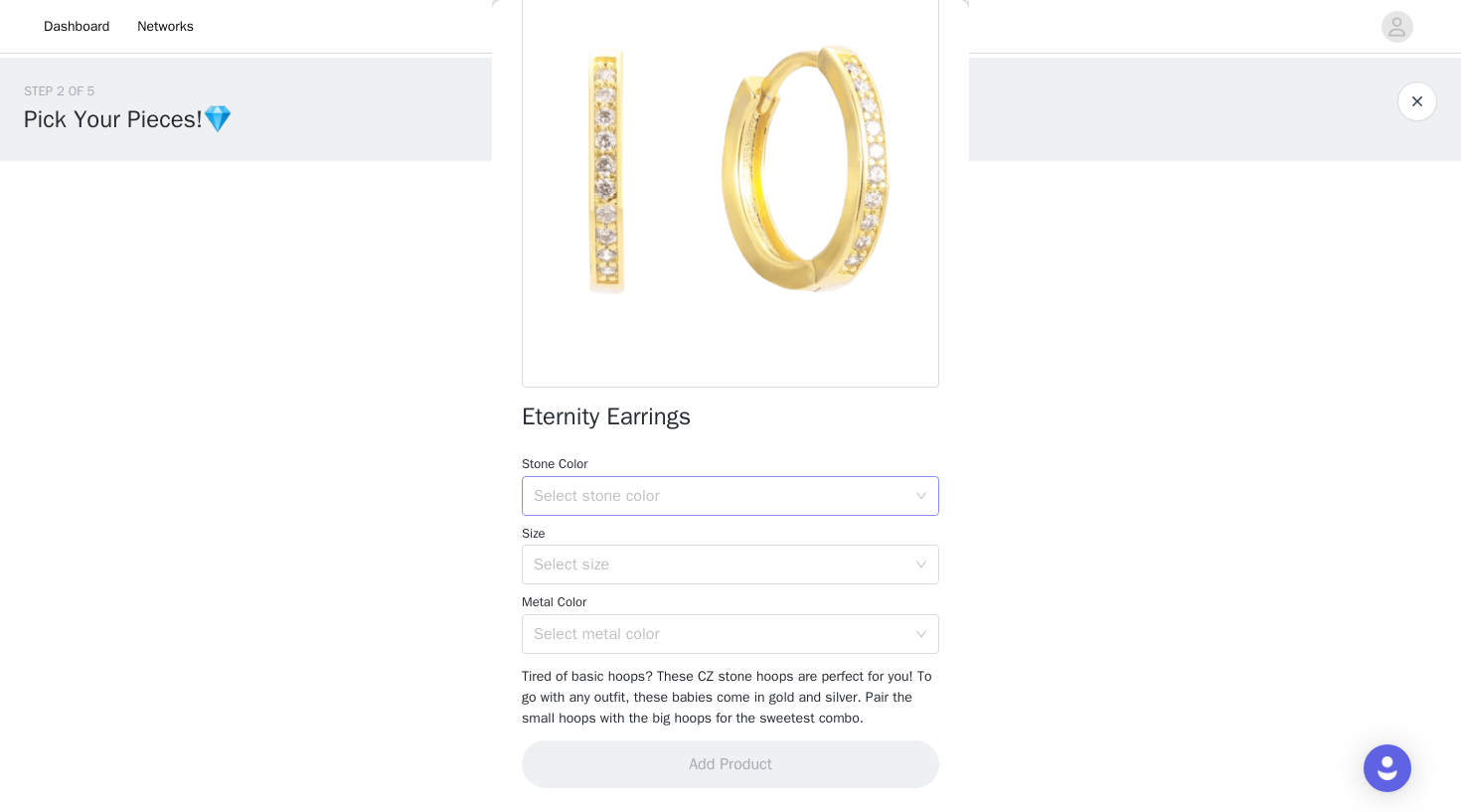 click on "Select stone color" at bounding box center [720, 496] 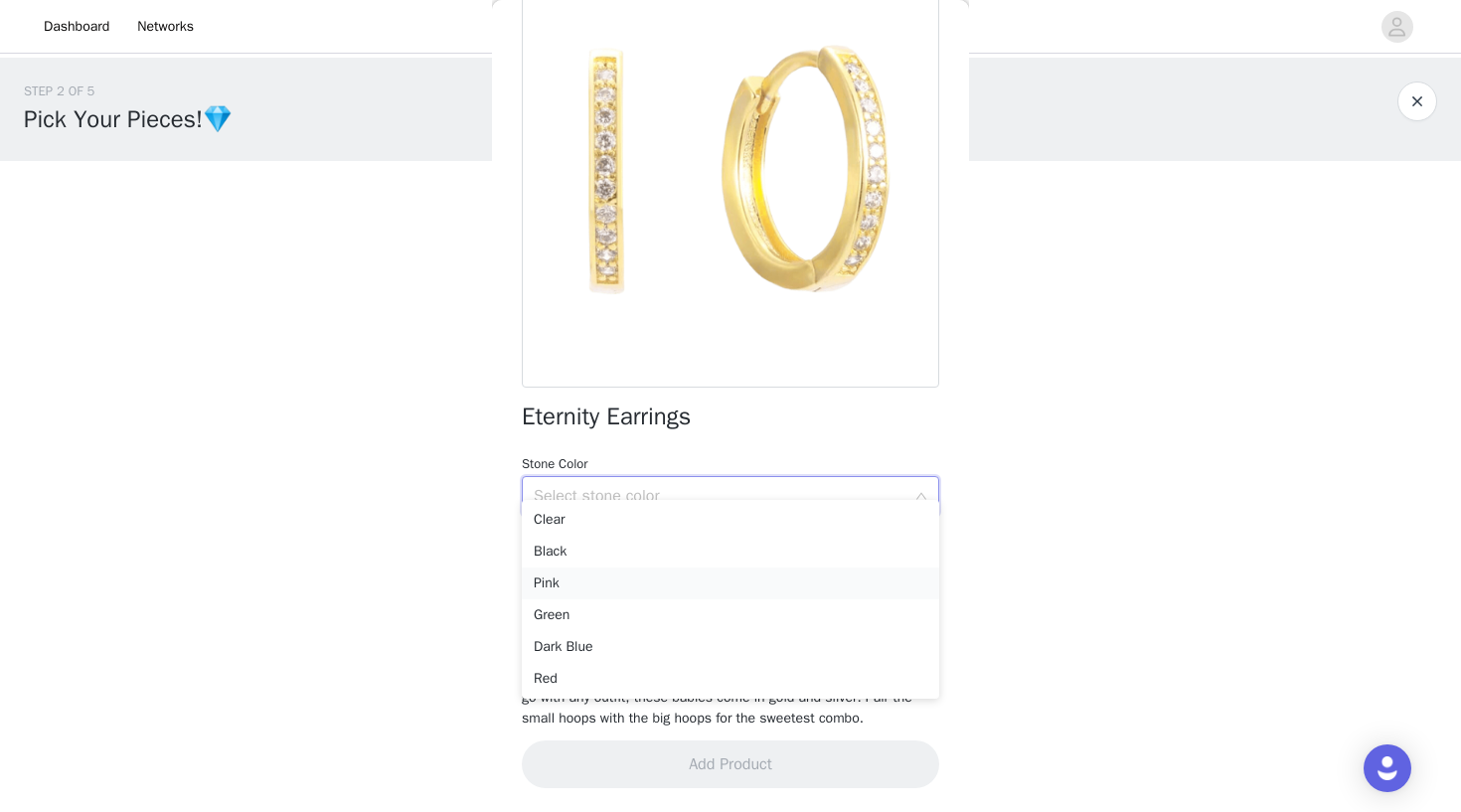 click on "Pink" at bounding box center (730, 583) 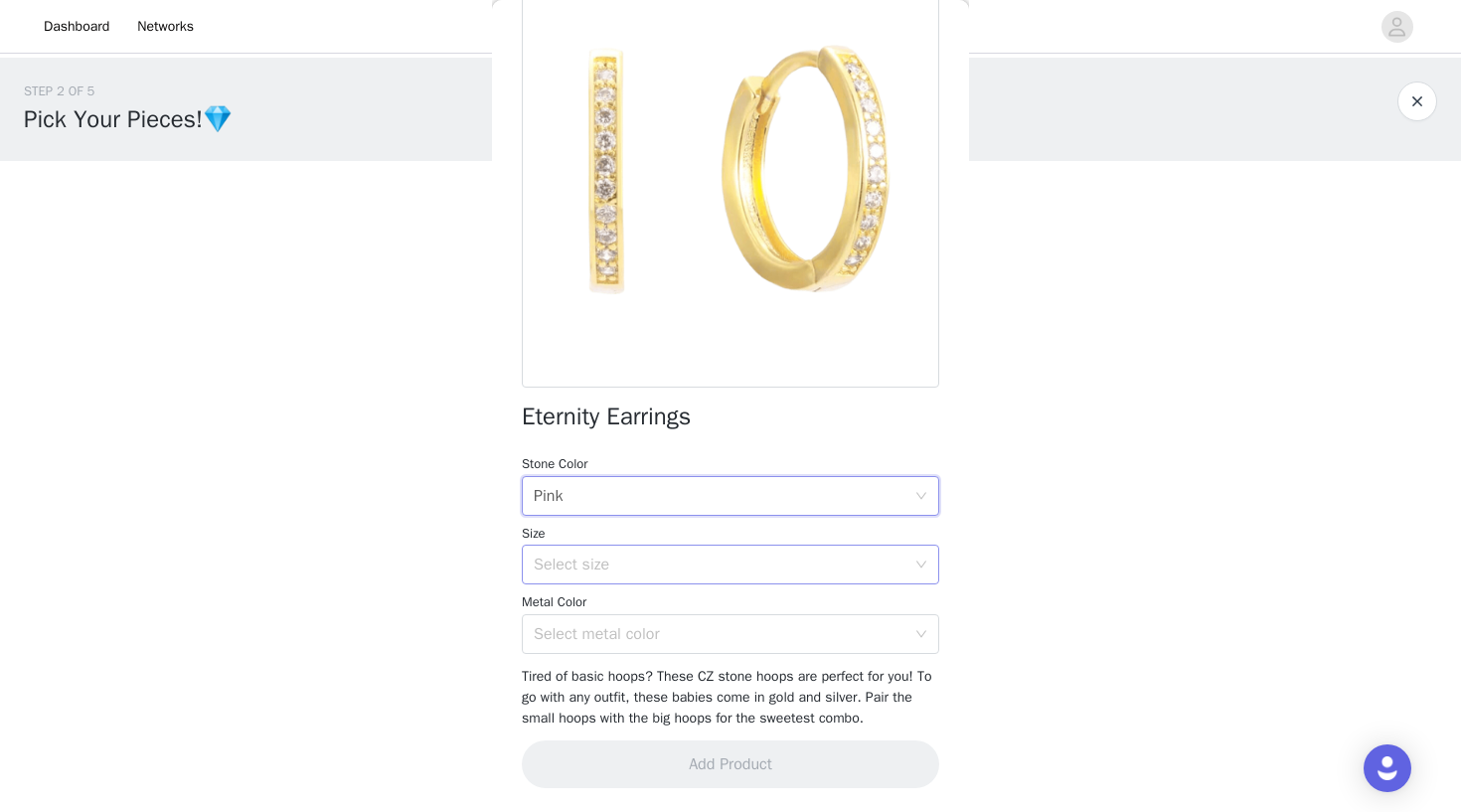 click on "Select size" at bounding box center (720, 565) 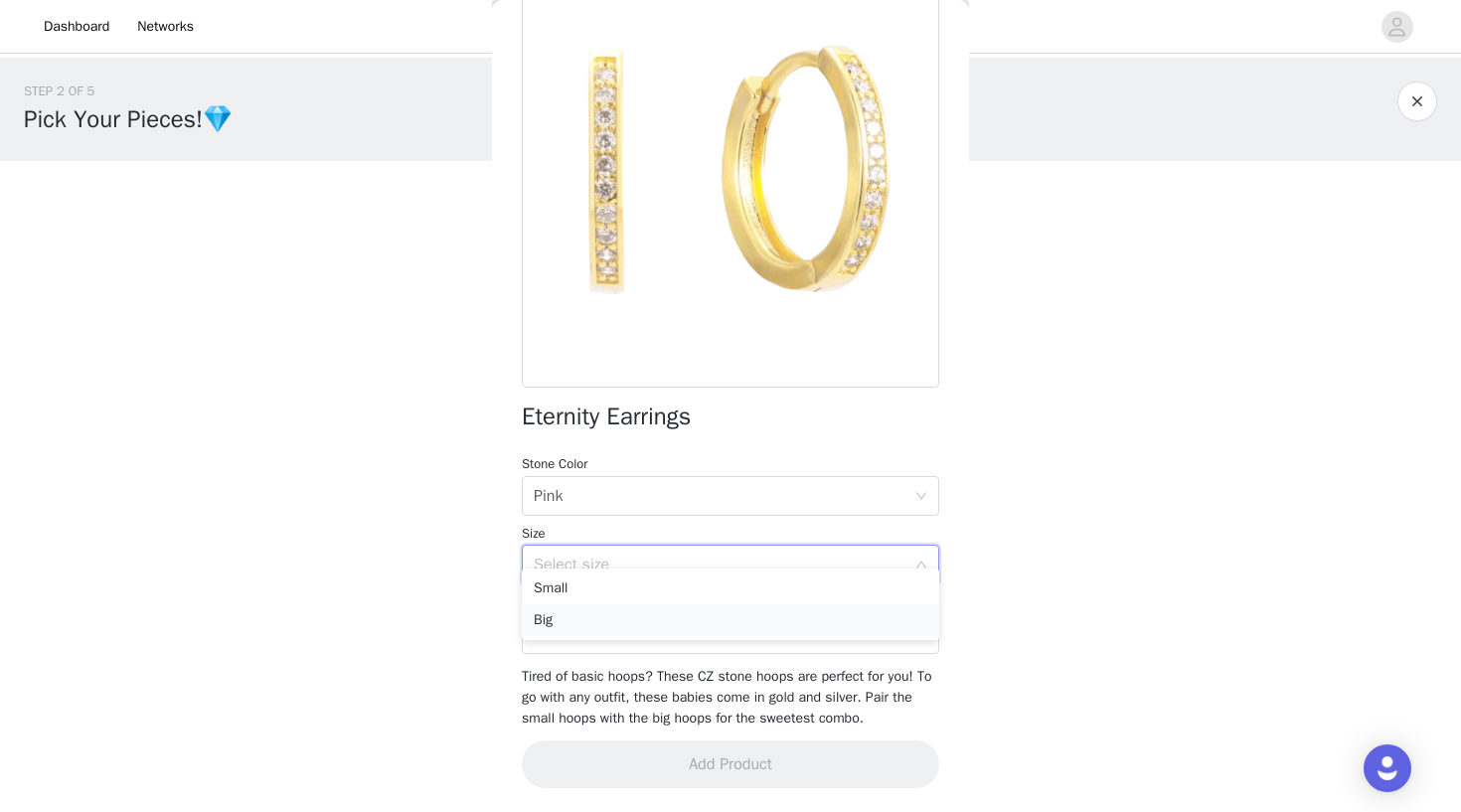 click on "Big" at bounding box center [730, 620] 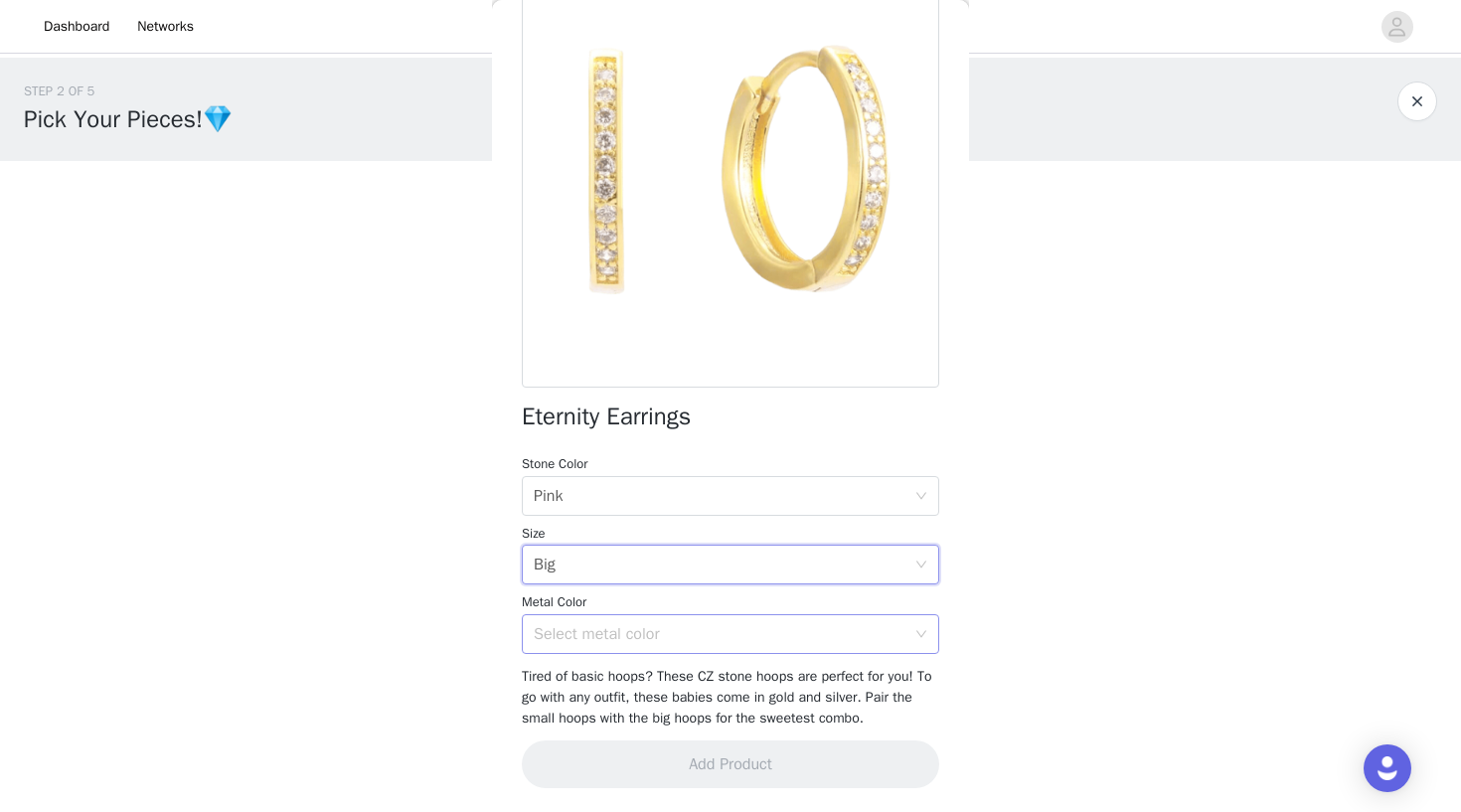 click on "Select metal color" at bounding box center [720, 634] 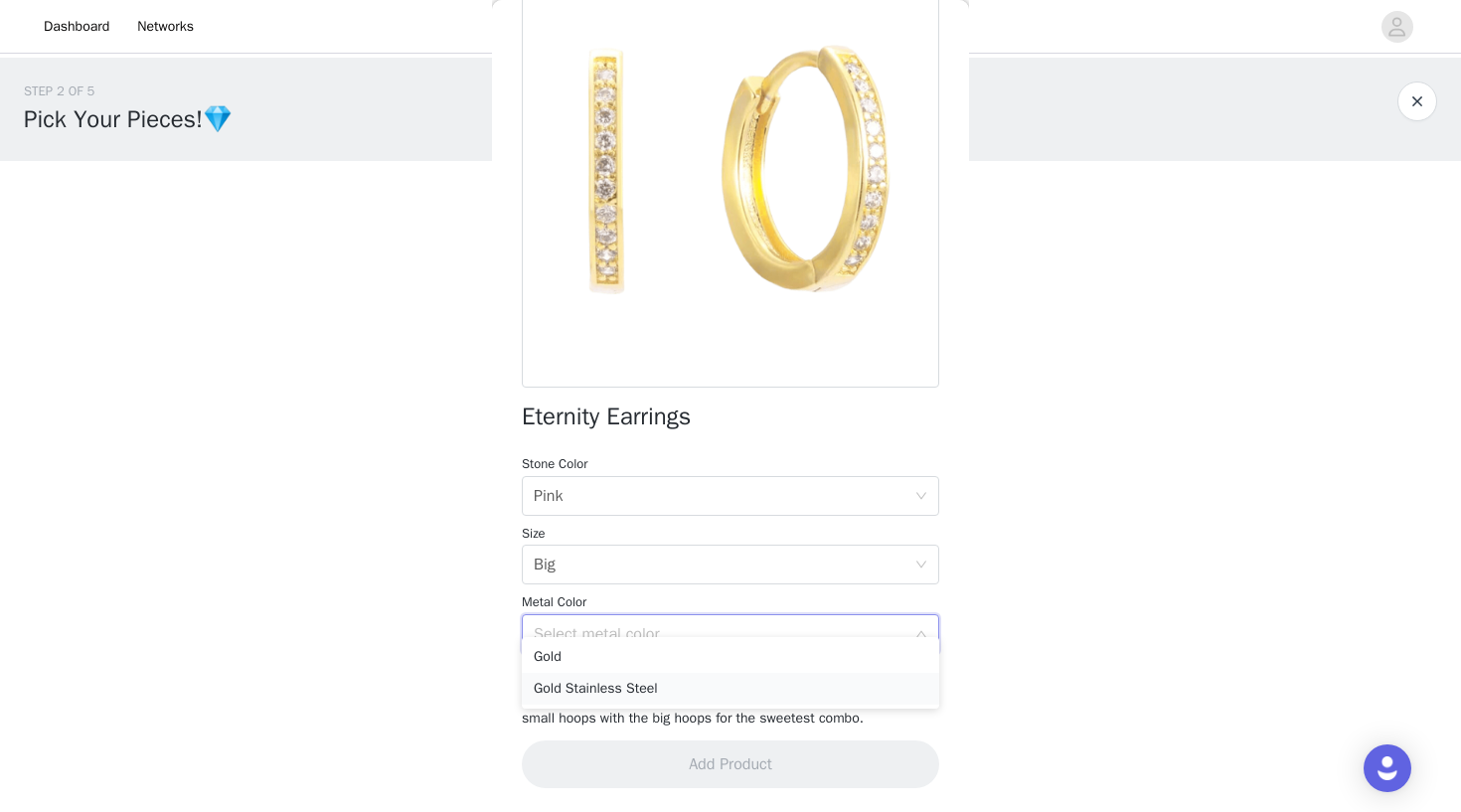 click on "Gold Stainless Steel" at bounding box center [730, 689] 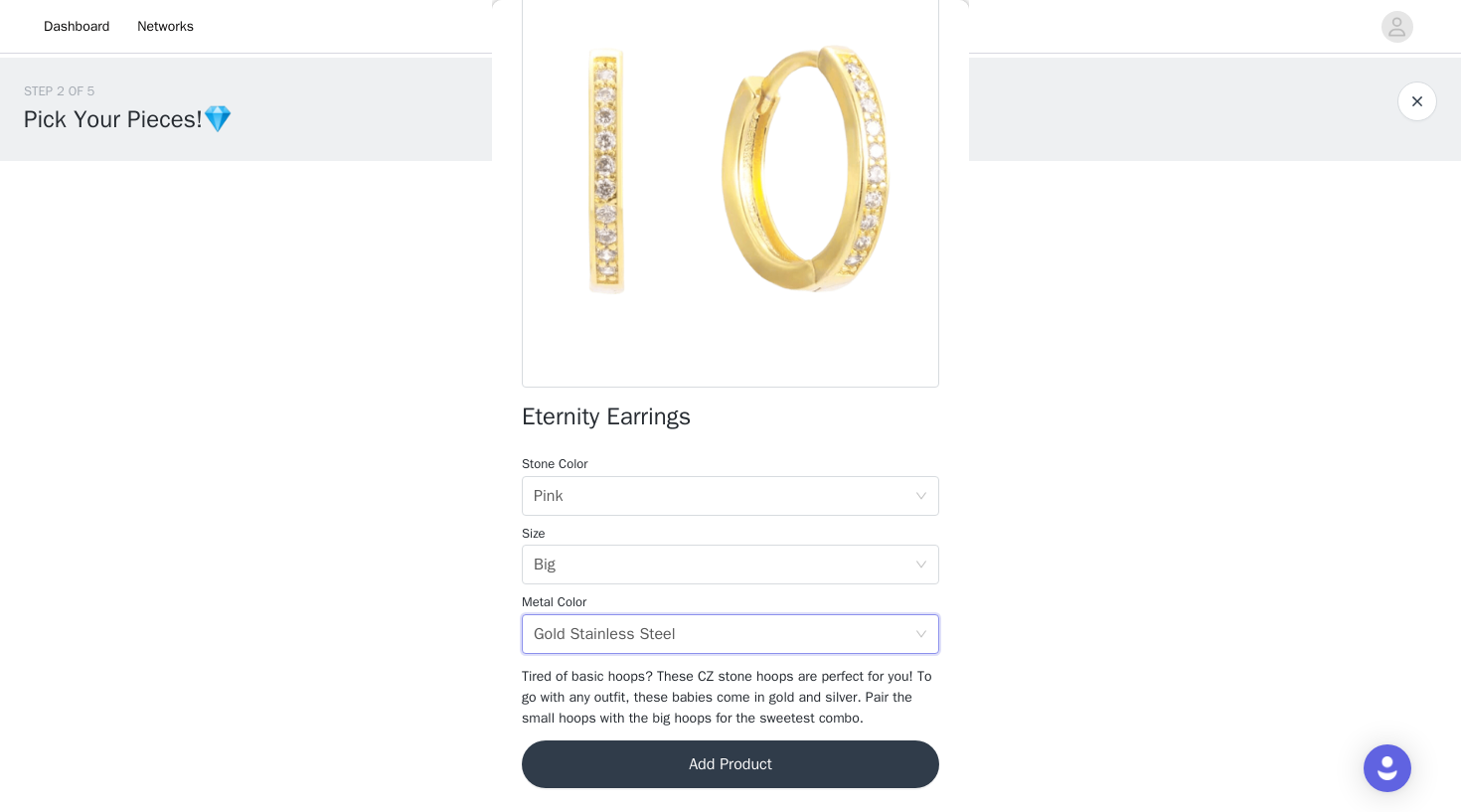 click on "Add Product" at bounding box center [730, 764] 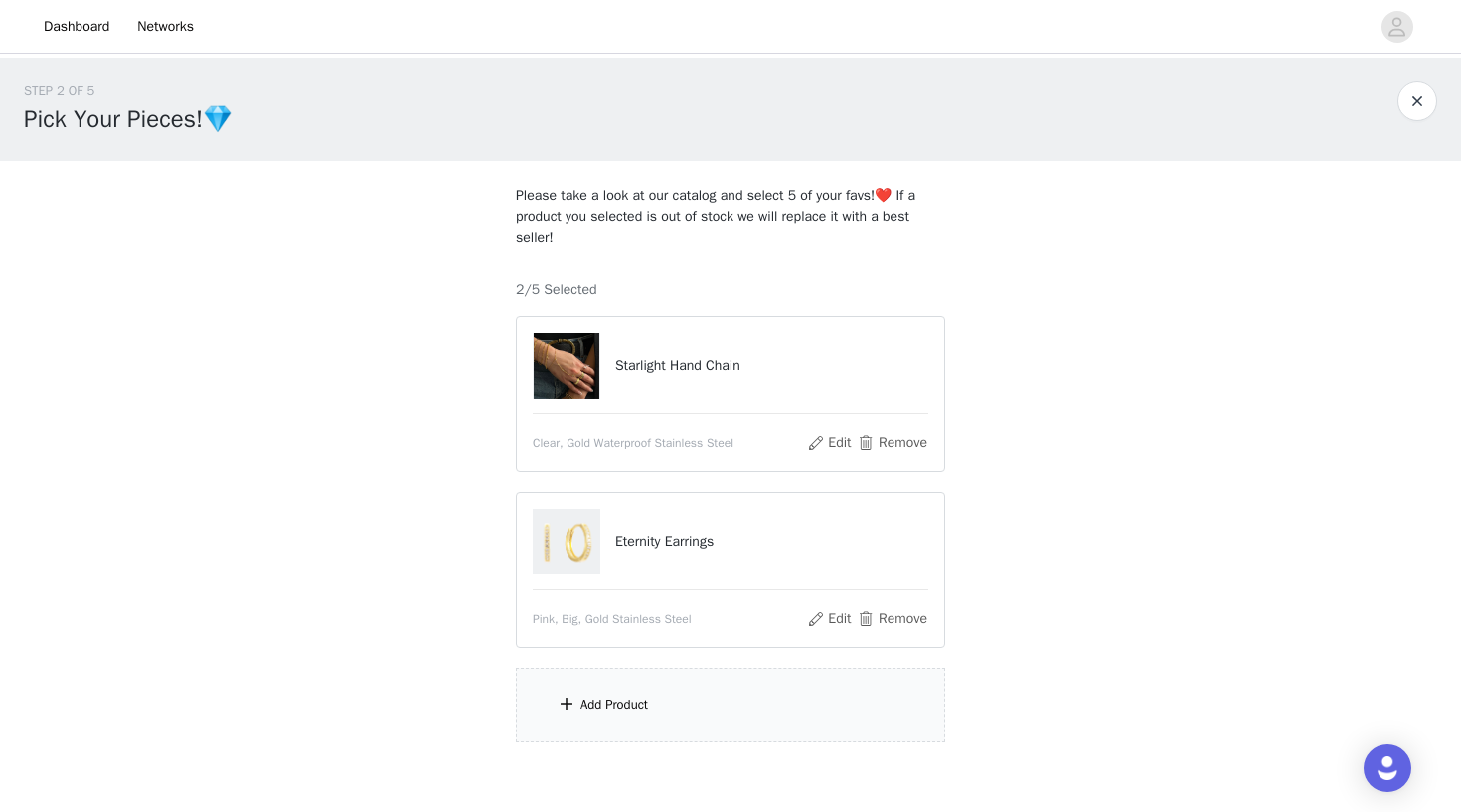 click on "Add Product" at bounding box center [730, 705] 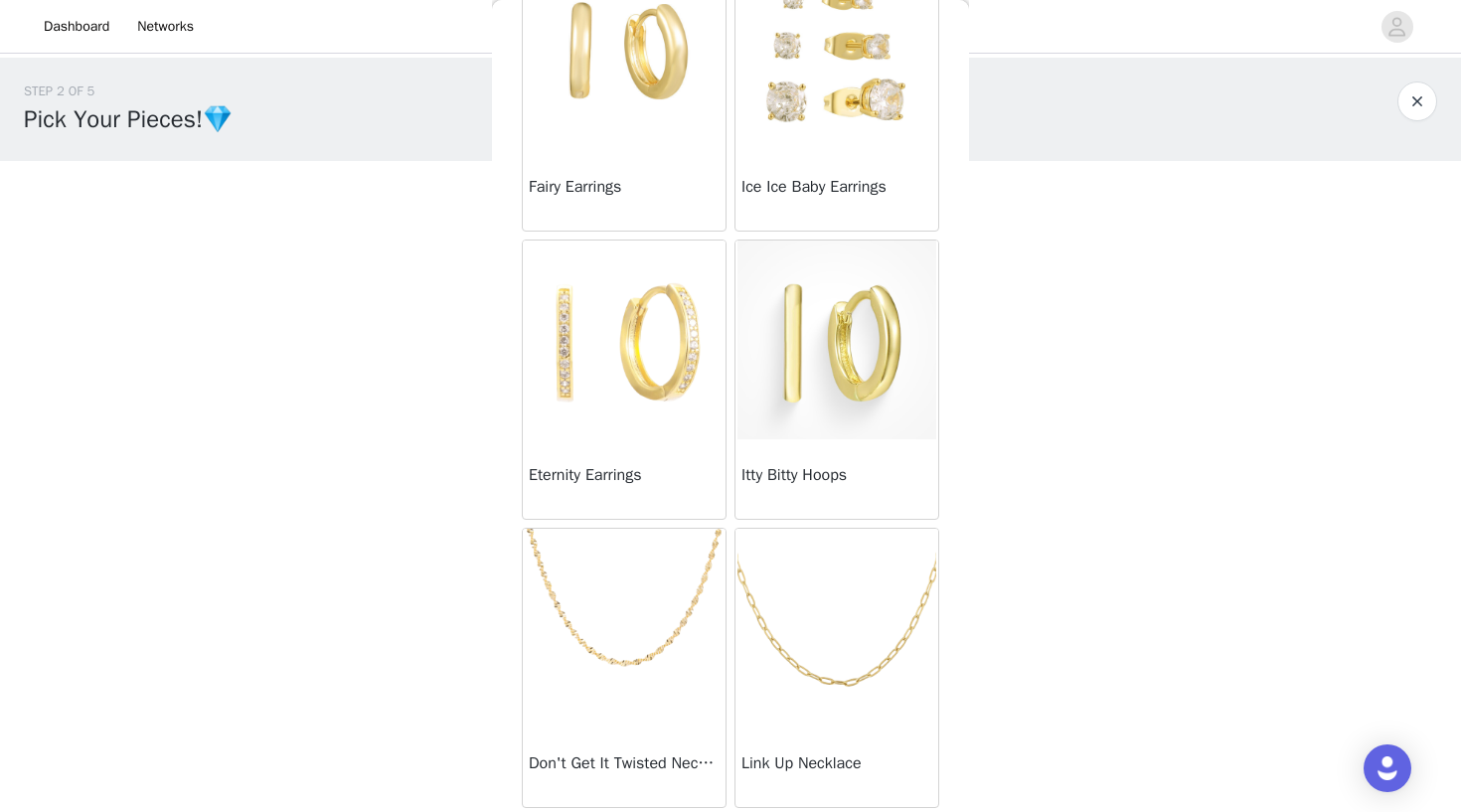 scroll, scrollTop: 436, scrollLeft: 0, axis: vertical 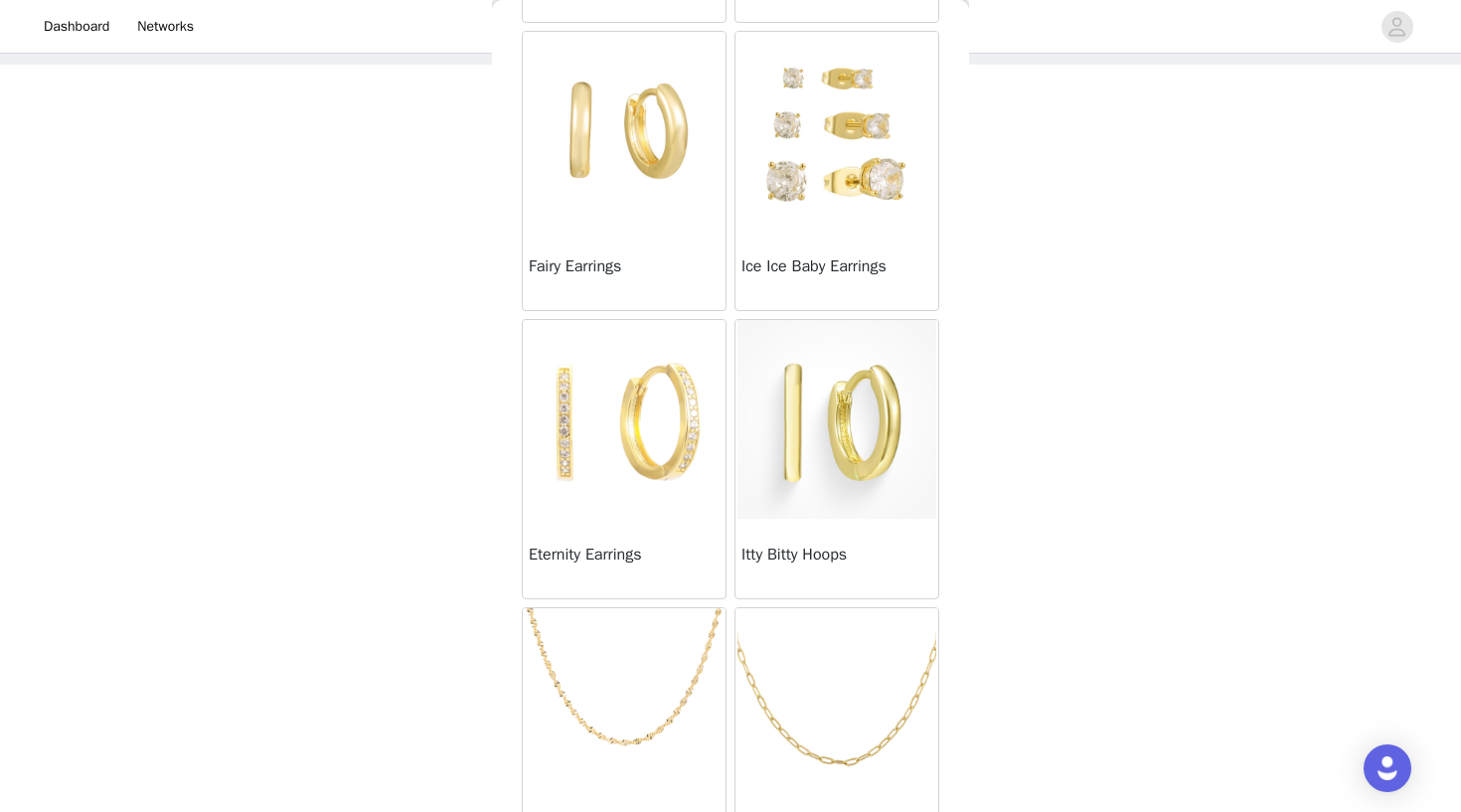 click at bounding box center (624, 131) 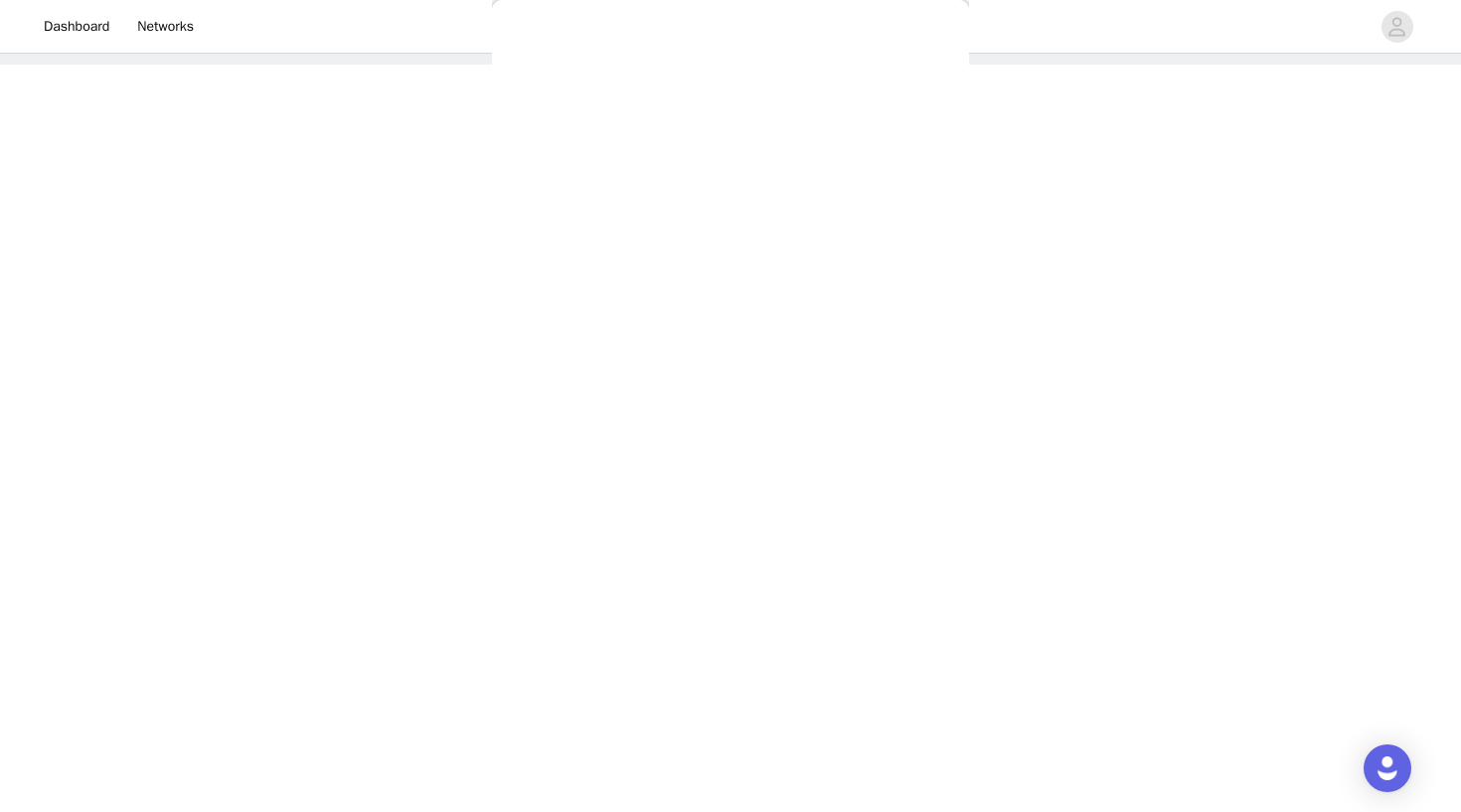 scroll, scrollTop: 20, scrollLeft: 0, axis: vertical 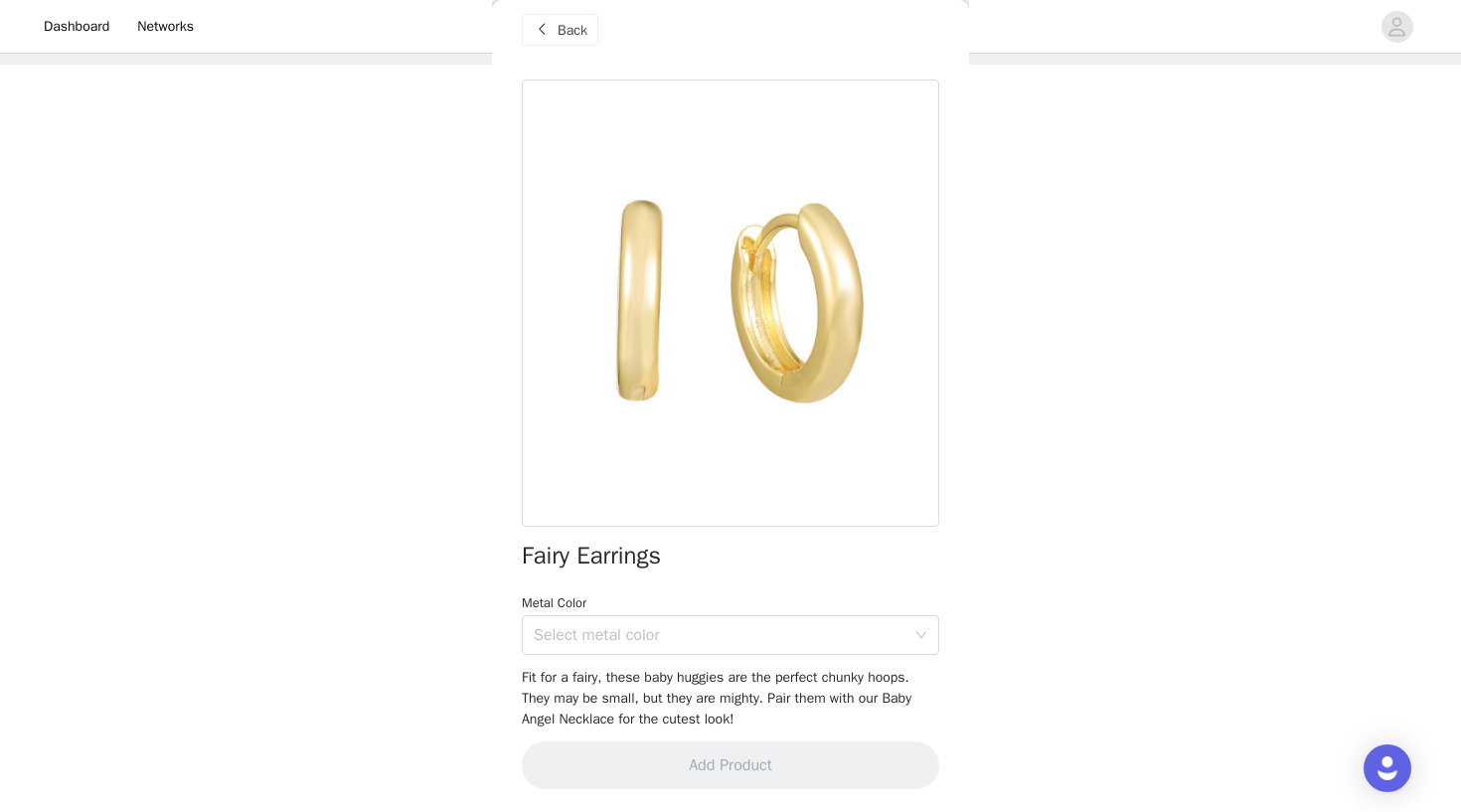 click on "Fairy Earrings               Metal Color   Select metal color   Fit for a fairy, these baby huggies are the perfect chunky hoops. They may be small, but they are mighty. Pair them with our Baby Angel Necklace for the cutest look!     Add Product" at bounding box center [730, 446] 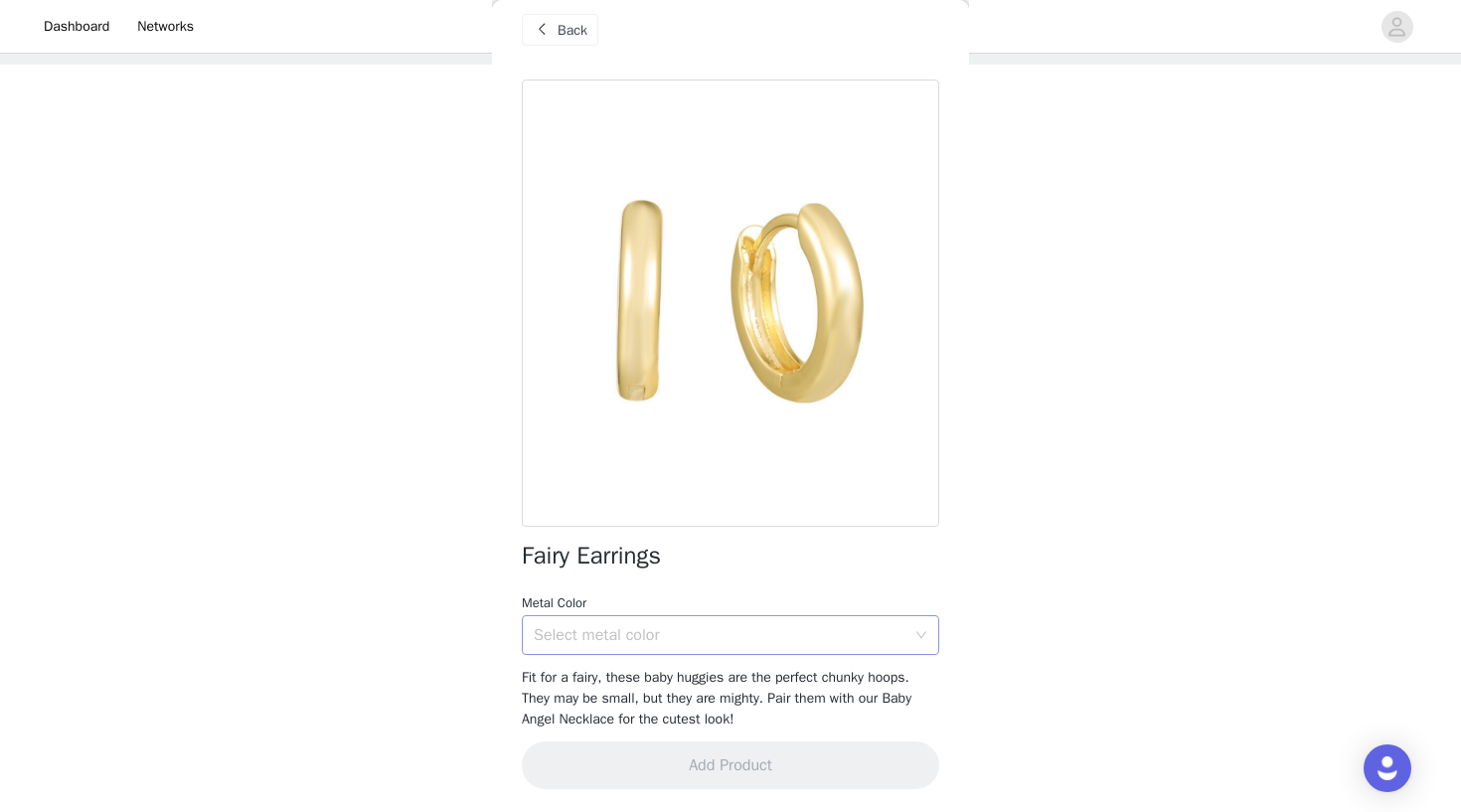 click on "Select metal color" at bounding box center [720, 635] 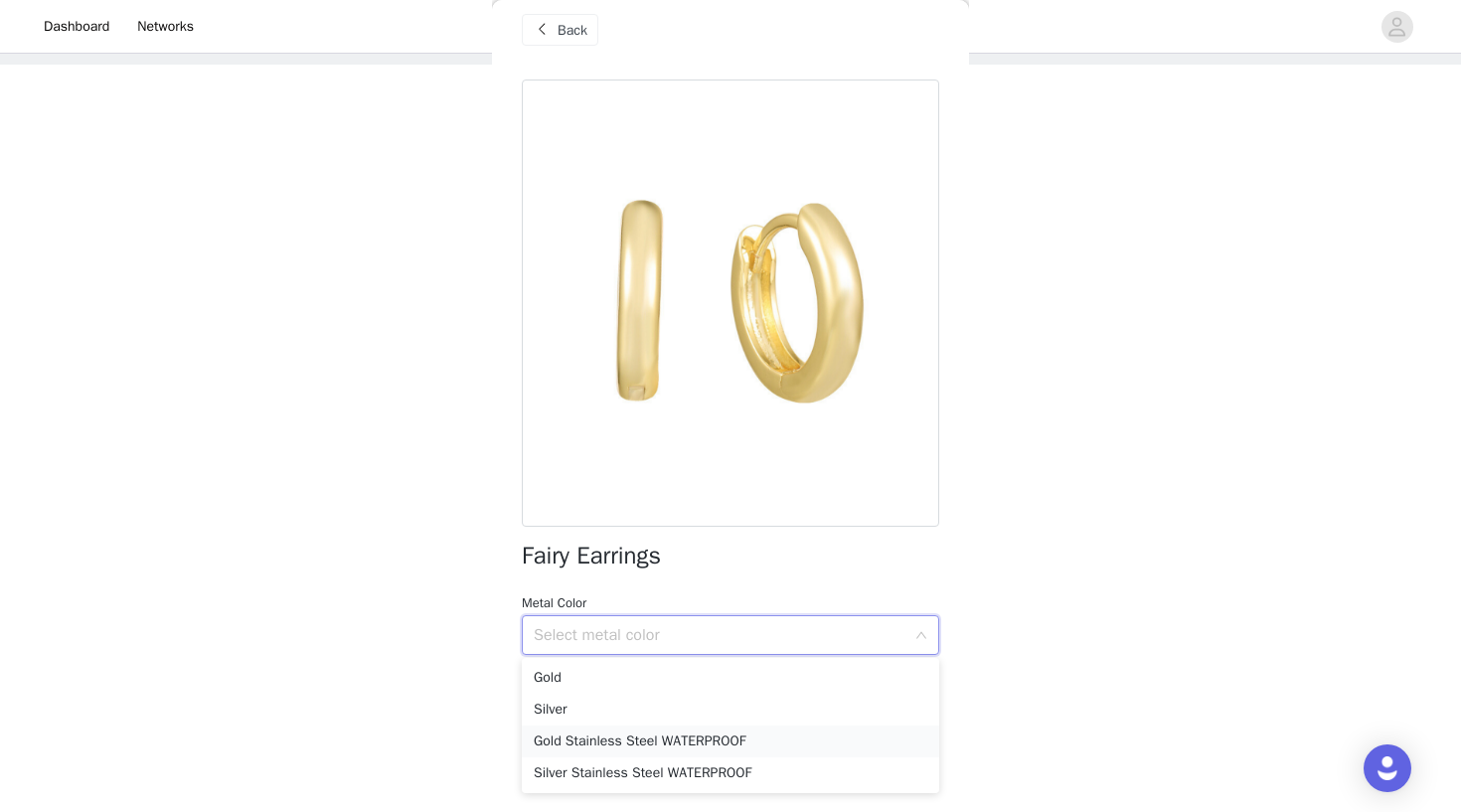 click on "Gold Stainless Steel WATERPROOF" at bounding box center [730, 741] 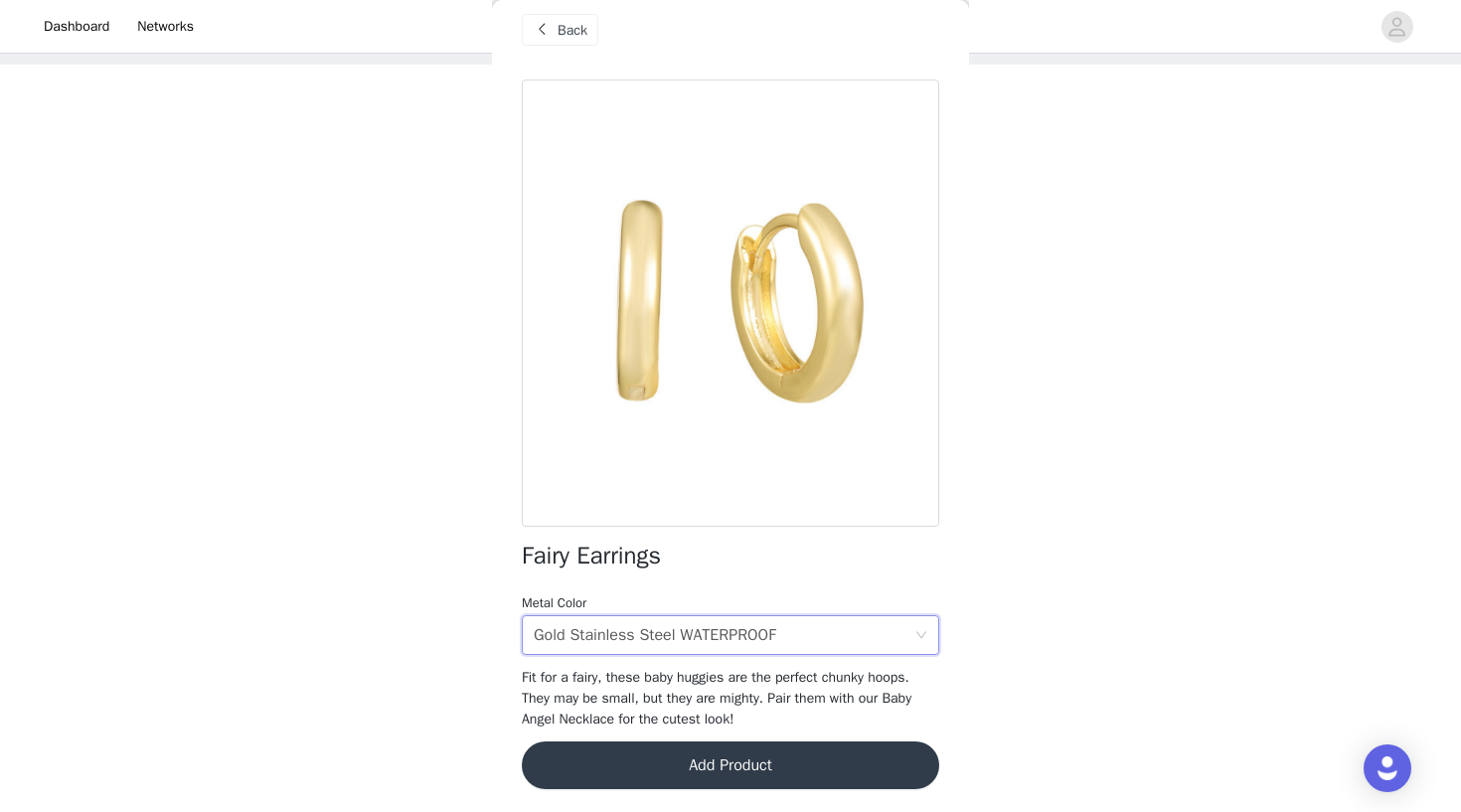click on "Add Product" at bounding box center (730, 765) 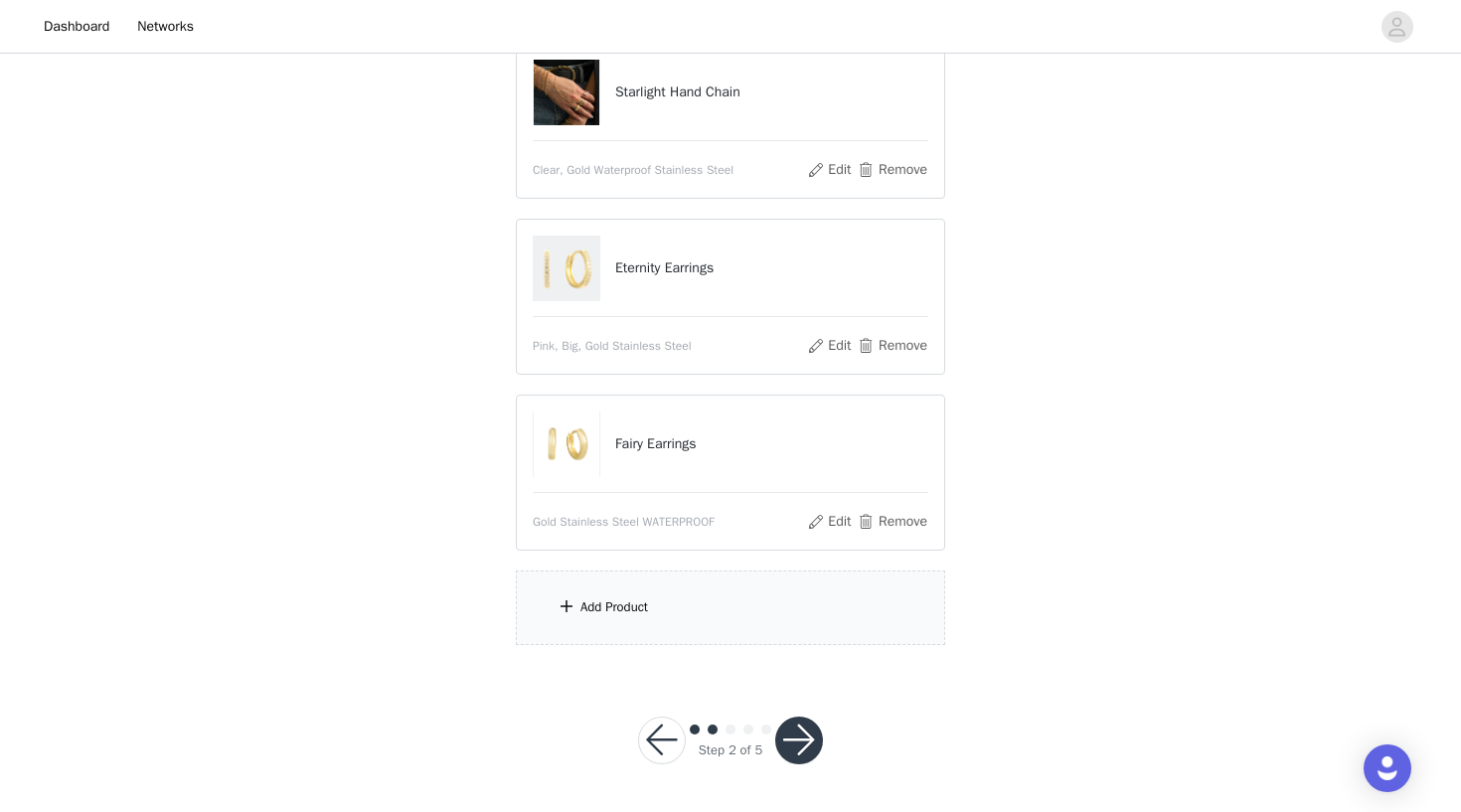 scroll, scrollTop: 272, scrollLeft: 0, axis: vertical 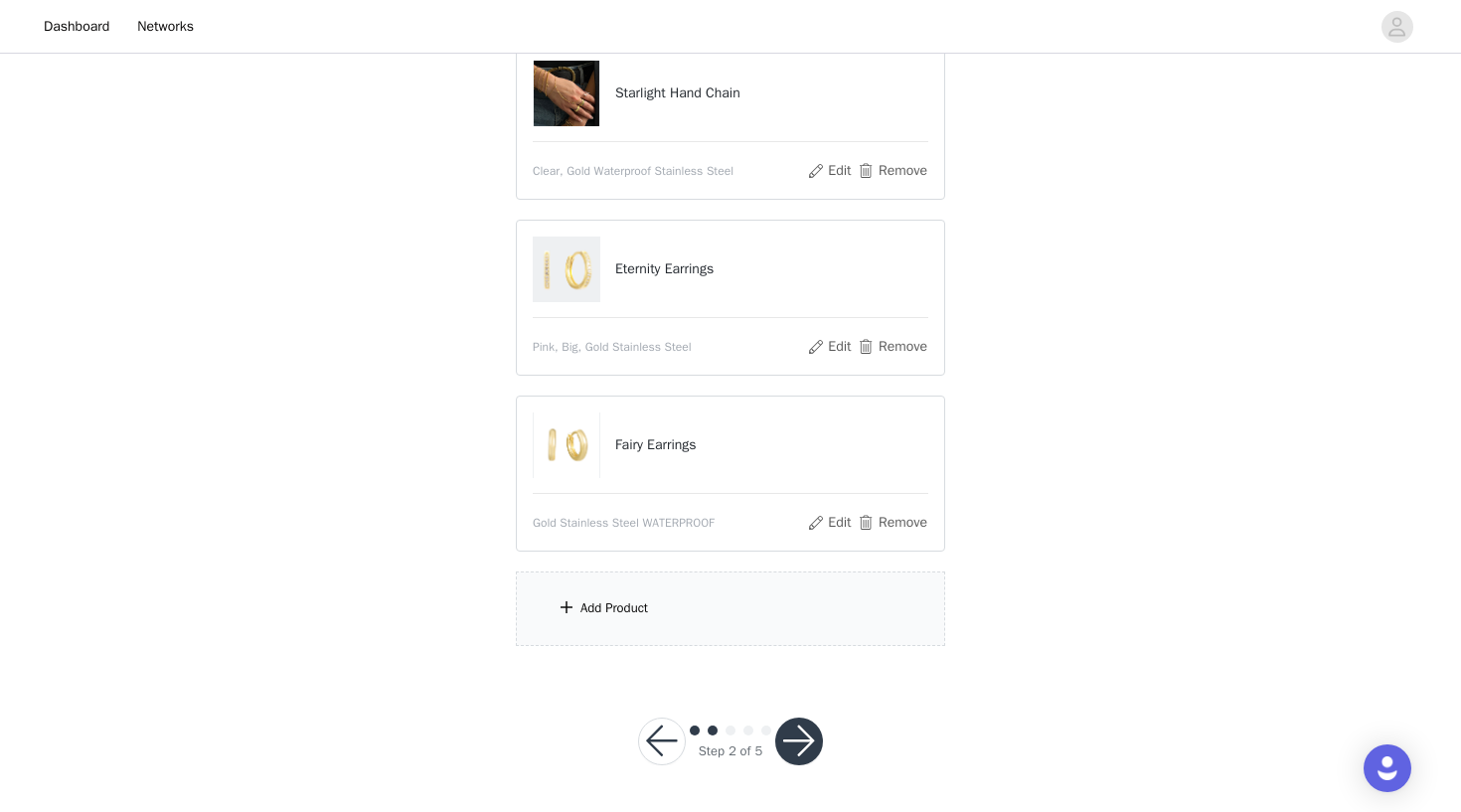 click on "Add Product" at bounding box center (730, 608) 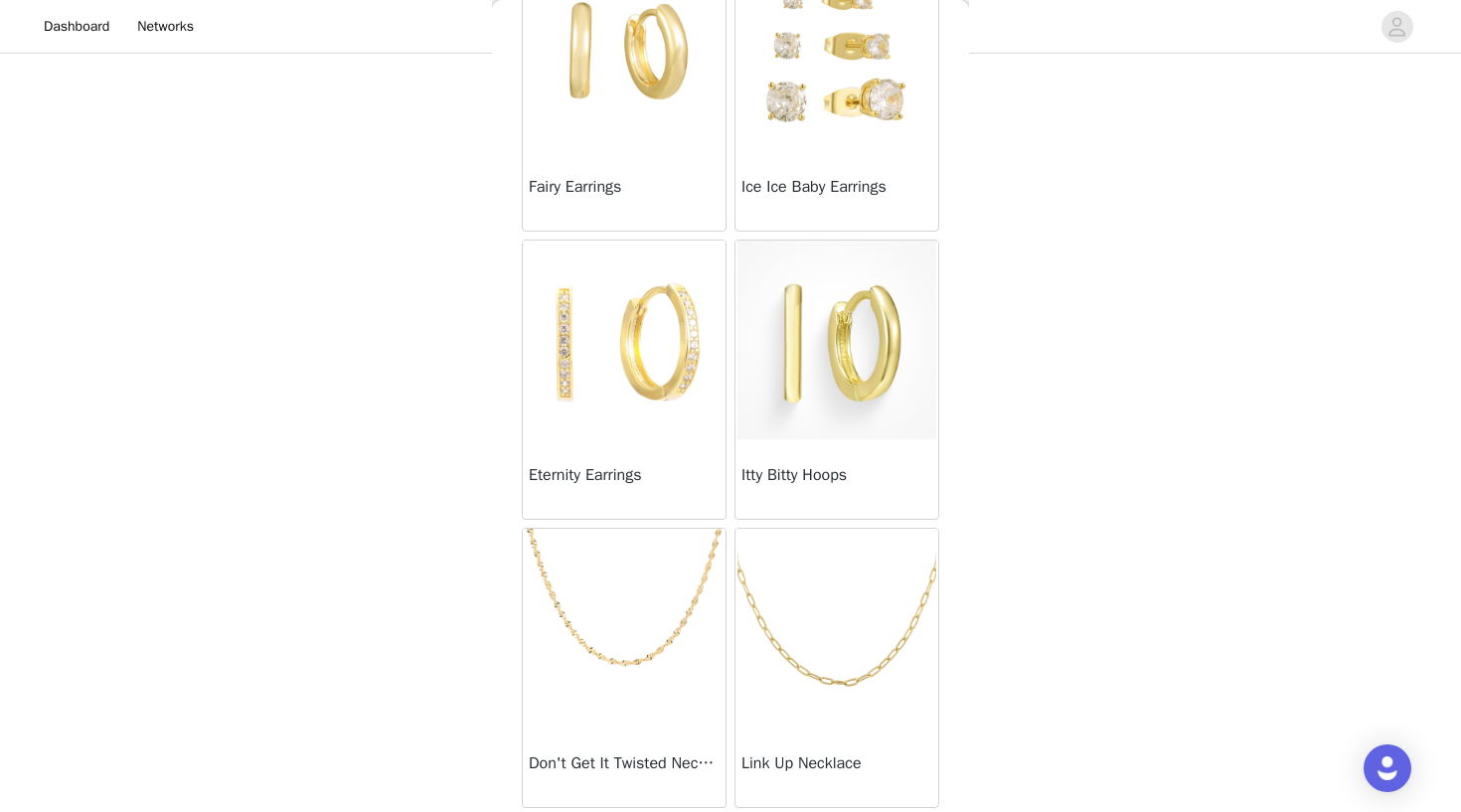 click at bounding box center [837, 628] 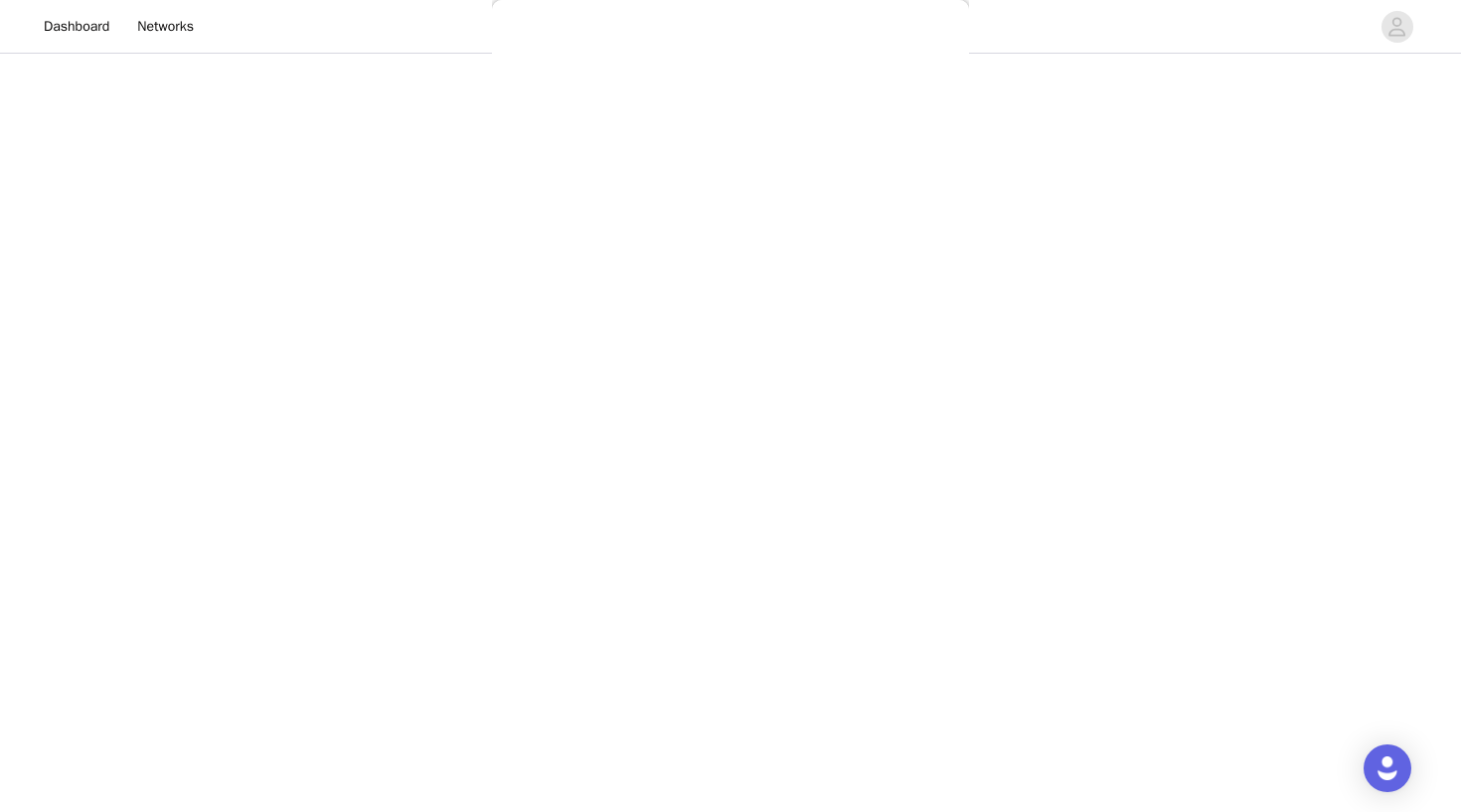scroll, scrollTop: 62, scrollLeft: 0, axis: vertical 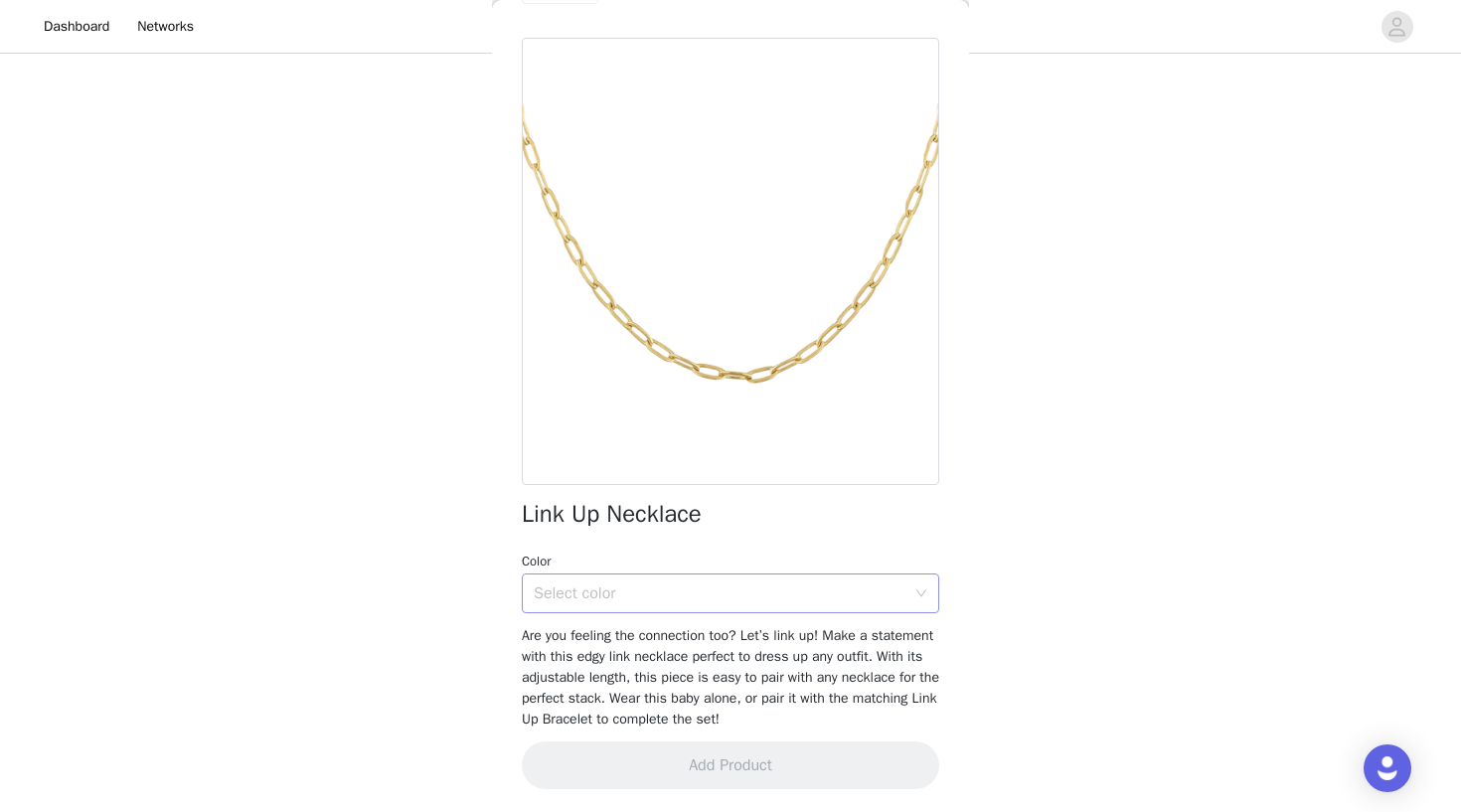 click on "Select color" at bounding box center [720, 593] 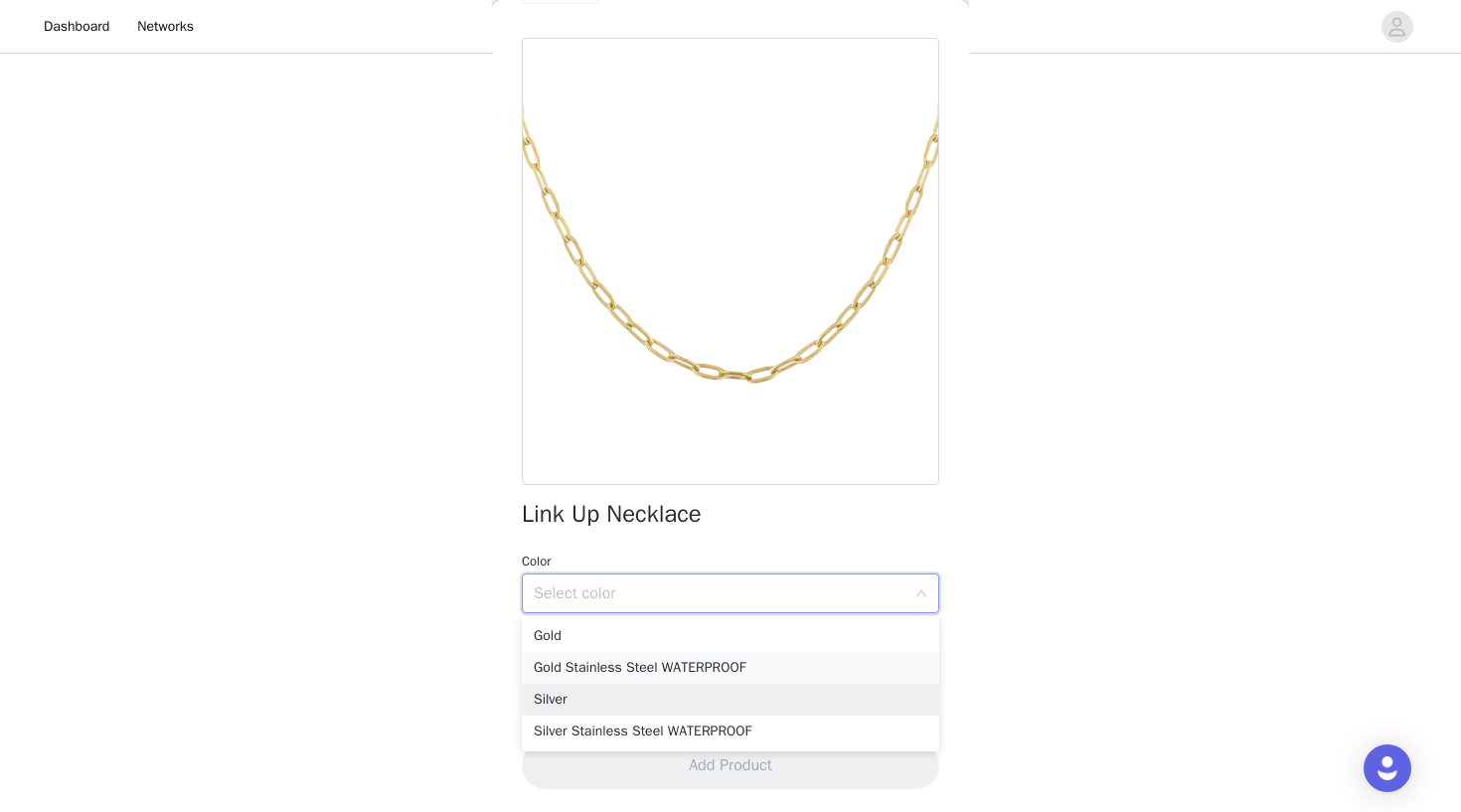 click on "Gold Stainless Steel WATERPROOF" at bounding box center (730, 668) 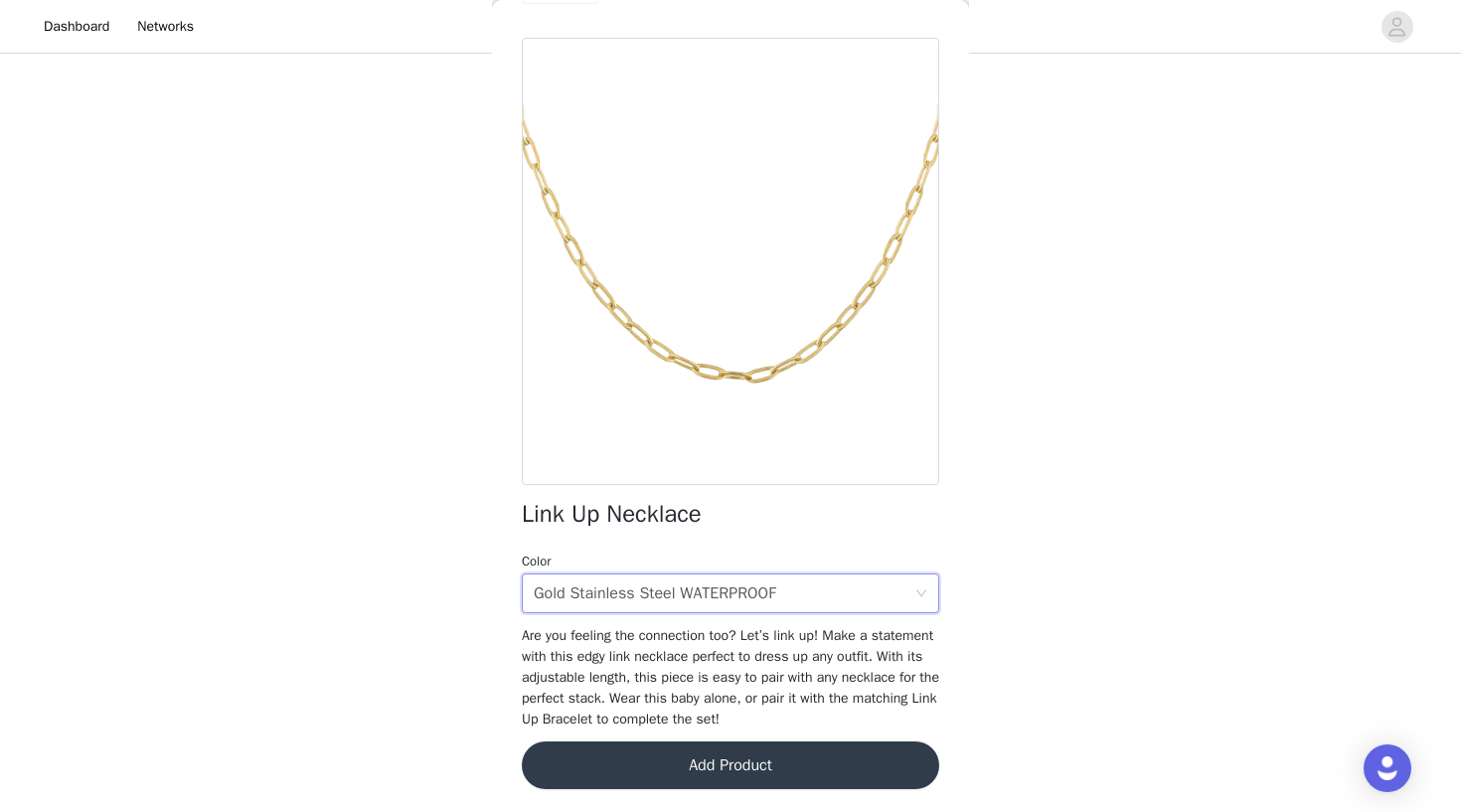 click on "Add Product" at bounding box center (730, 765) 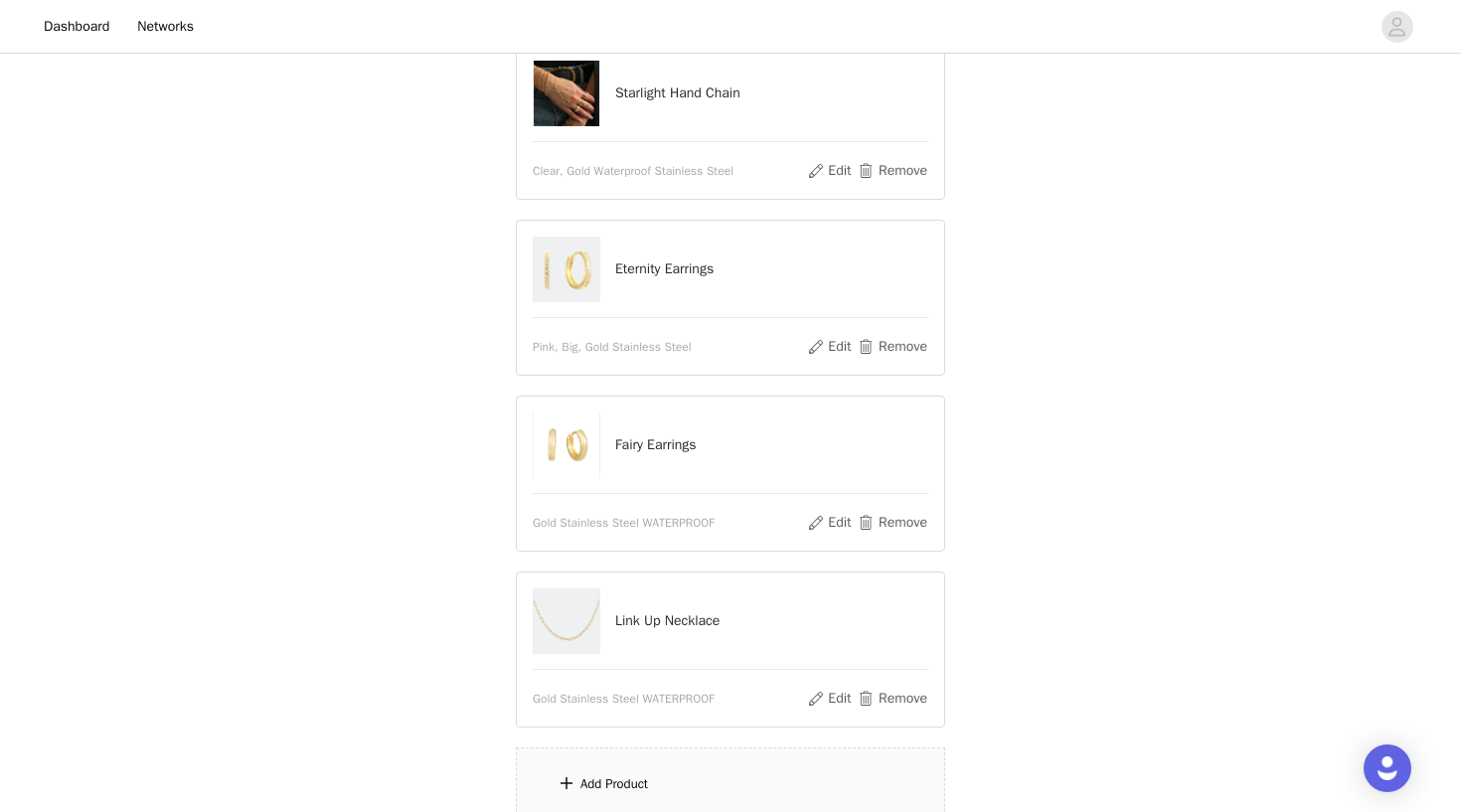 click on "Add Product" at bounding box center (614, 784) 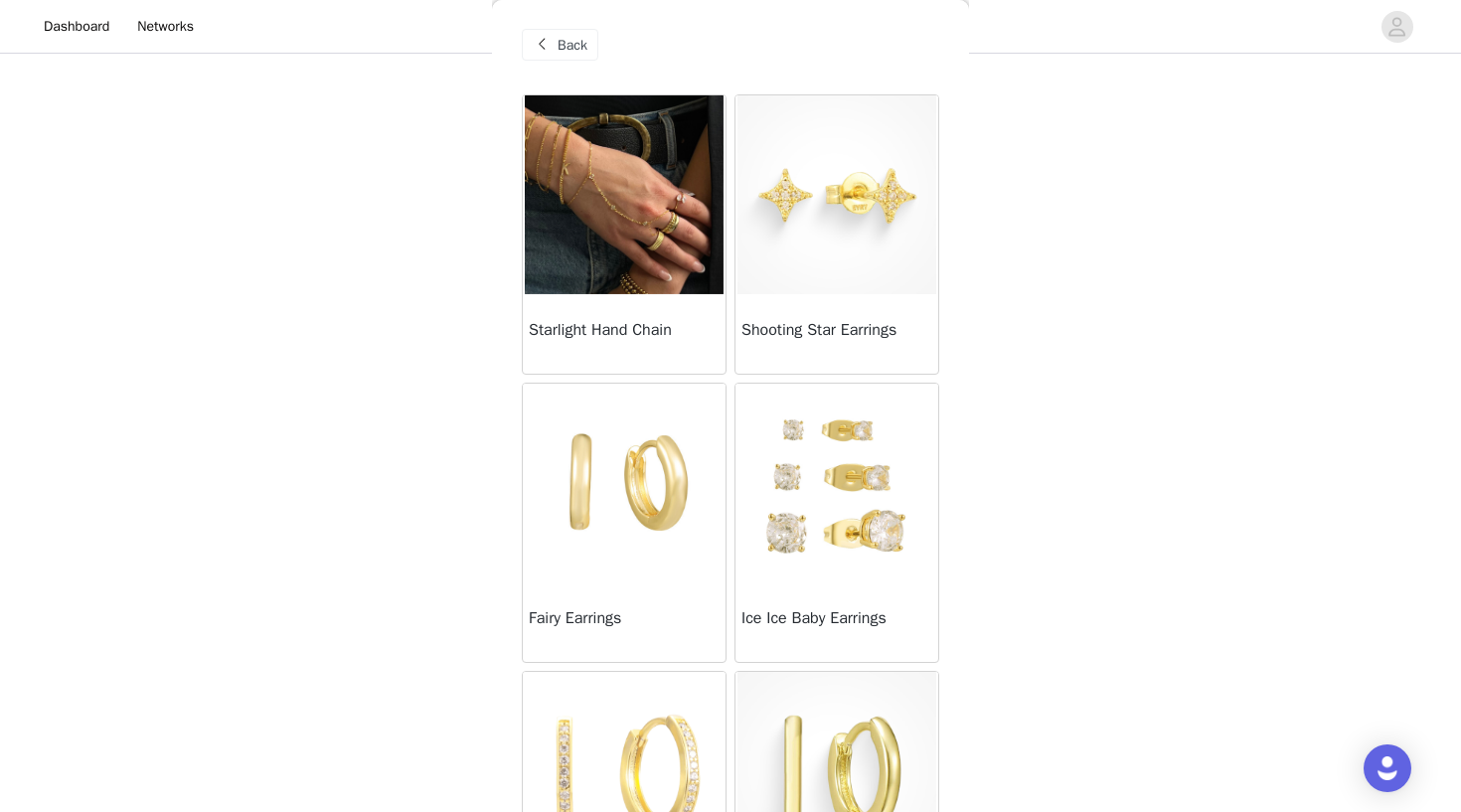 scroll, scrollTop: 2, scrollLeft: 0, axis: vertical 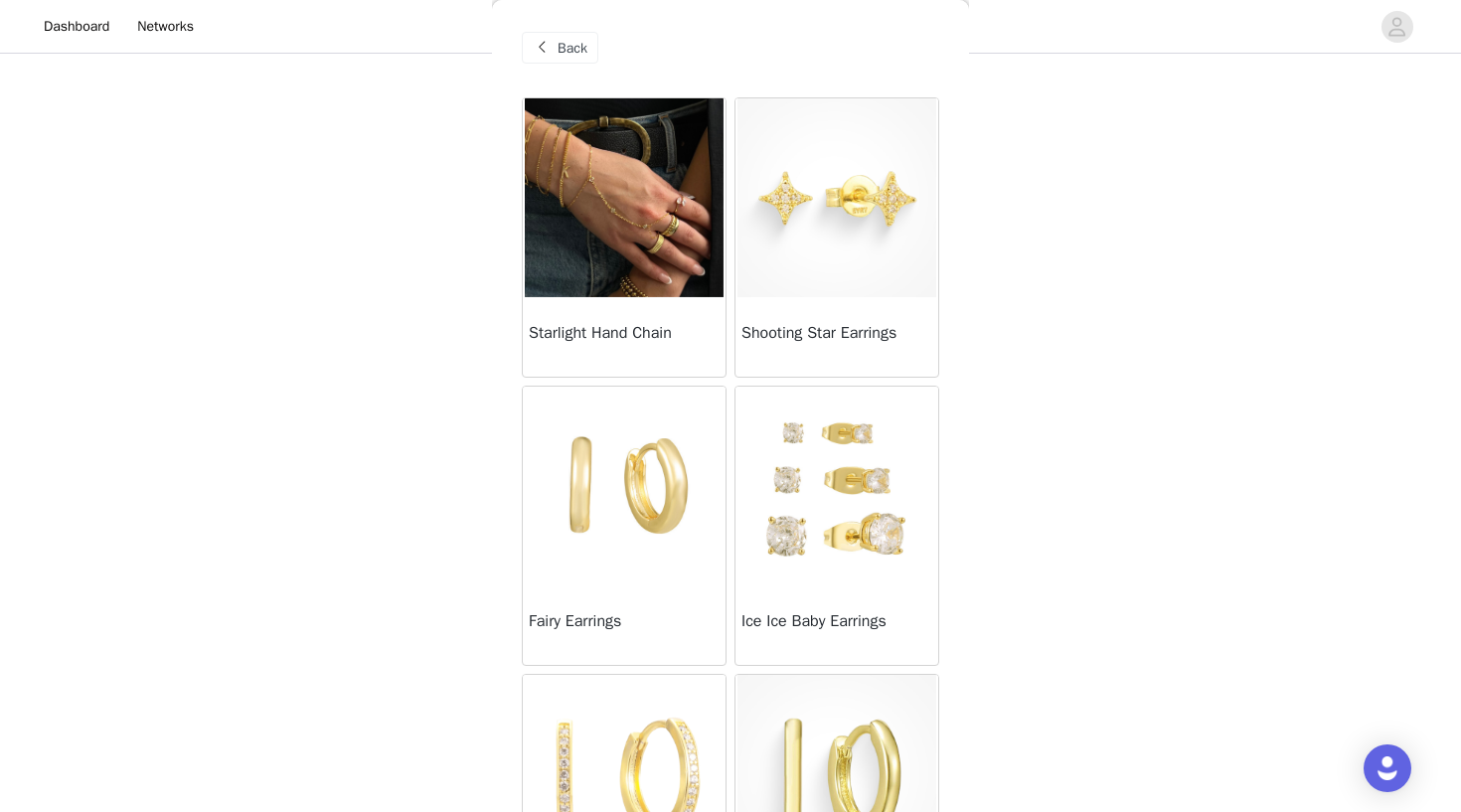 click at bounding box center (837, 198) 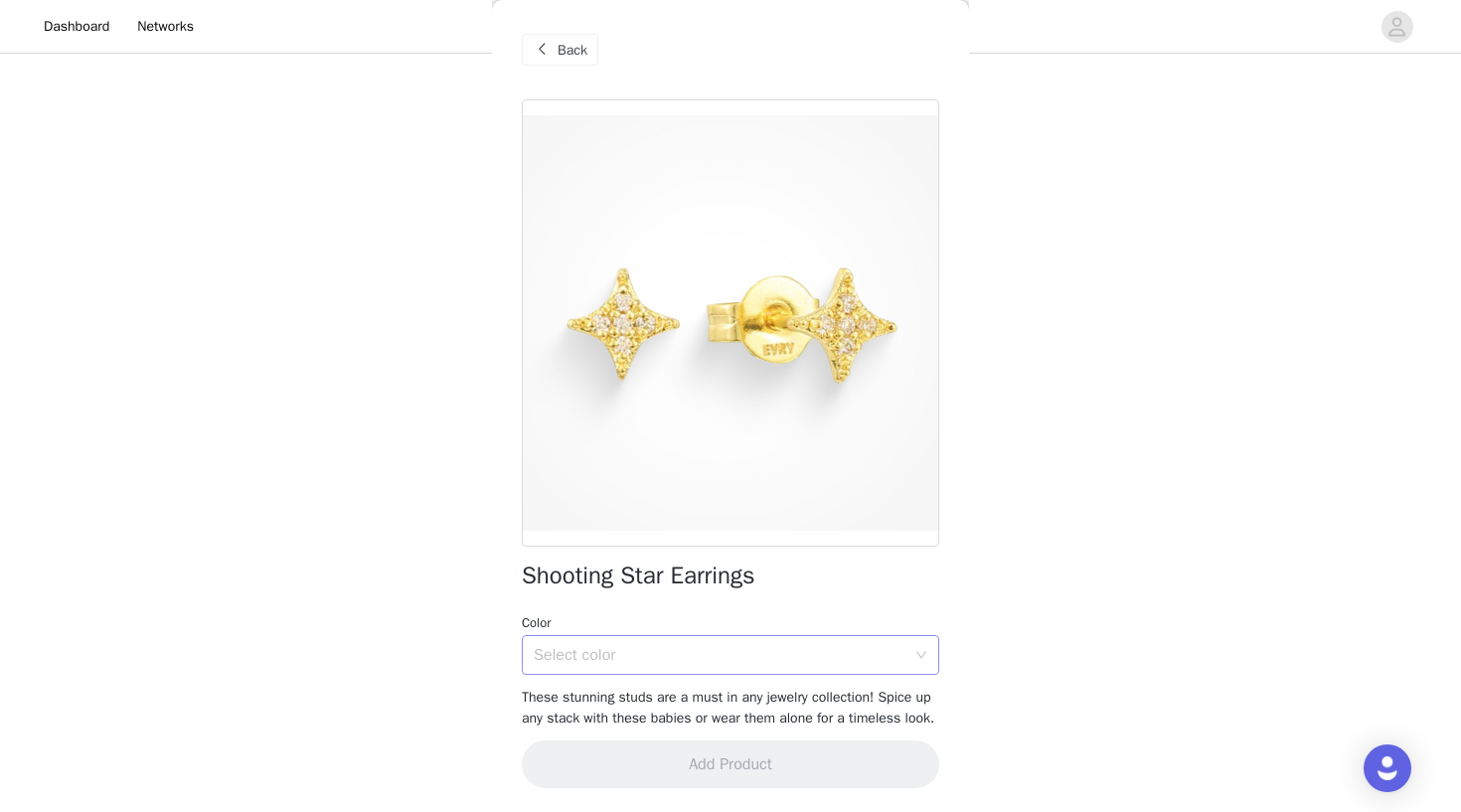scroll, scrollTop: 20, scrollLeft: 0, axis: vertical 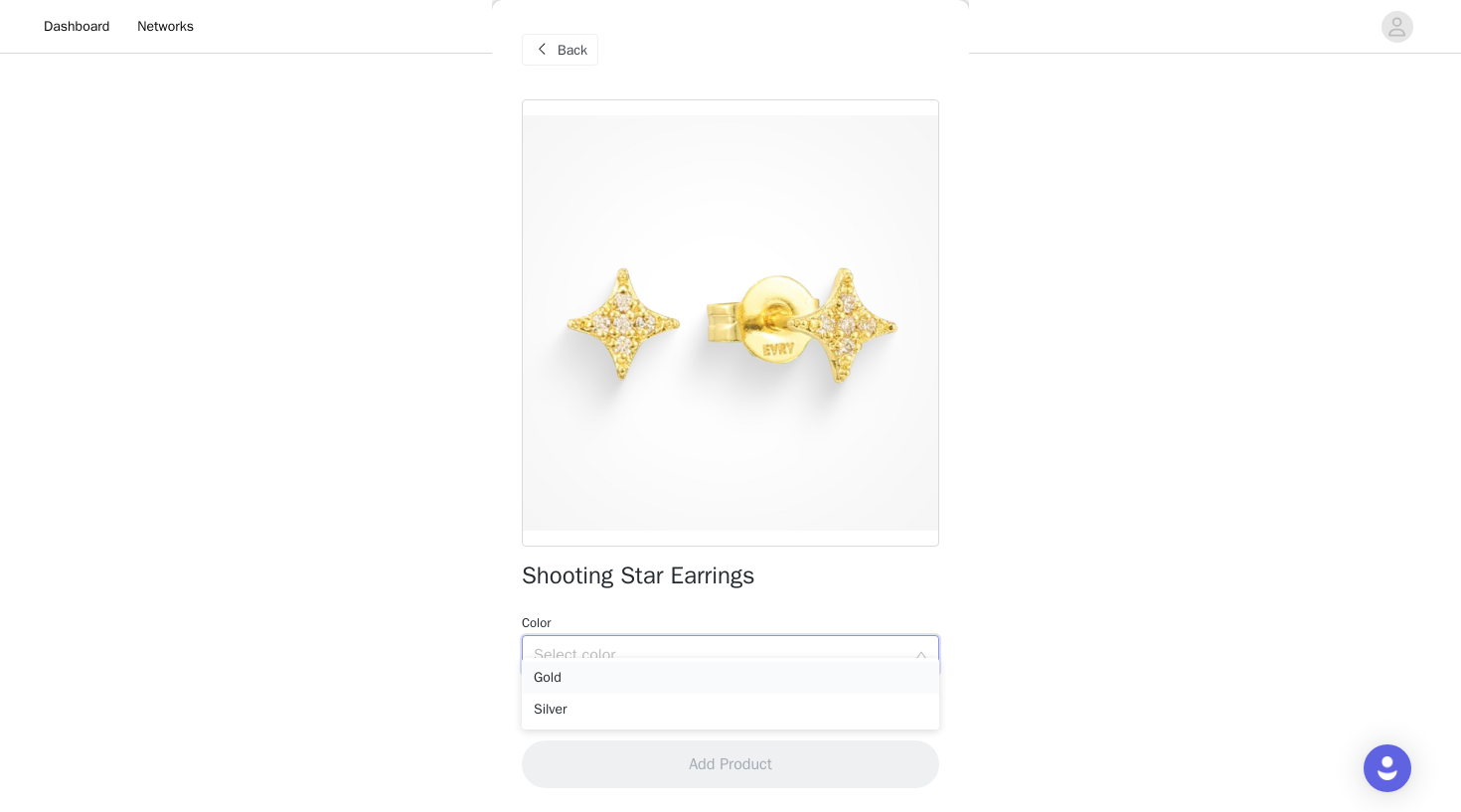 click on "Gold" at bounding box center (730, 678) 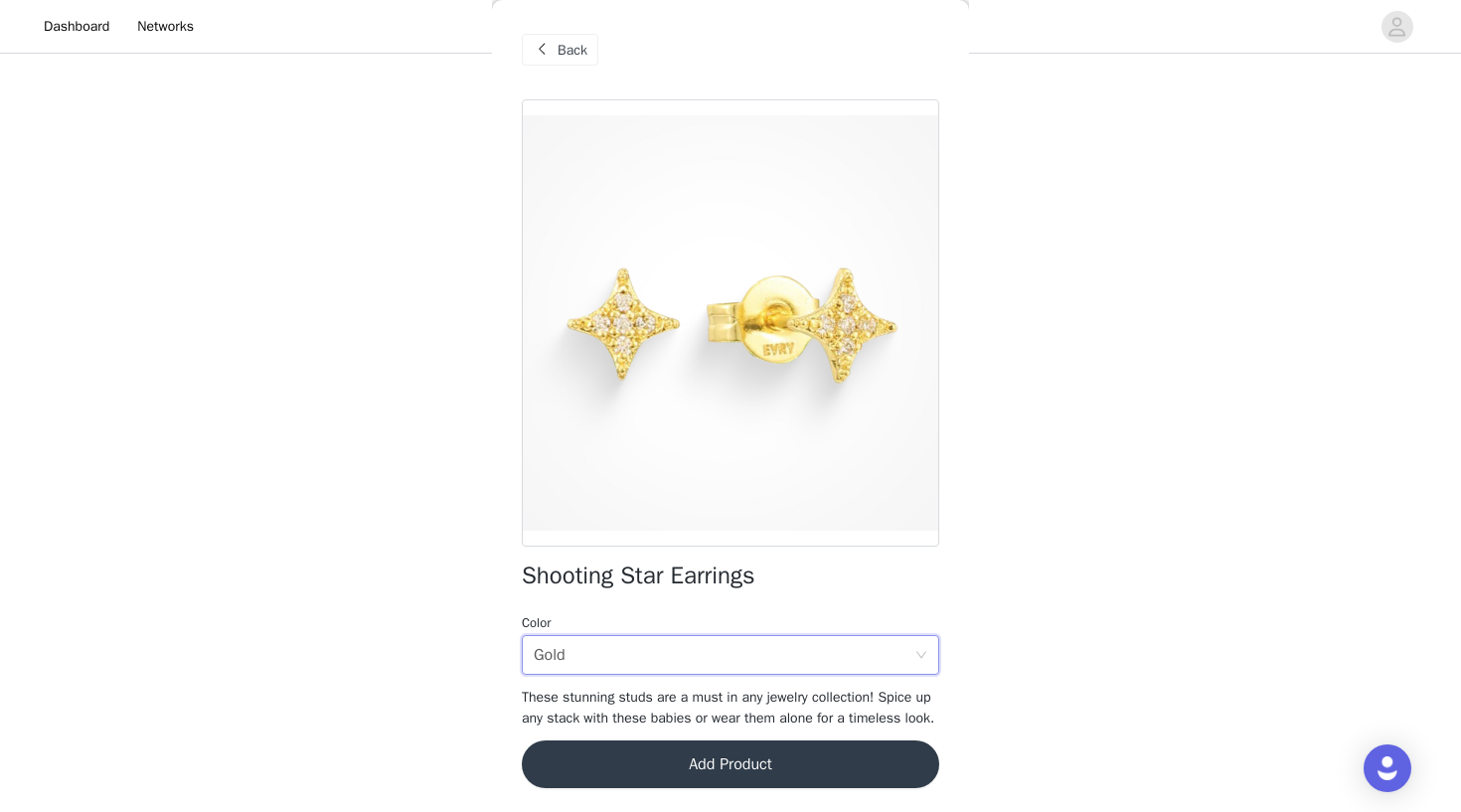 click on "Add Product" at bounding box center [730, 764] 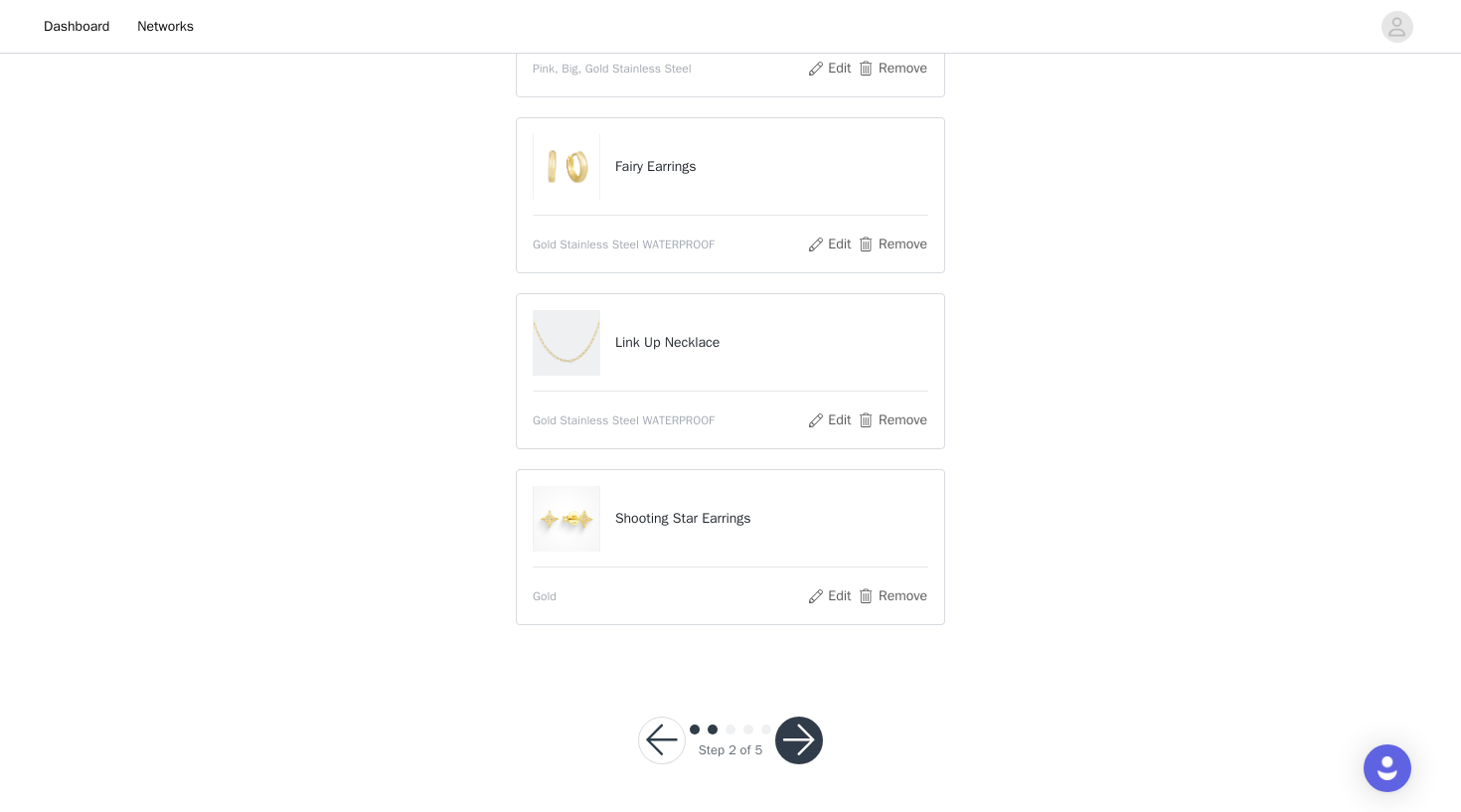 scroll, scrollTop: 496, scrollLeft: 0, axis: vertical 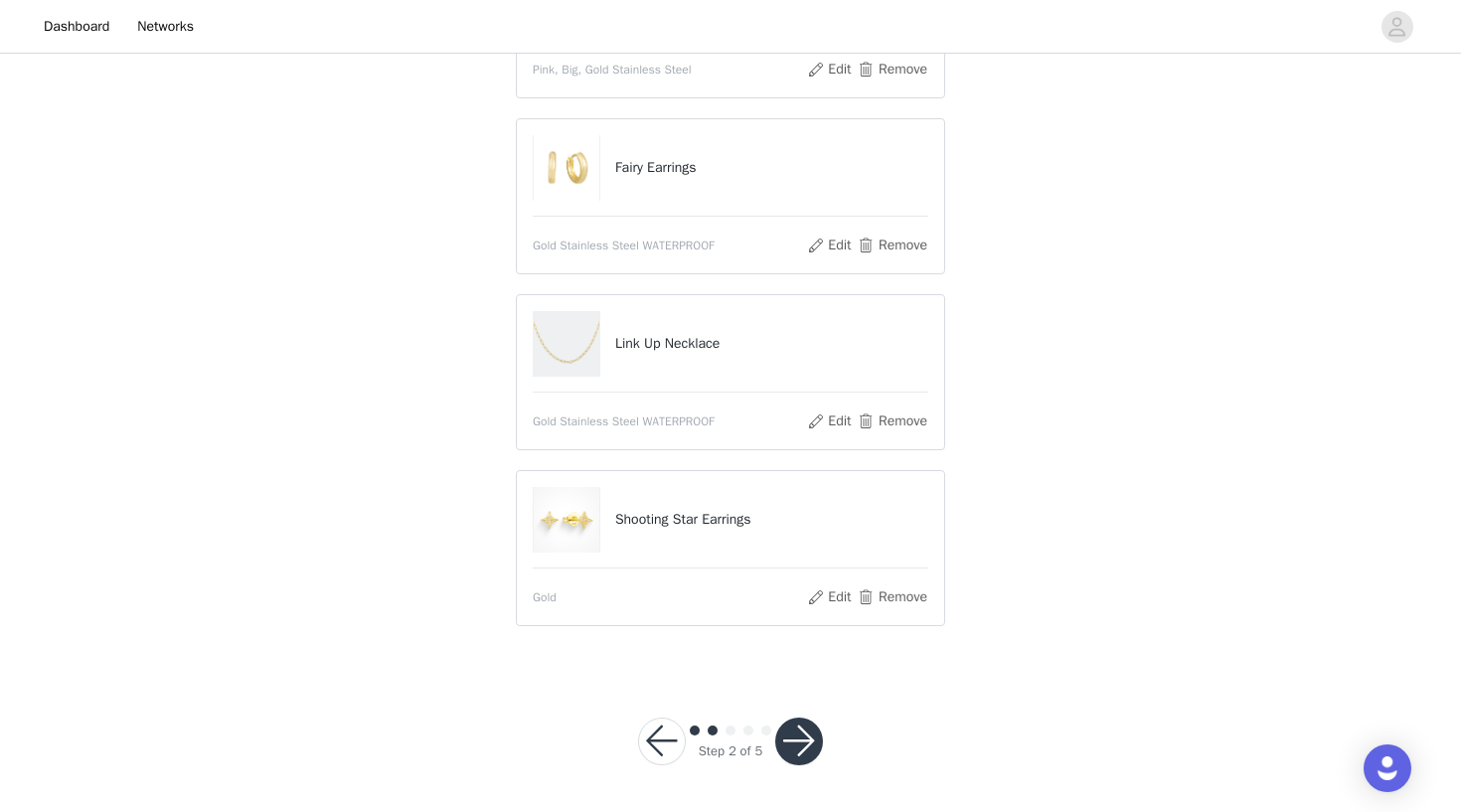 click at bounding box center (799, 741) 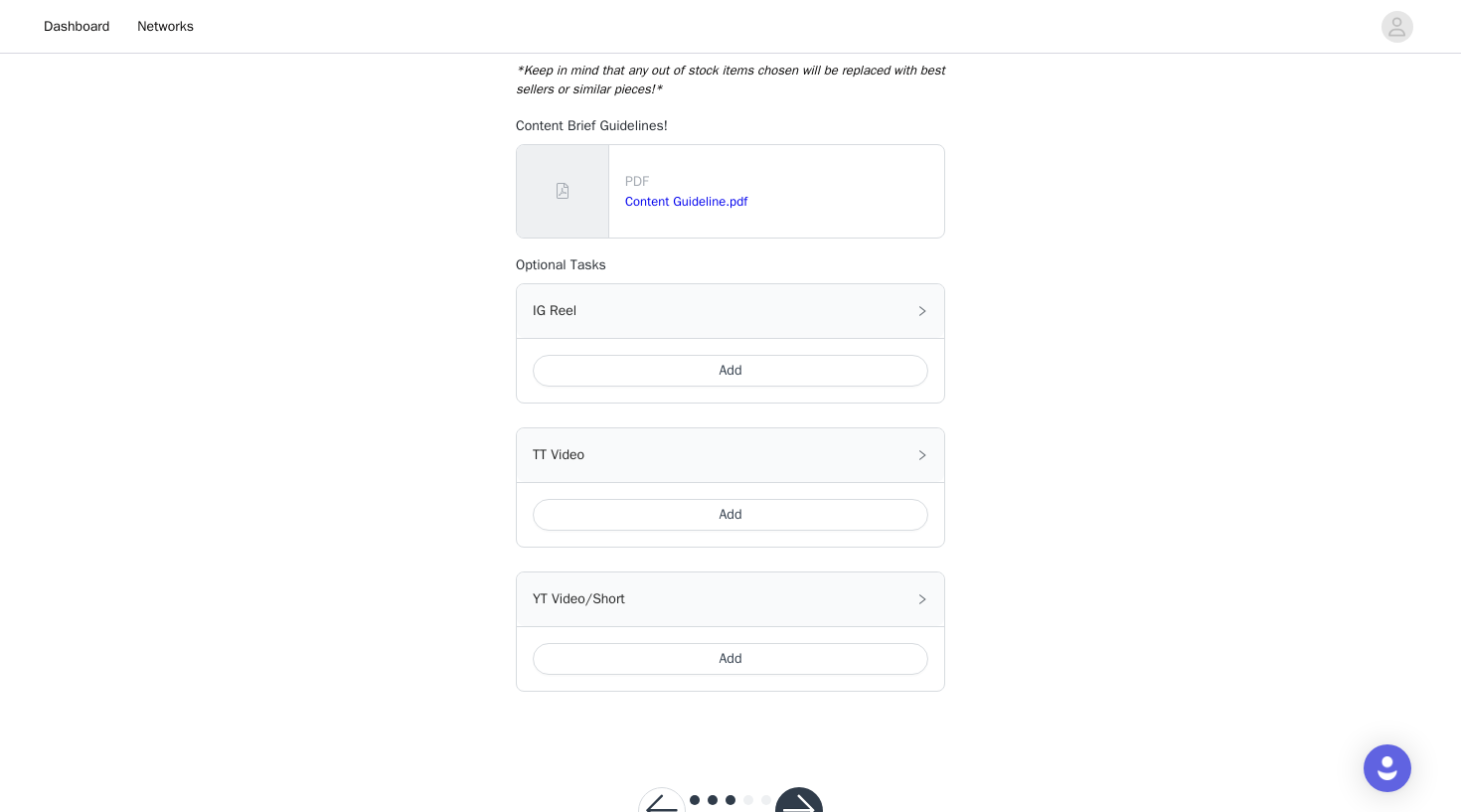 scroll, scrollTop: 762, scrollLeft: 0, axis: vertical 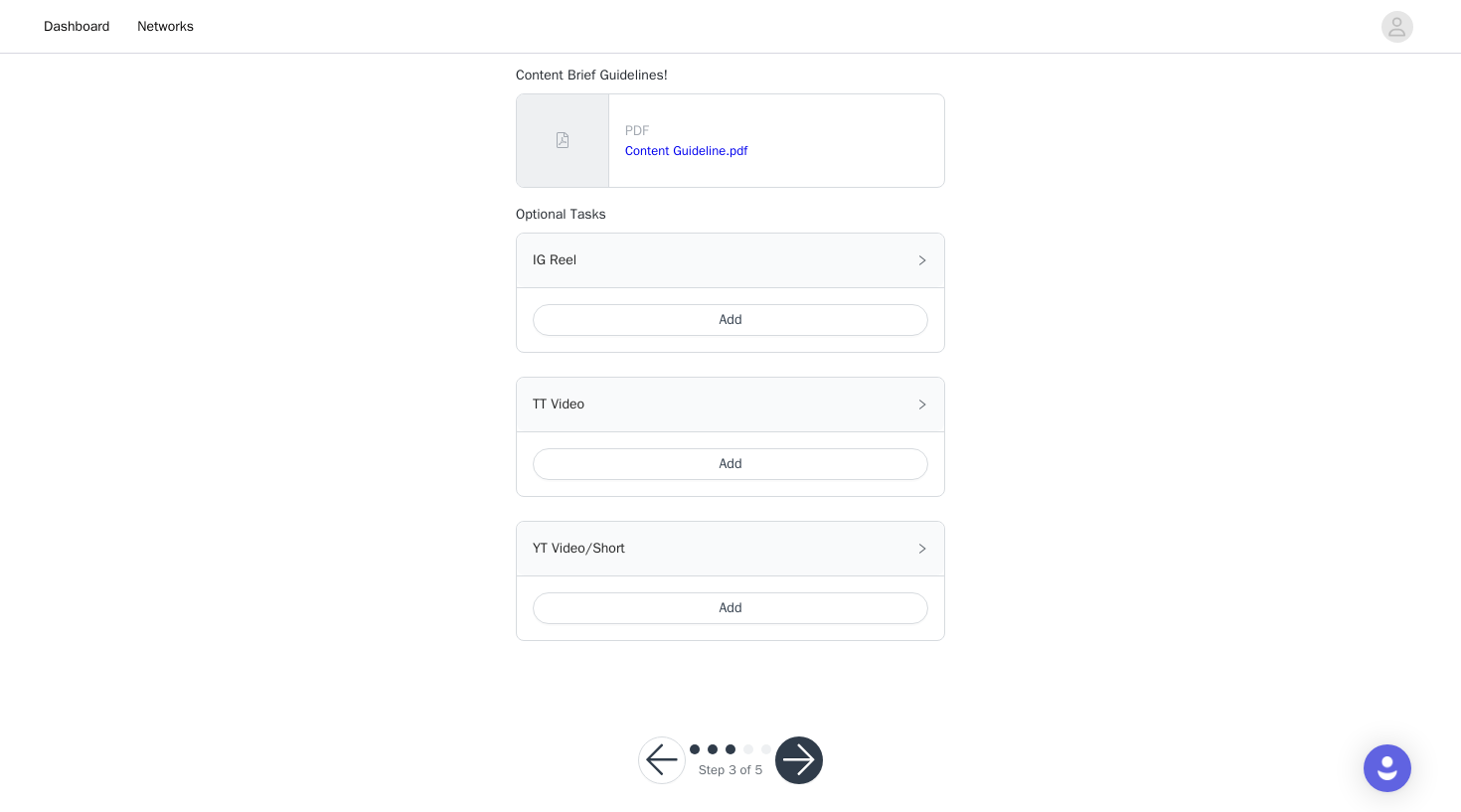 click on "Add" at bounding box center (730, 464) 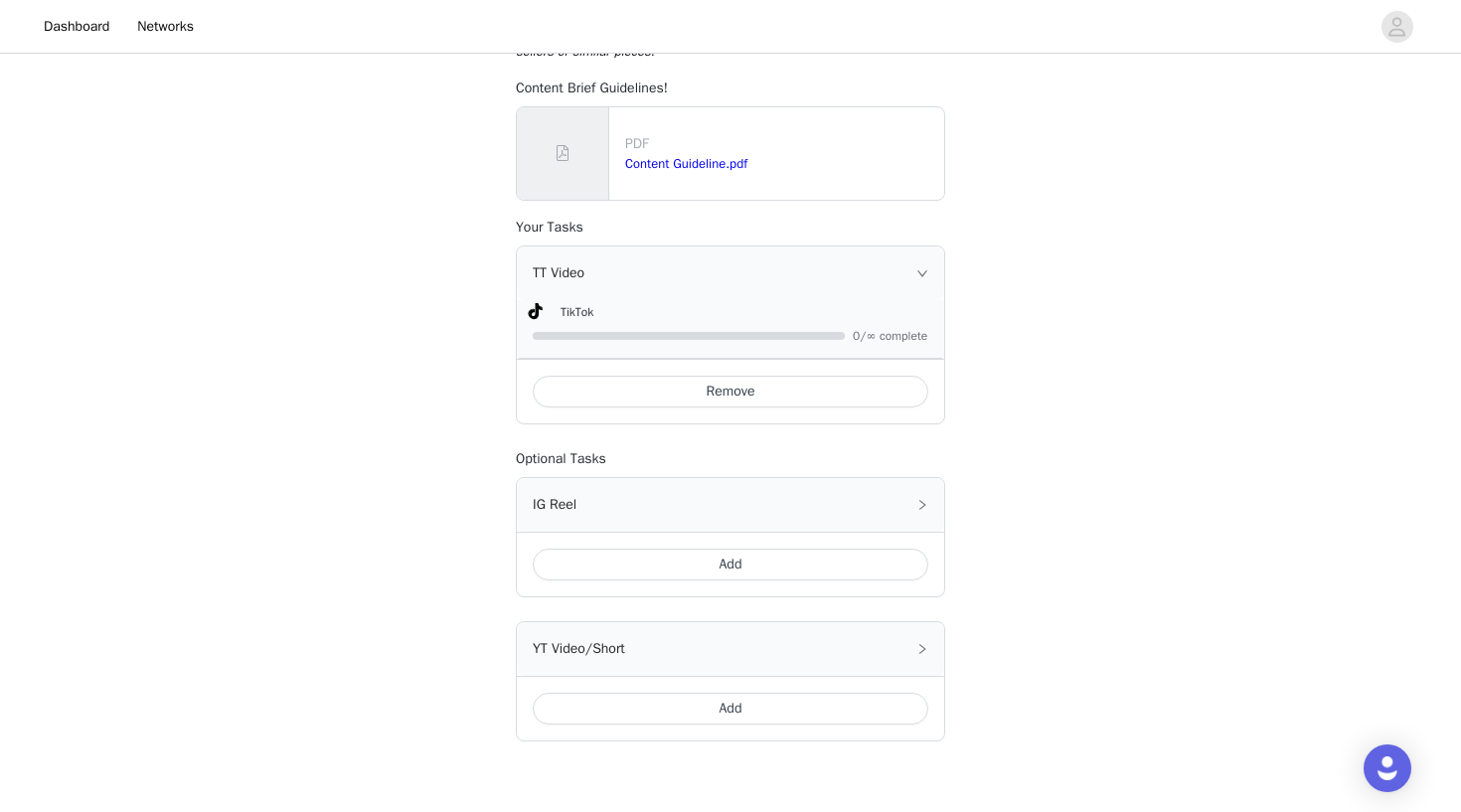 scroll, scrollTop: 747, scrollLeft: 0, axis: vertical 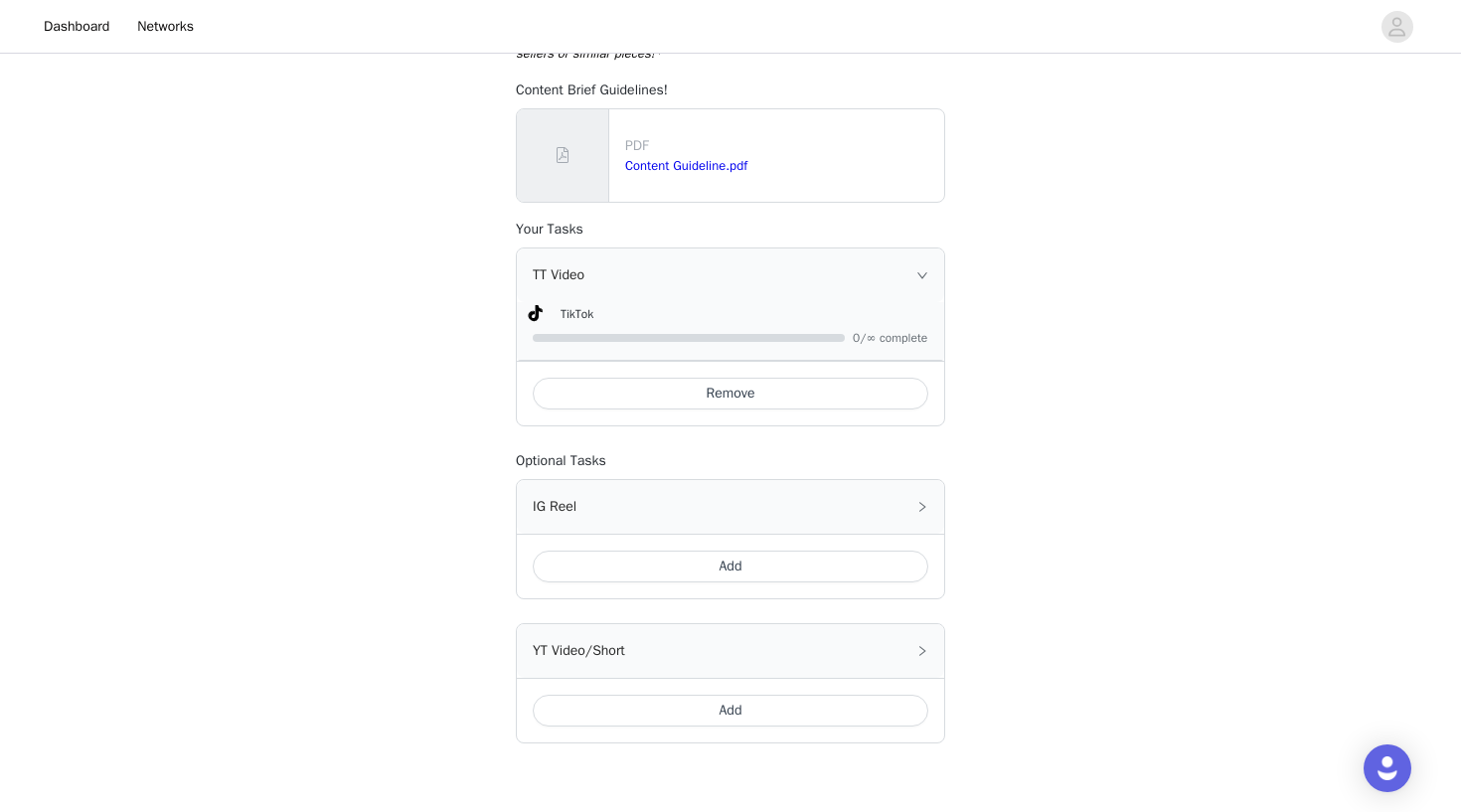 click on "Add" at bounding box center [730, 567] 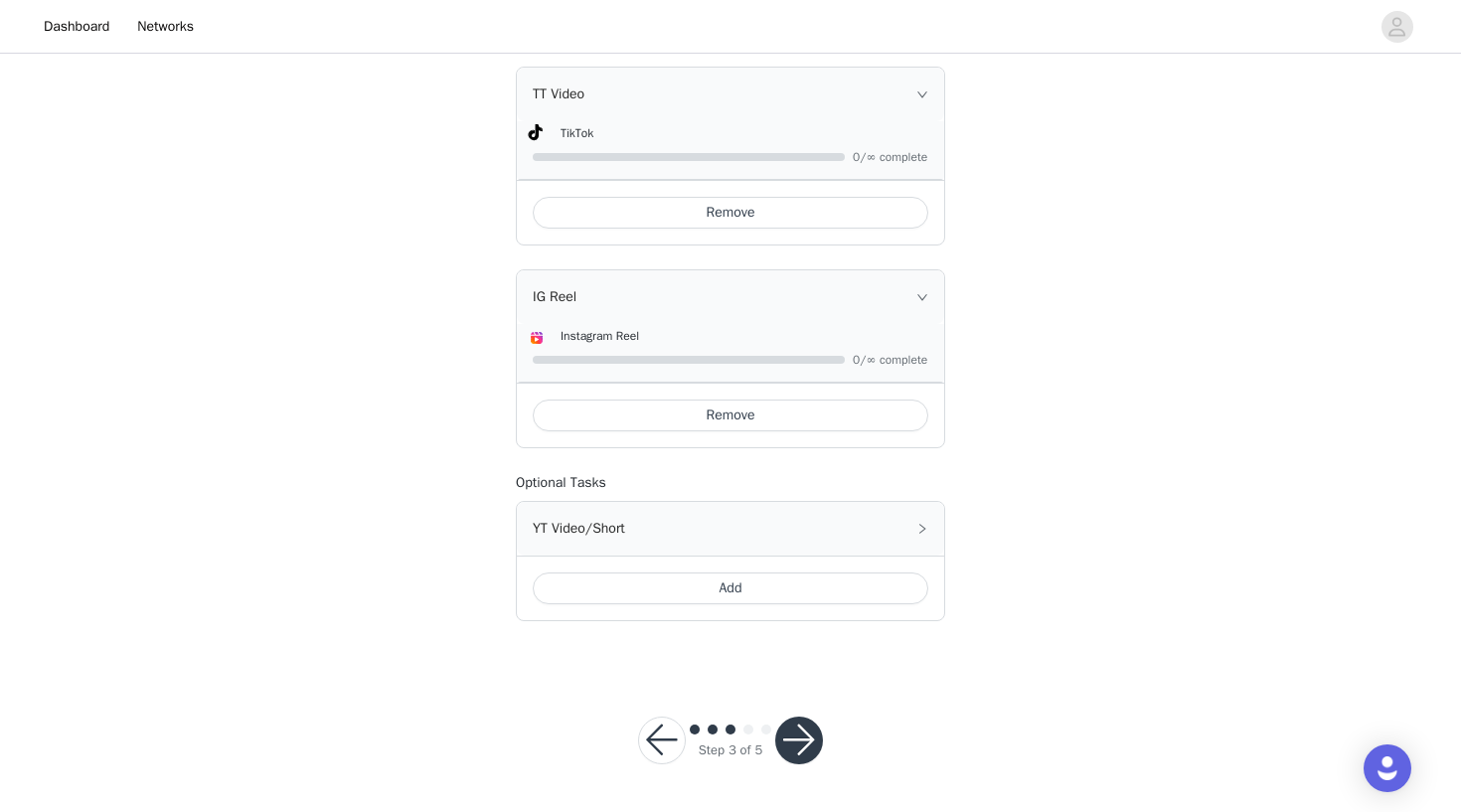 scroll, scrollTop: 937, scrollLeft: 0, axis: vertical 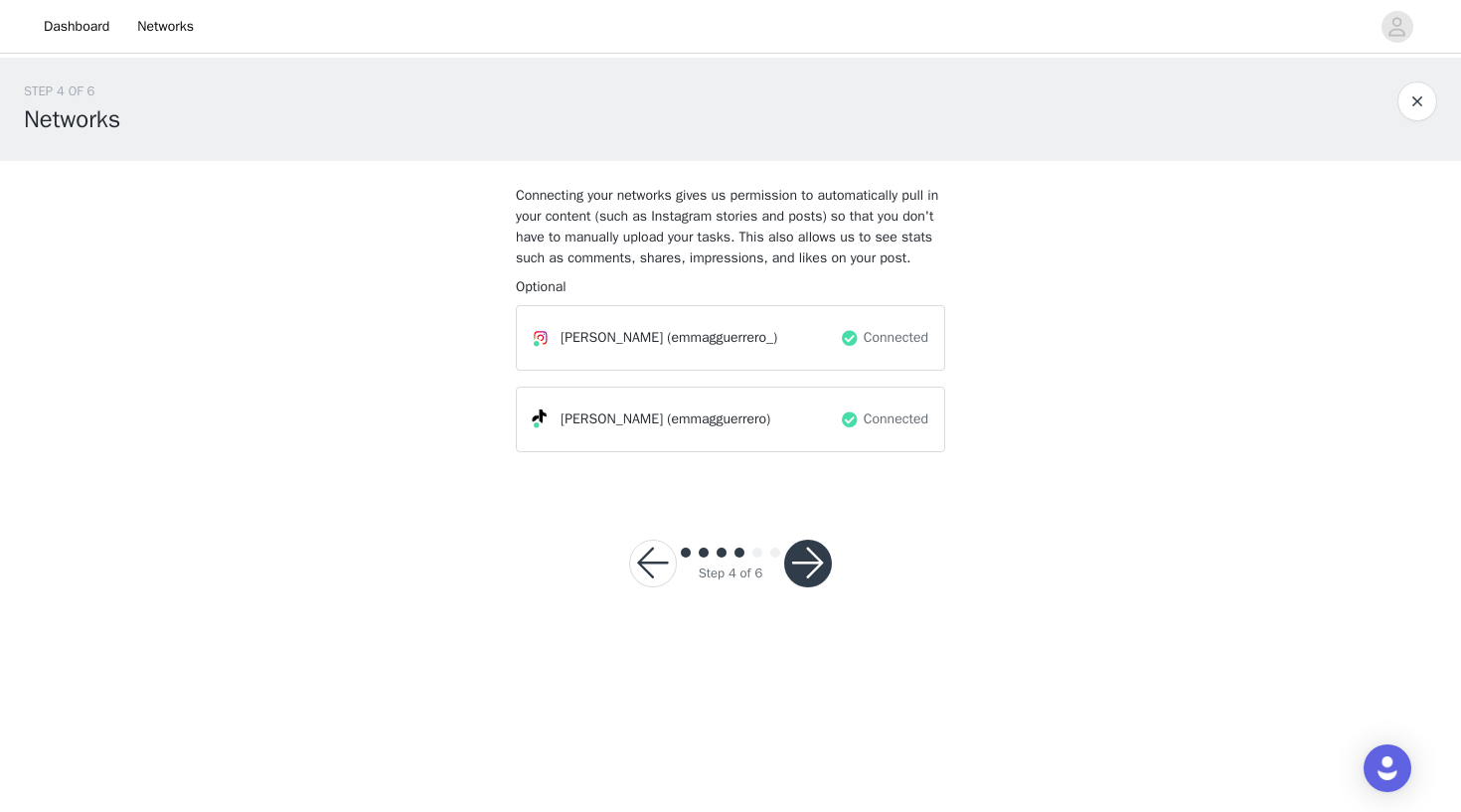 click at bounding box center (808, 564) 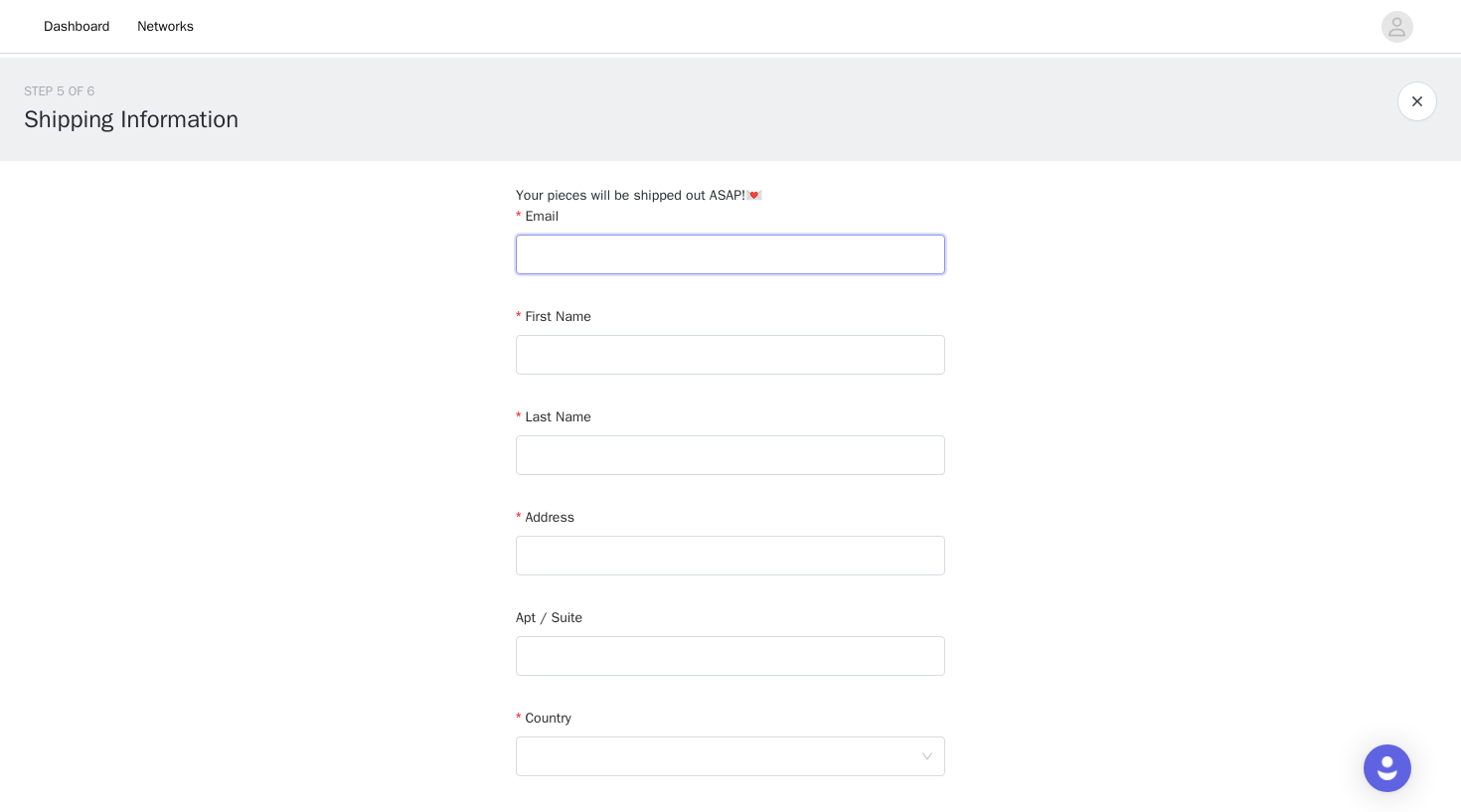 type on "[EMAIL_ADDRESS][DOMAIN_NAME]" 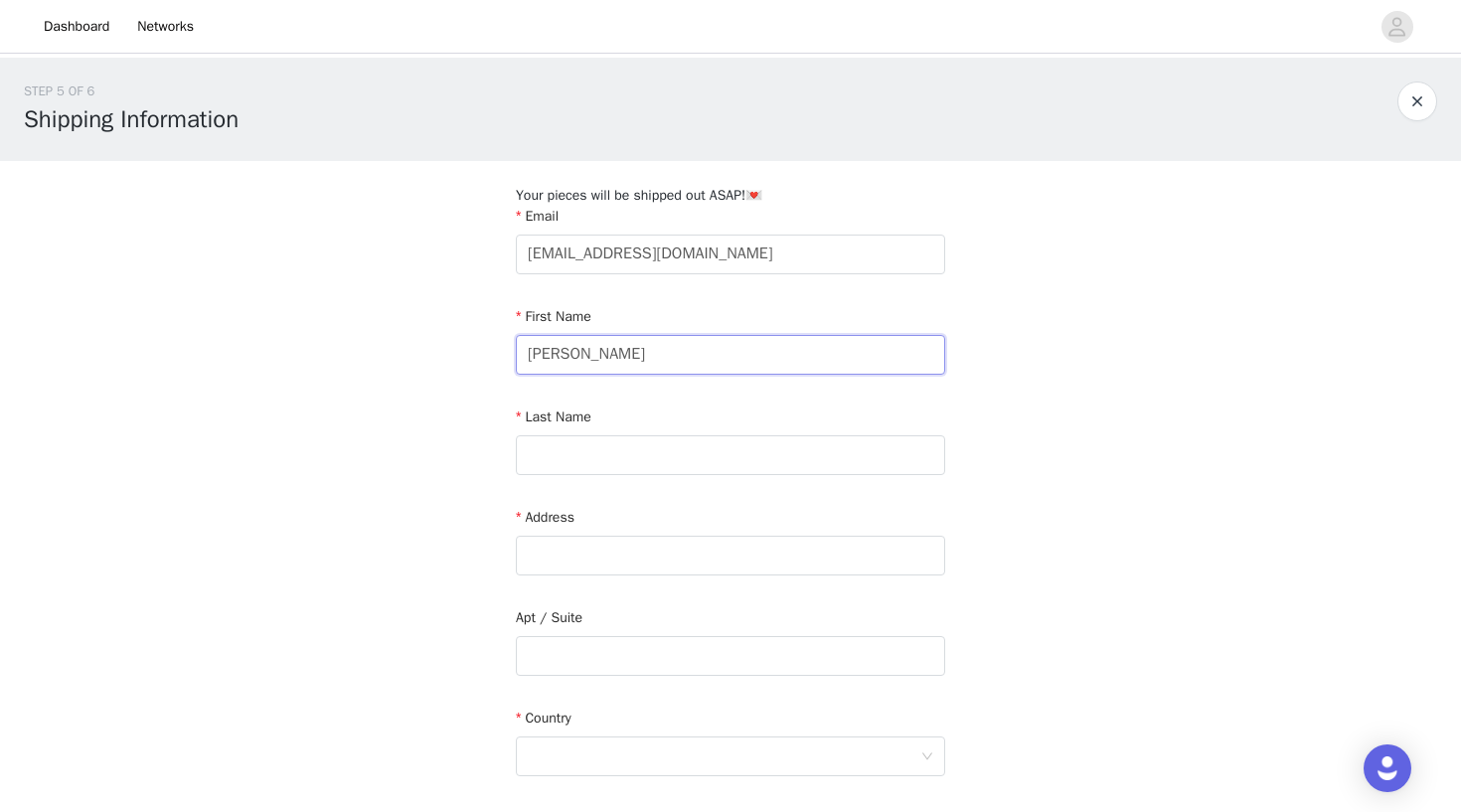 type on "[PERSON_NAME]" 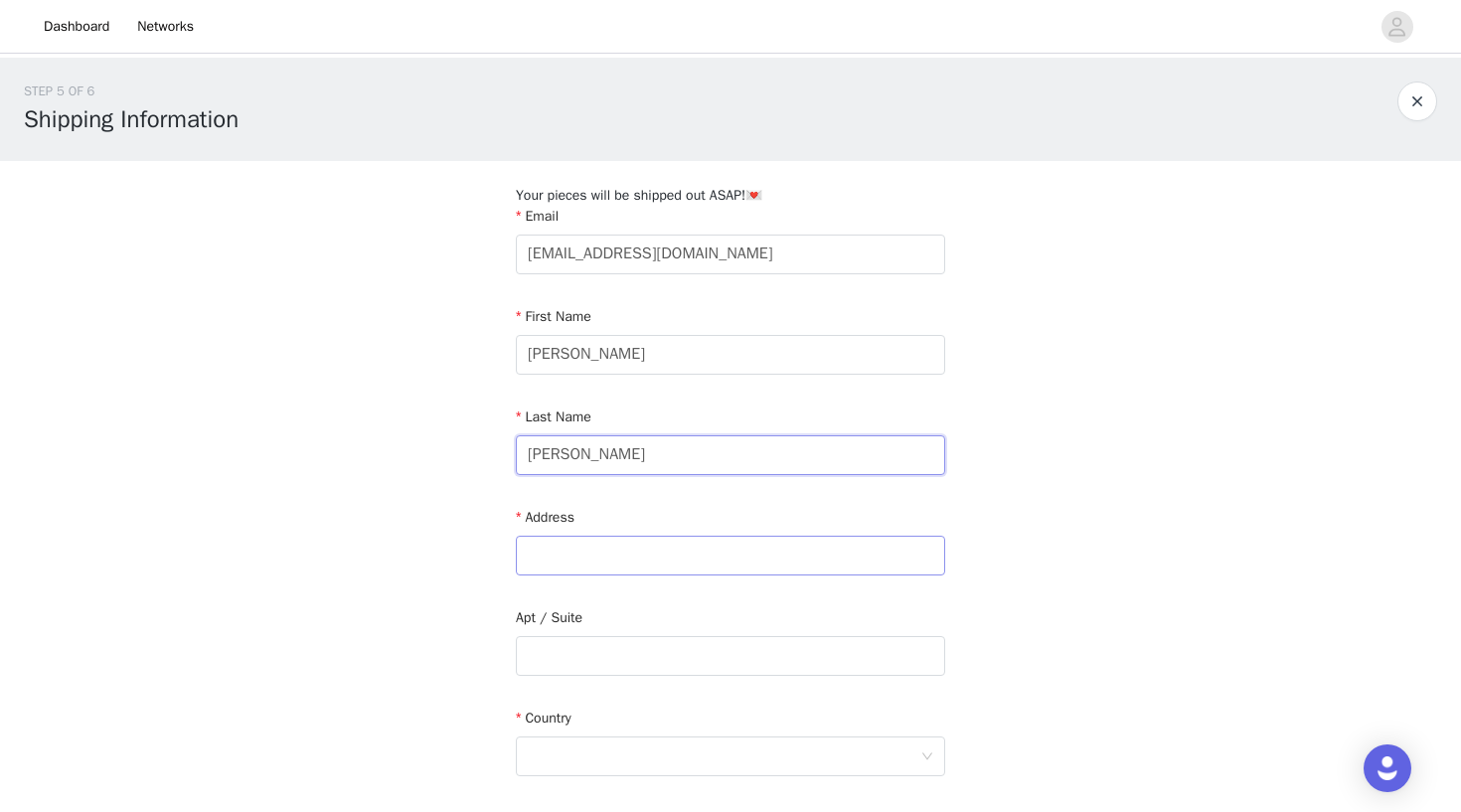 type on "[PERSON_NAME]" 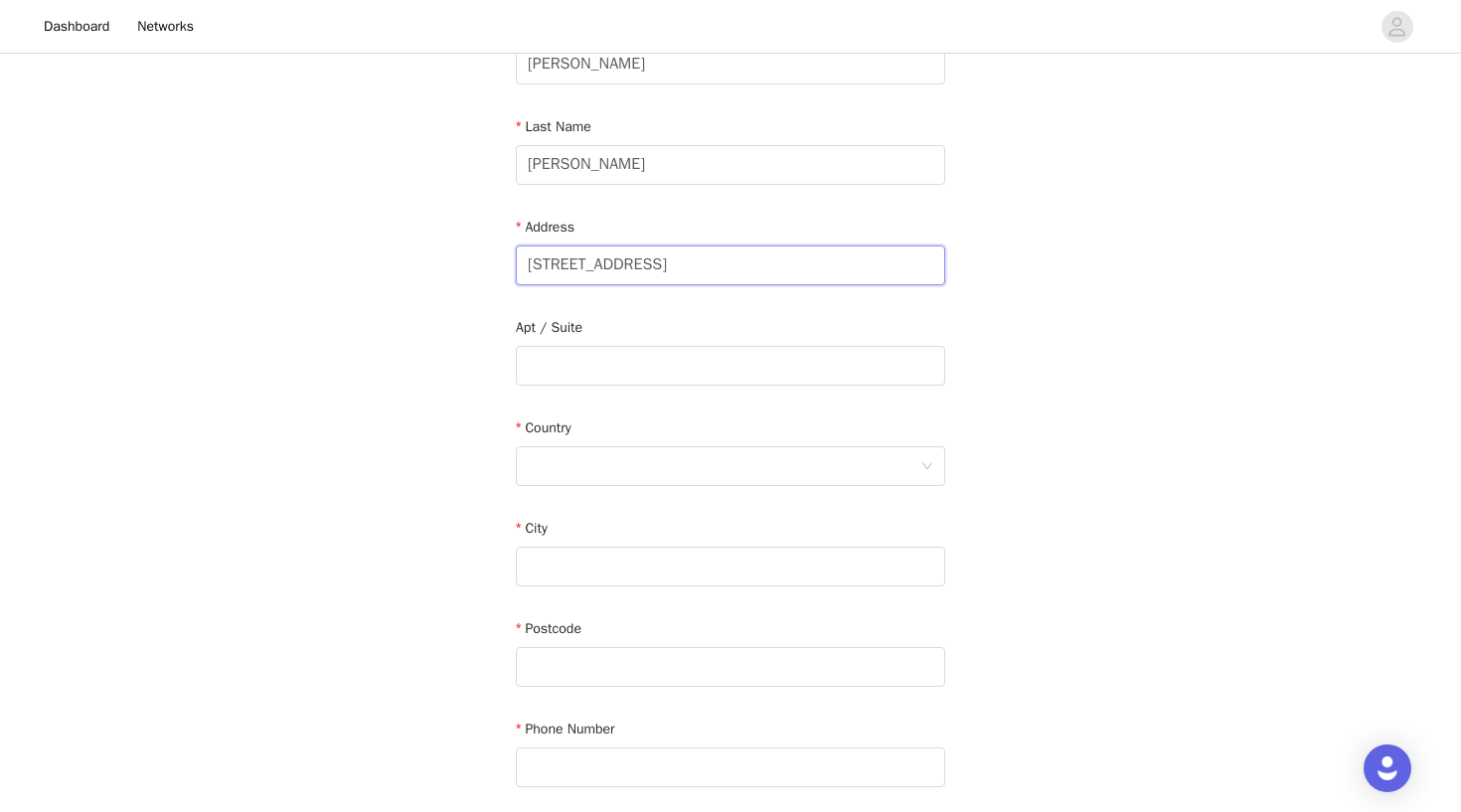 scroll, scrollTop: 291, scrollLeft: 0, axis: vertical 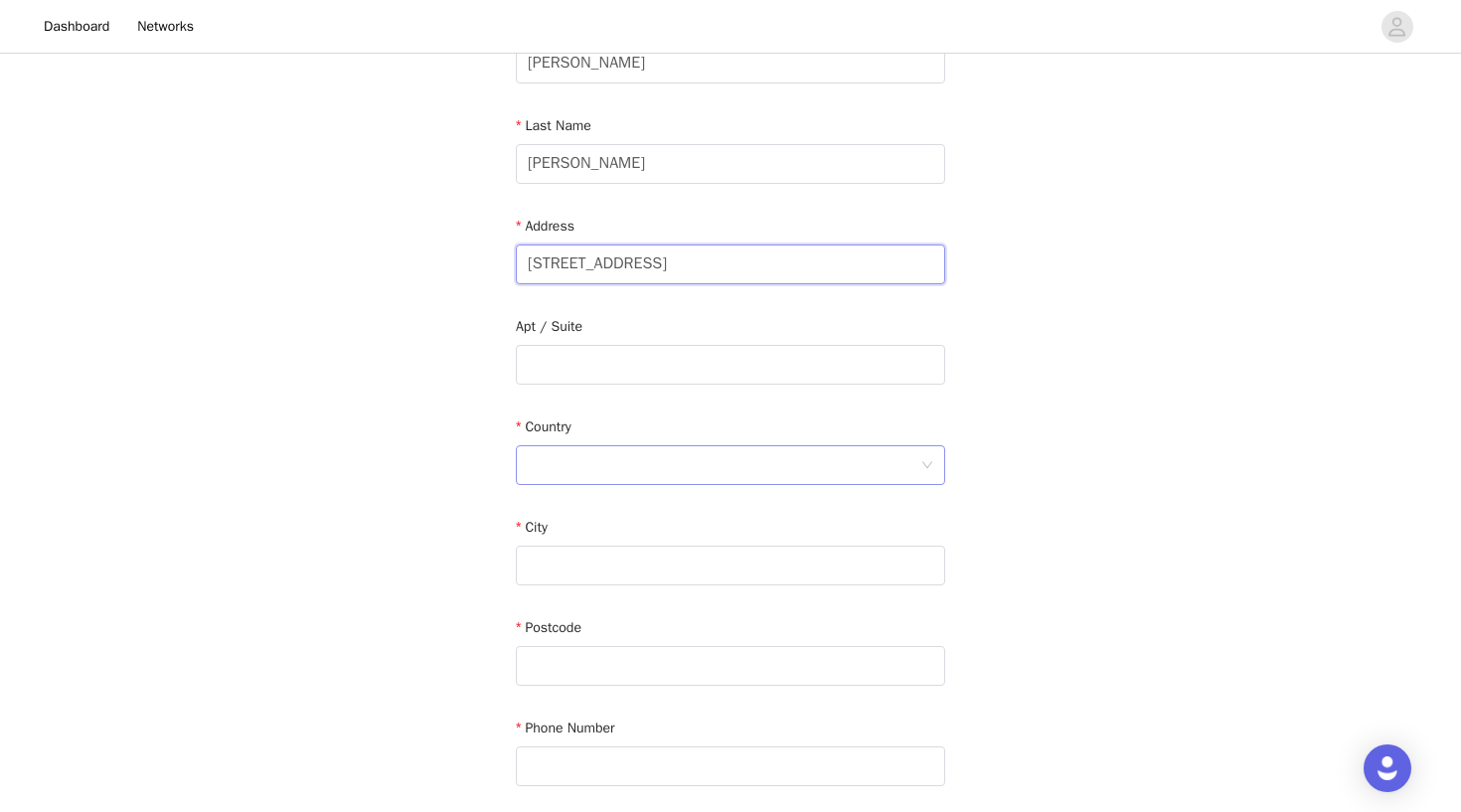 type on "[STREET_ADDRESS]" 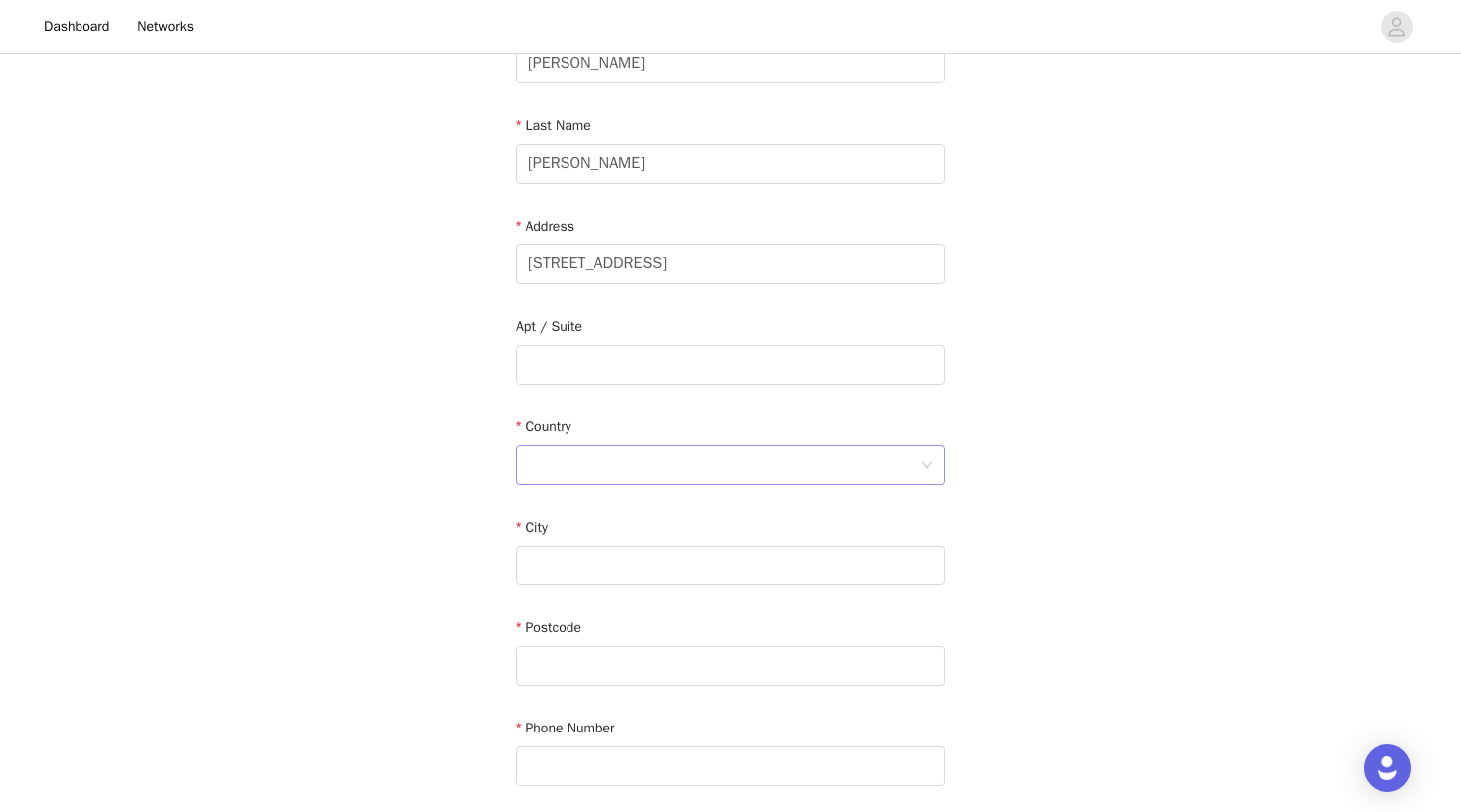 click at bounding box center (724, 465) 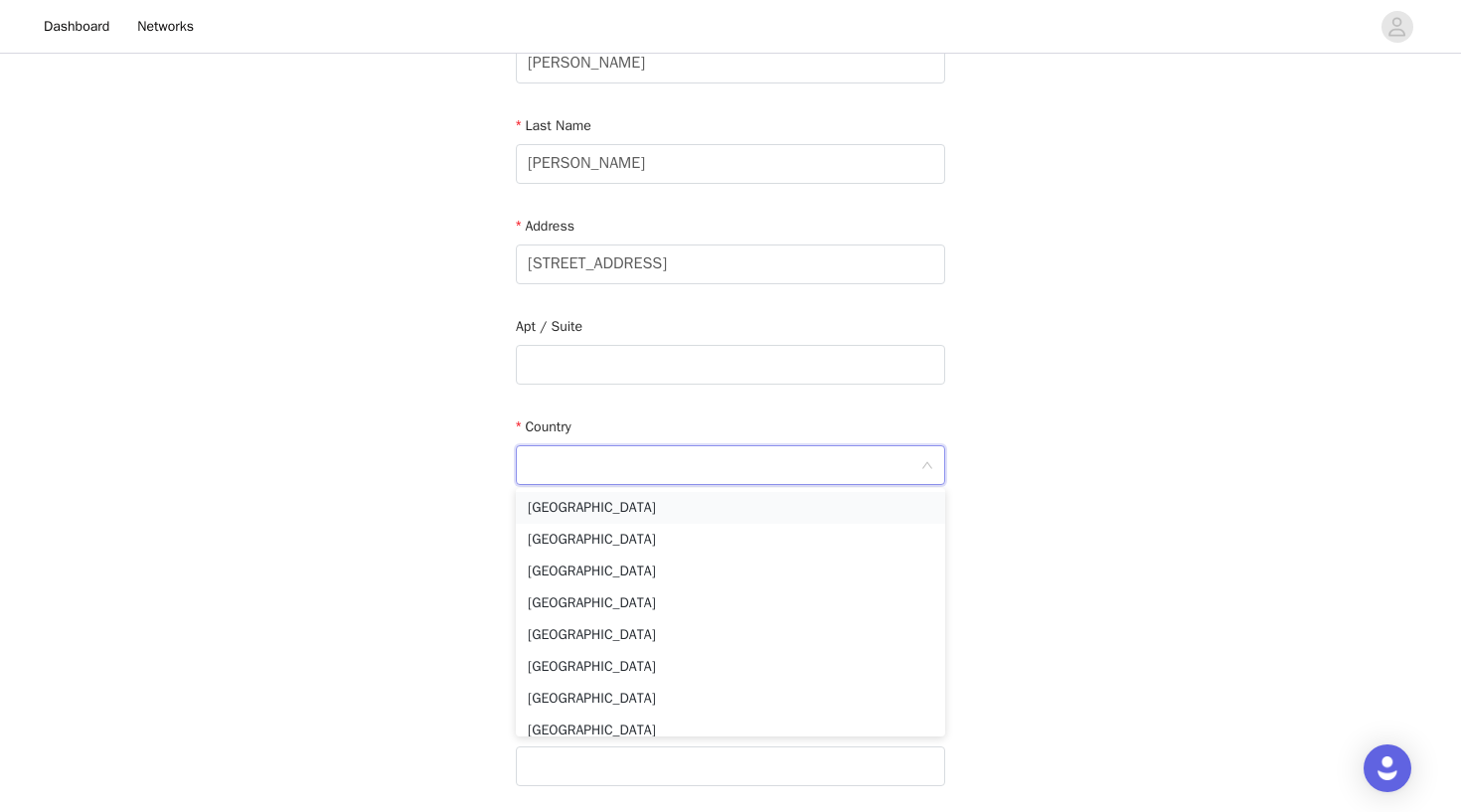 click on "[GEOGRAPHIC_DATA]" at bounding box center (730, 508) 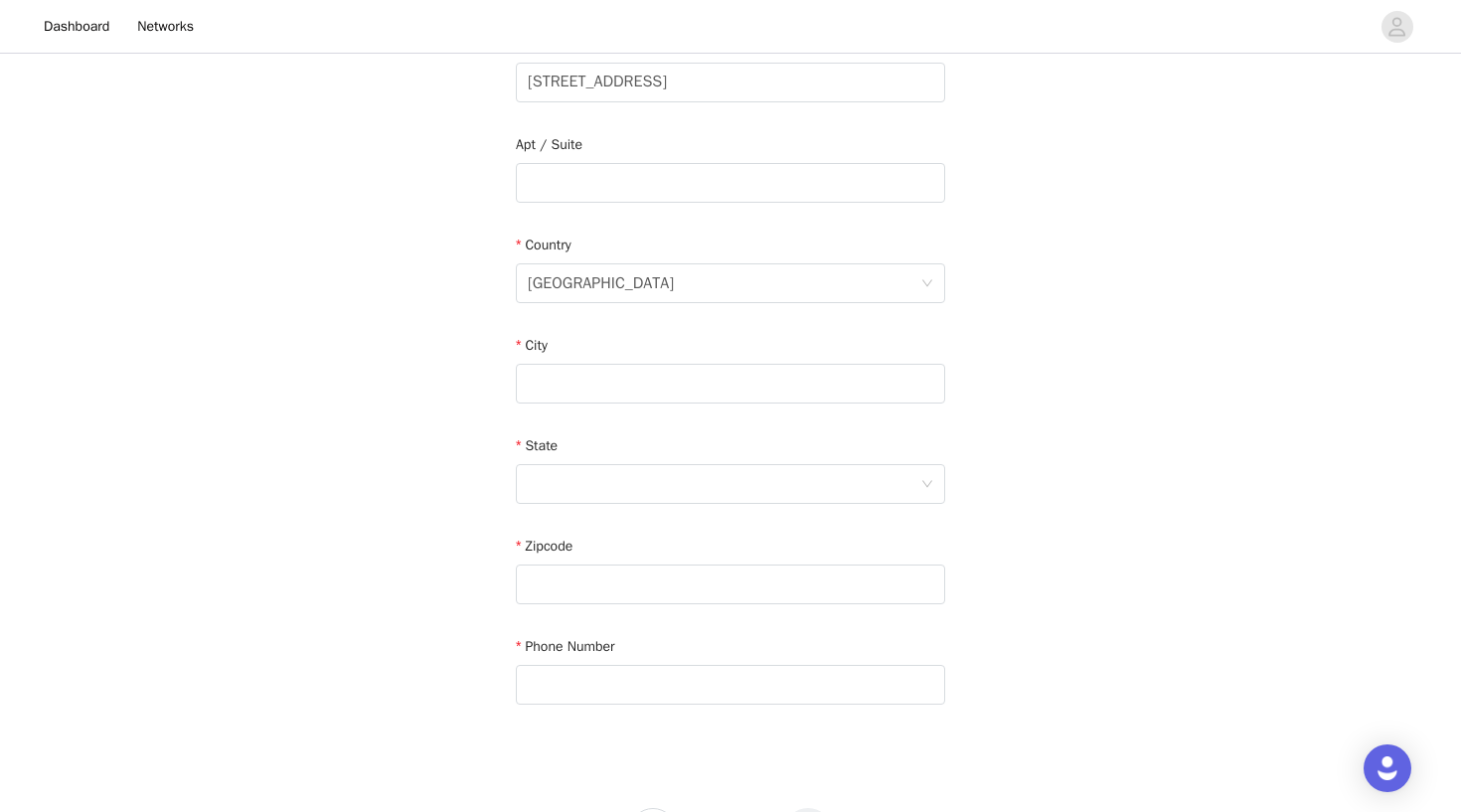 scroll, scrollTop: 496, scrollLeft: 0, axis: vertical 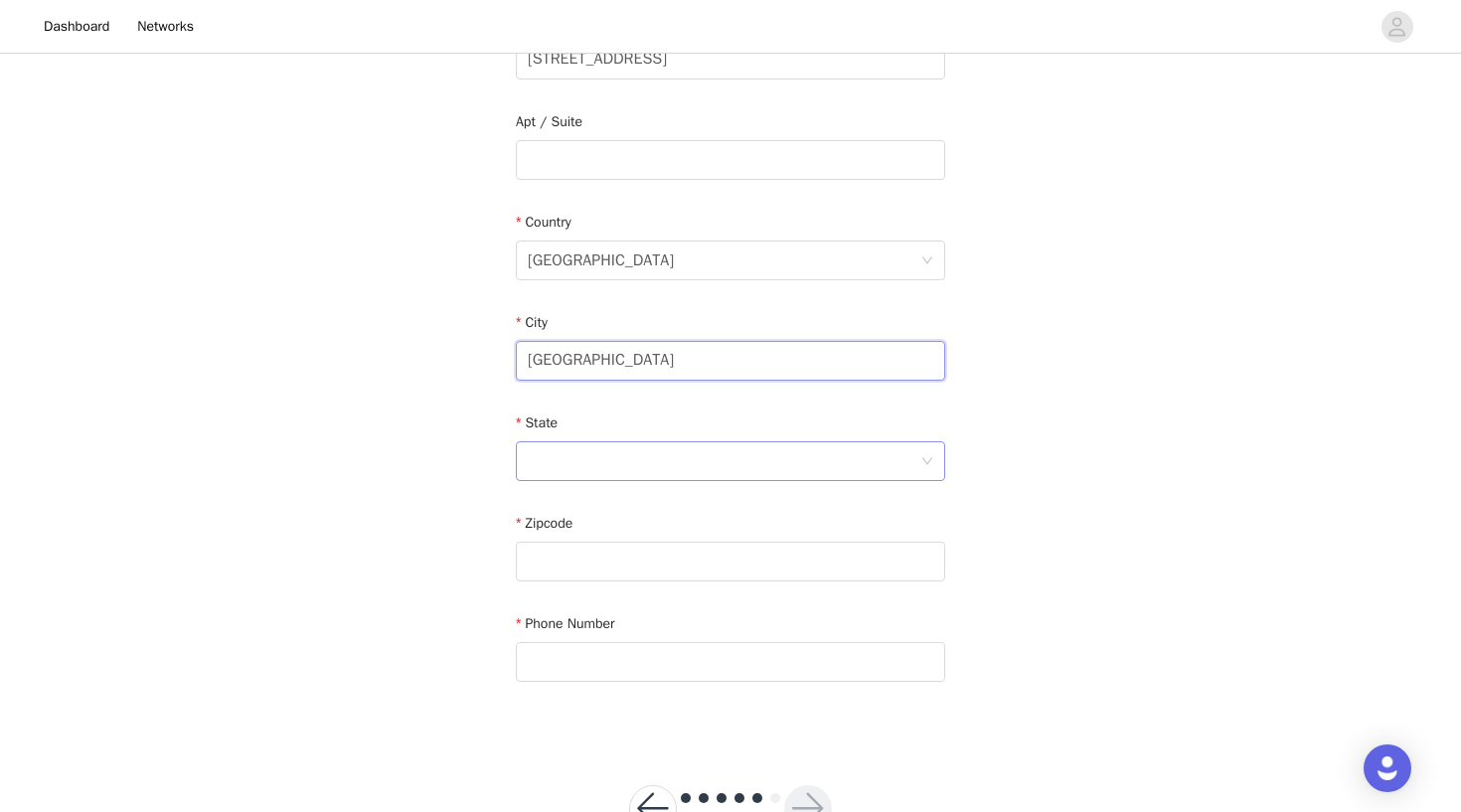 type on "[GEOGRAPHIC_DATA]" 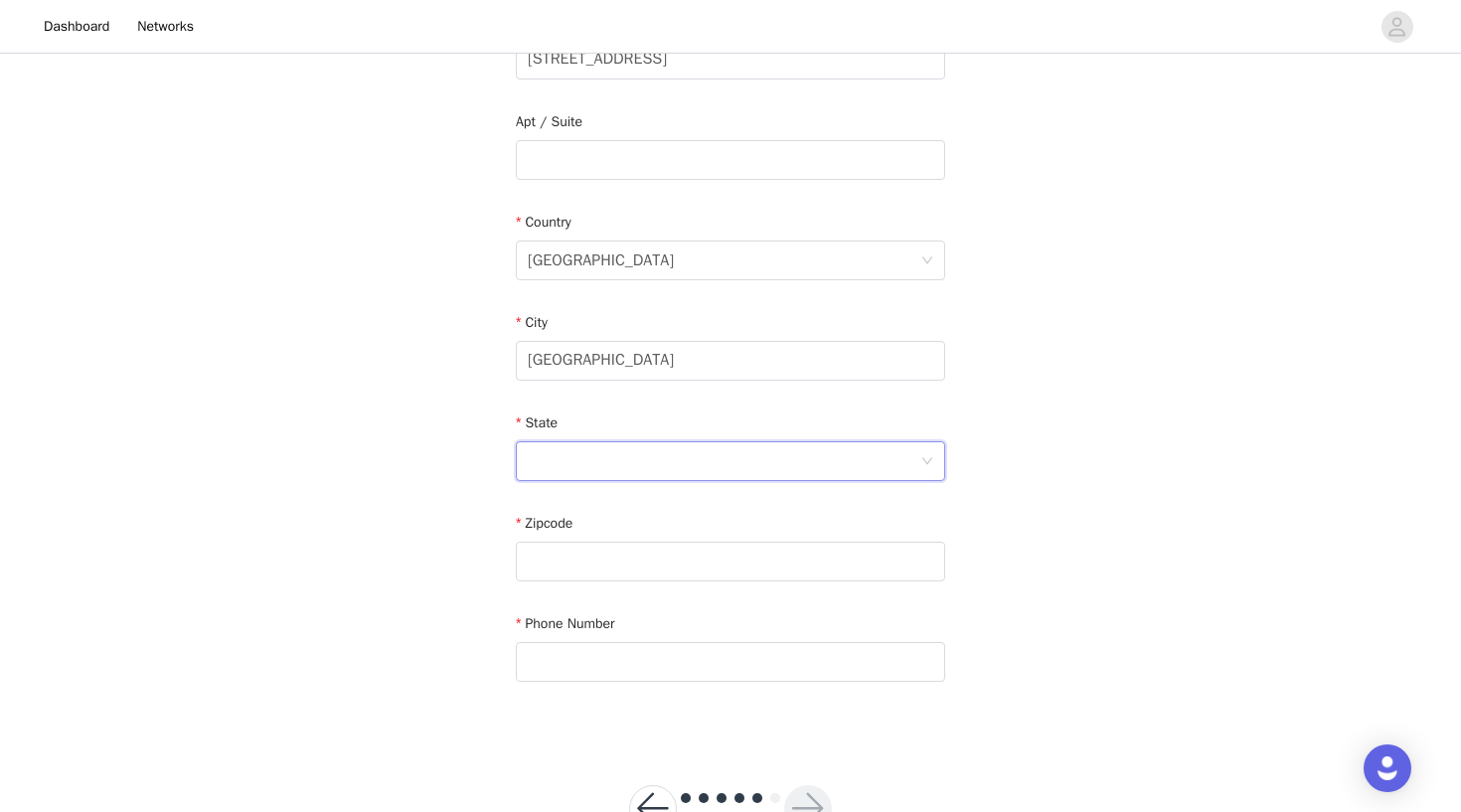 click at bounding box center [724, 461] 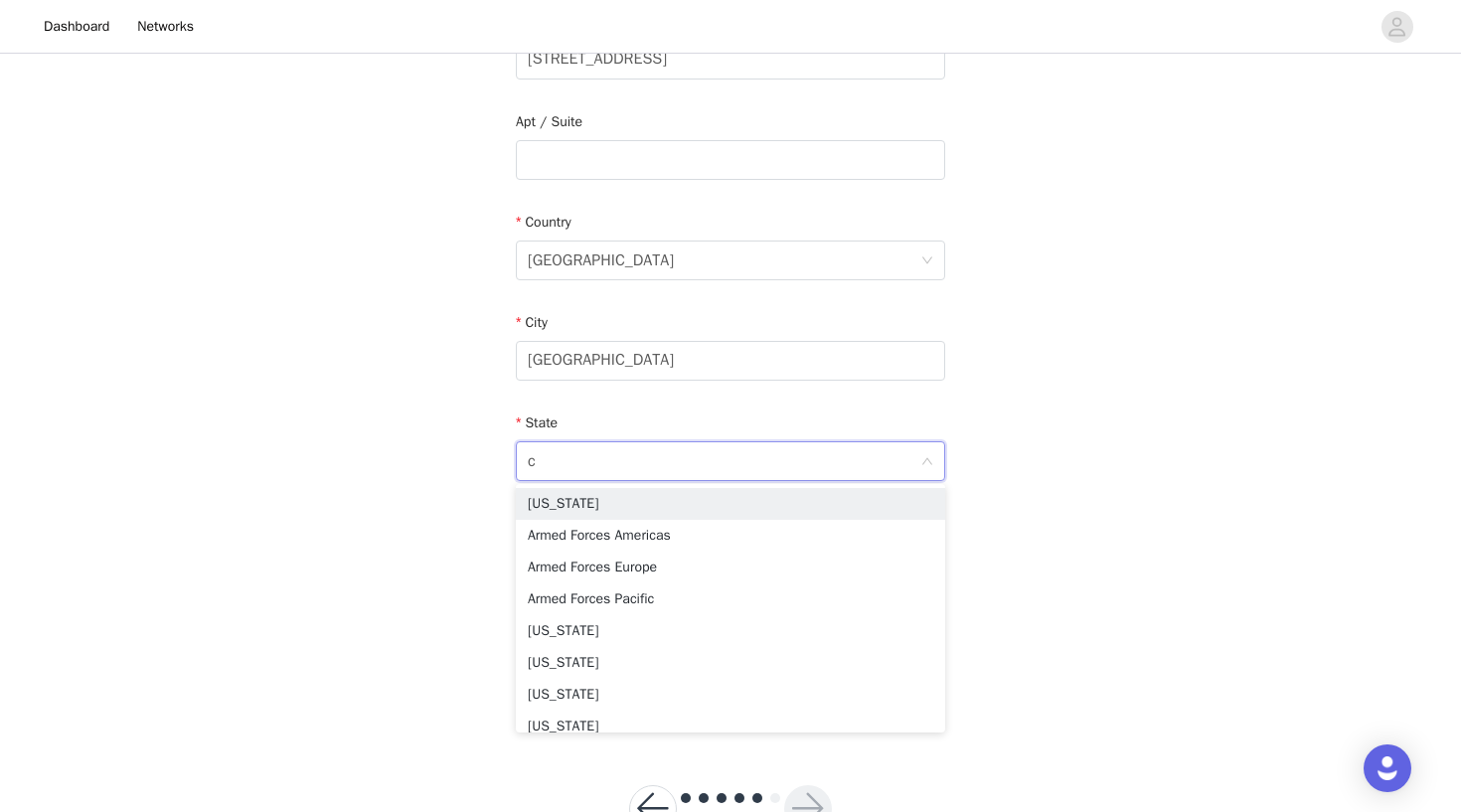 type on "ca" 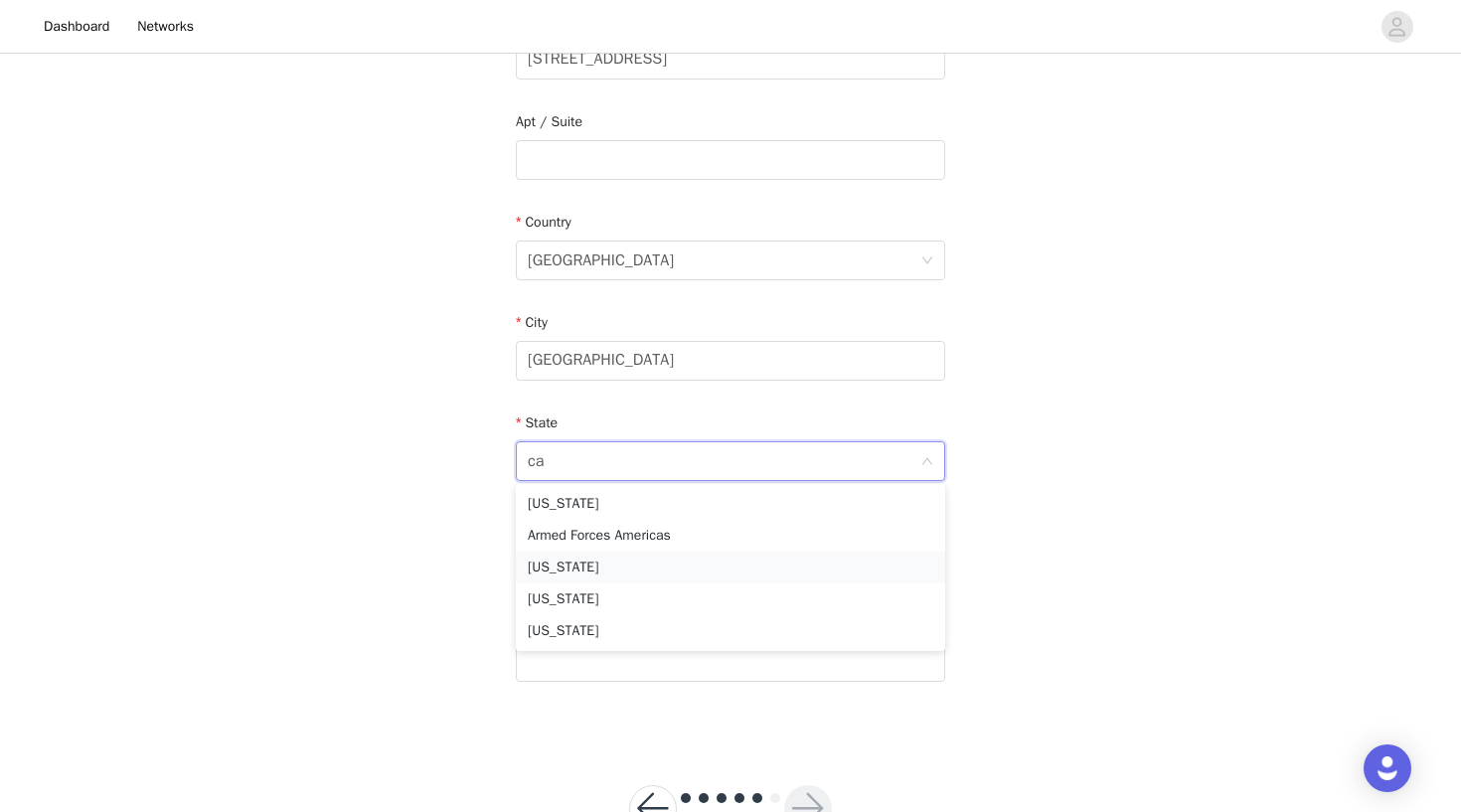click on "[US_STATE]" at bounding box center [730, 568] 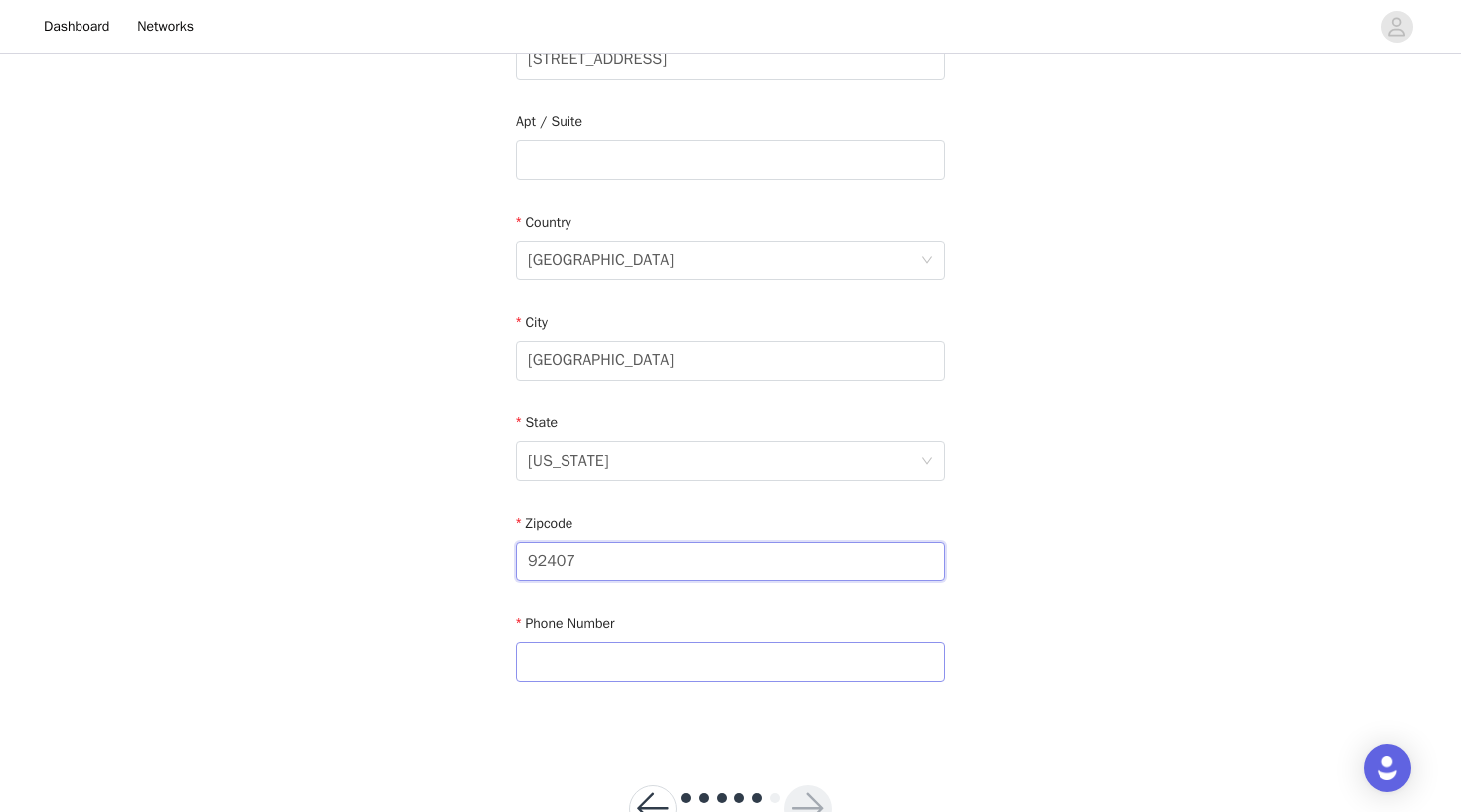 type on "92407" 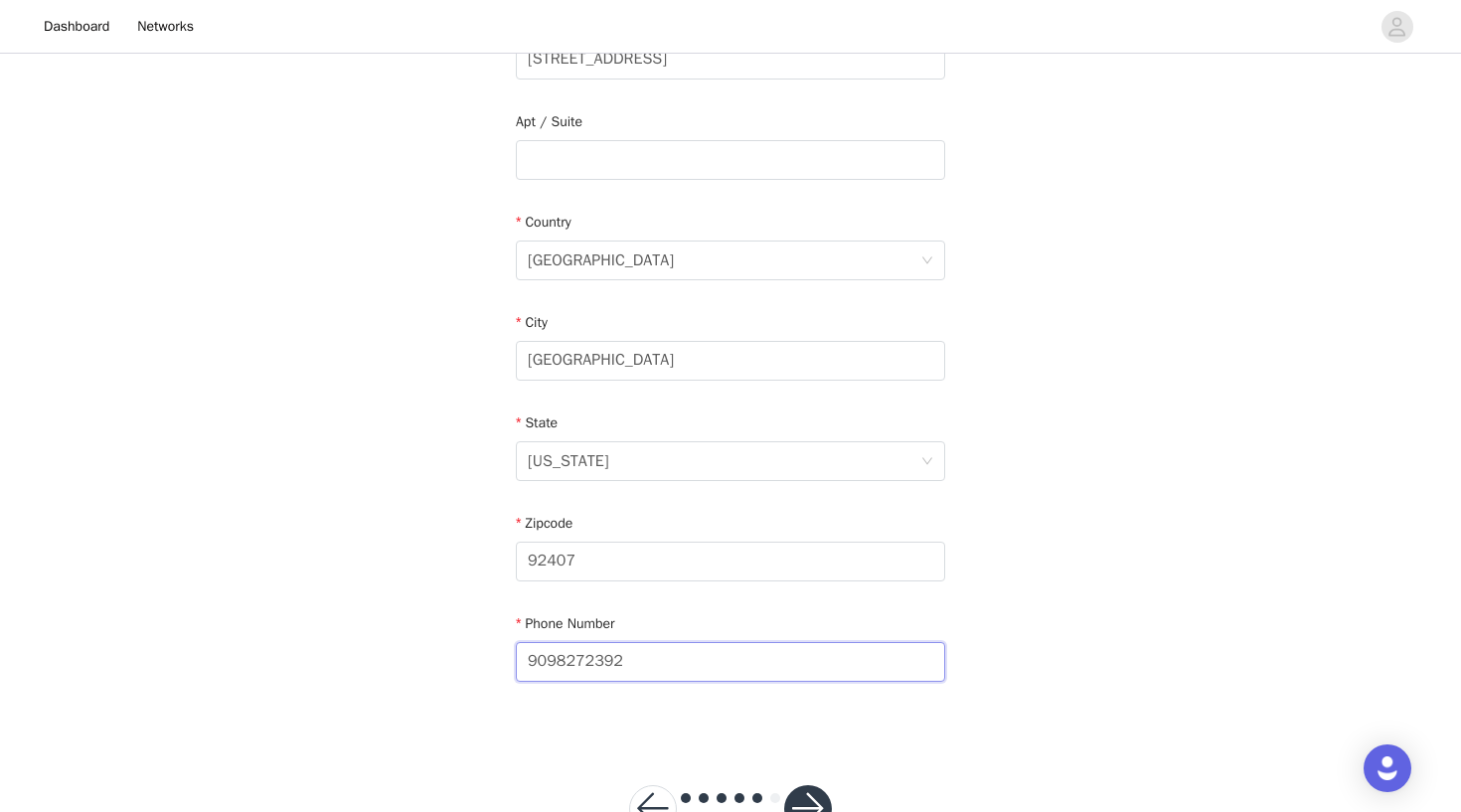 type on "9098272392" 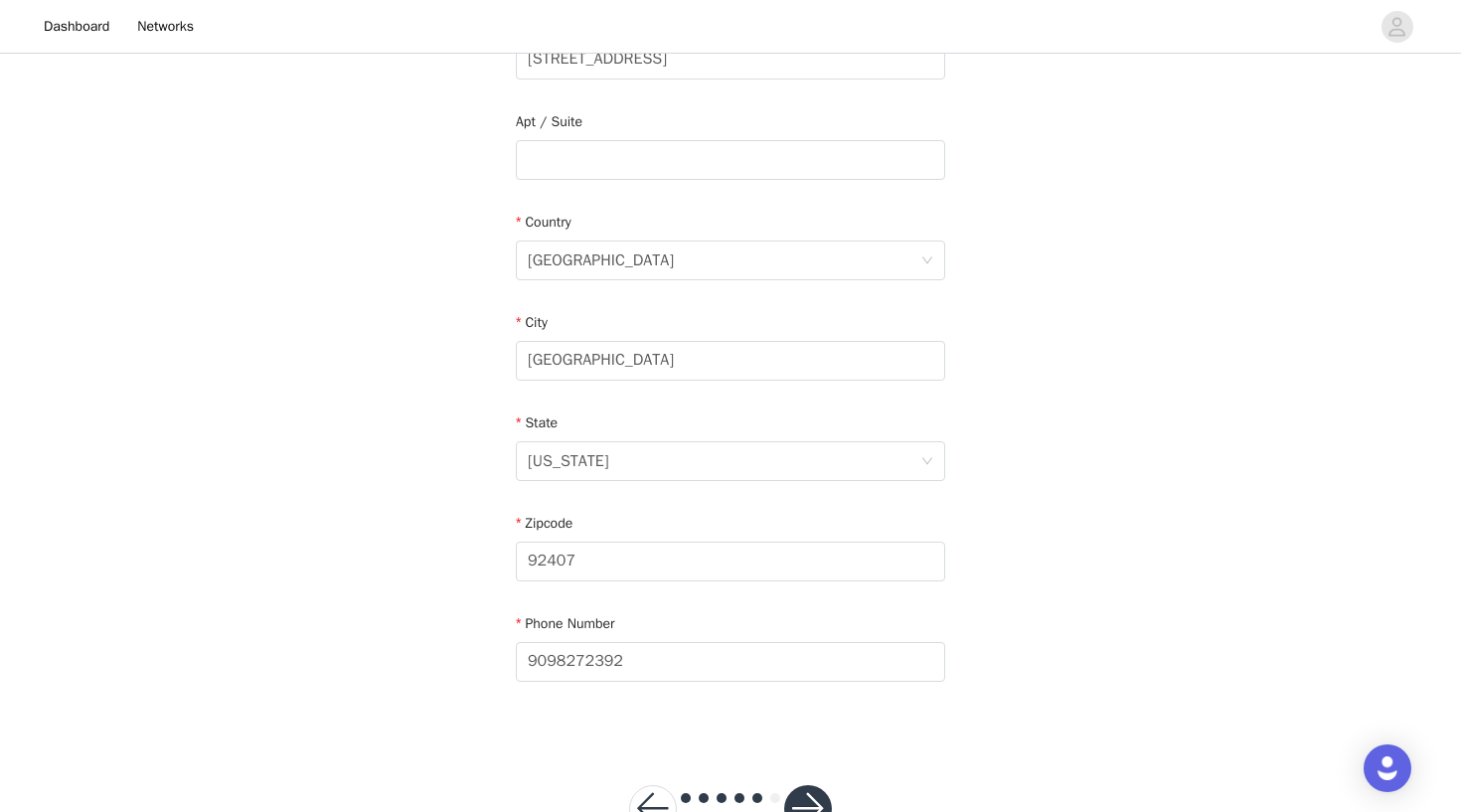 click on "STEP 5 OF 6
Shipping Information
Your pieces will be shipped out ASAP!💌       Email [EMAIL_ADDRESS][DOMAIN_NAME]   First Name [PERSON_NAME]   Last Name [PERSON_NAME]   Address [STREET_ADDRESS][US_STATE]   Phone Number [PHONE_NUMBER]" at bounding box center (730, 149) 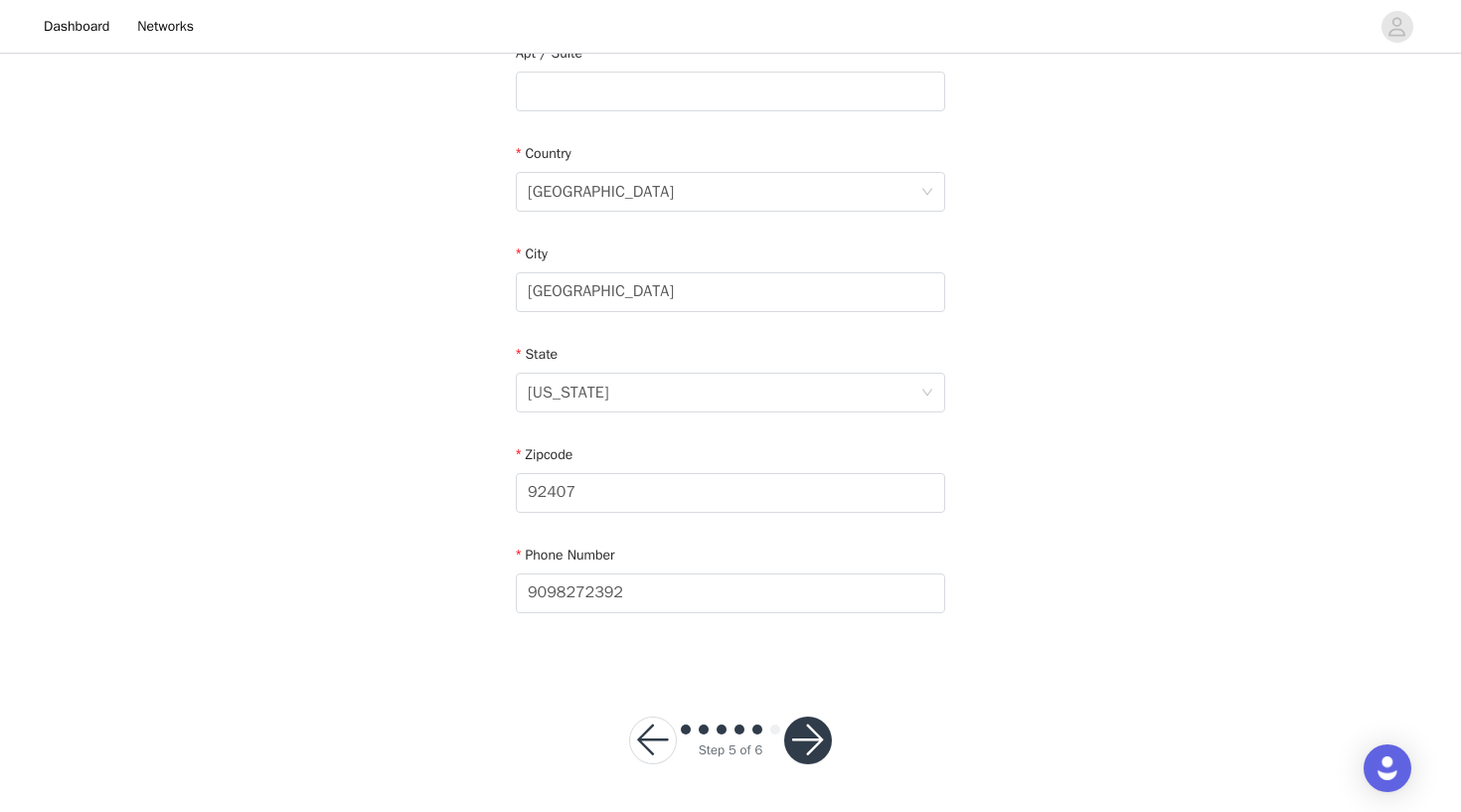 scroll, scrollTop: 564, scrollLeft: 0, axis: vertical 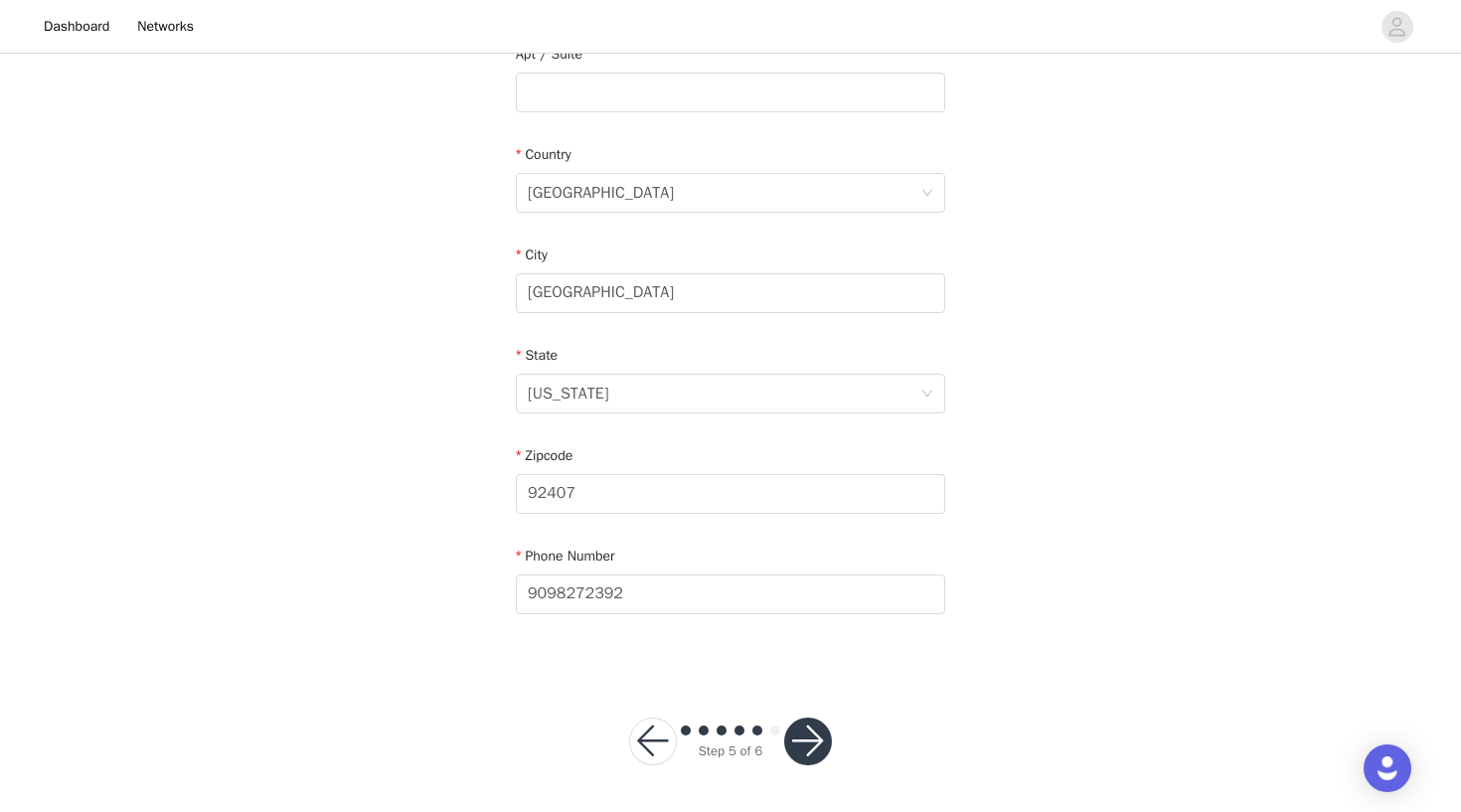 click at bounding box center (808, 741) 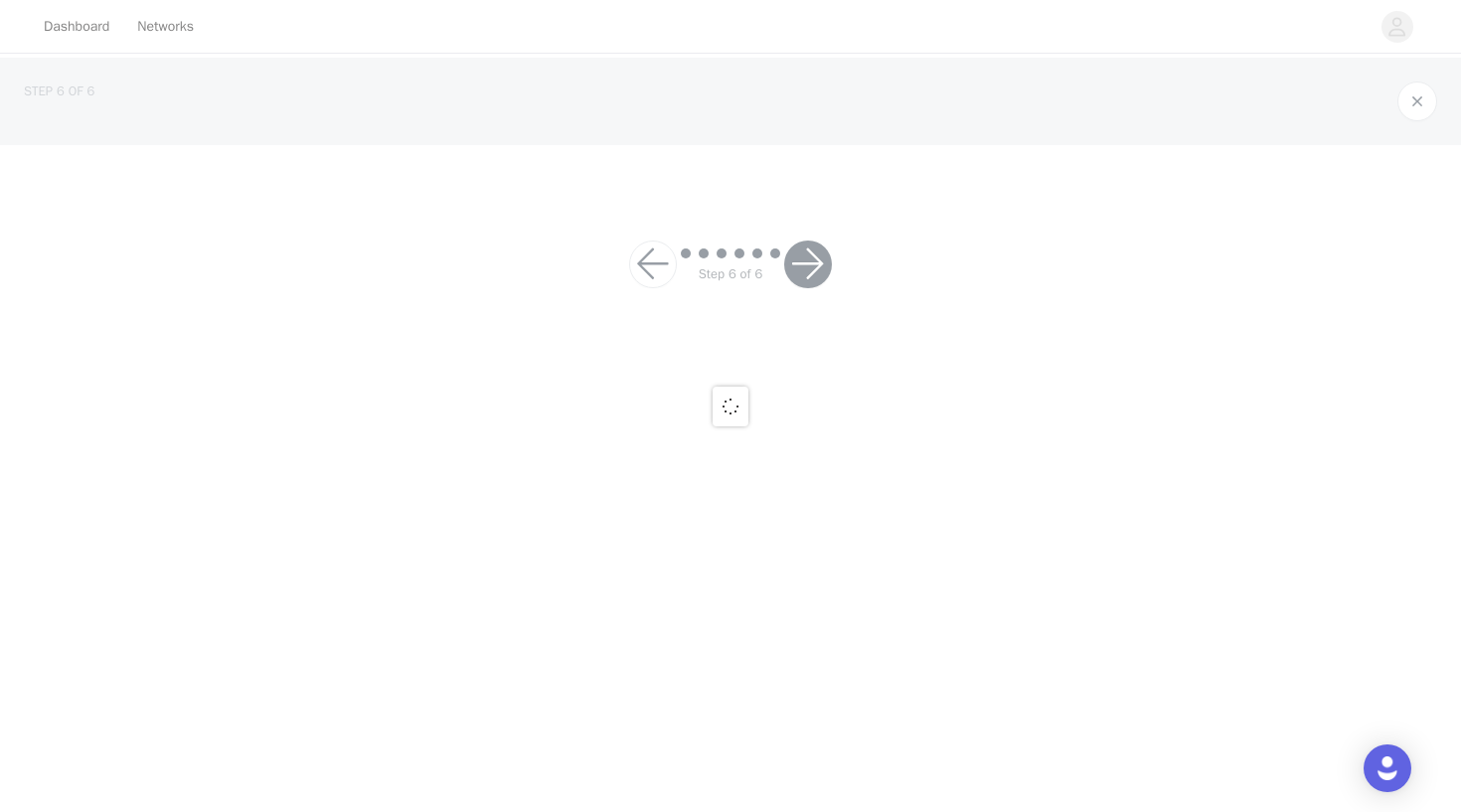 scroll, scrollTop: 0, scrollLeft: 0, axis: both 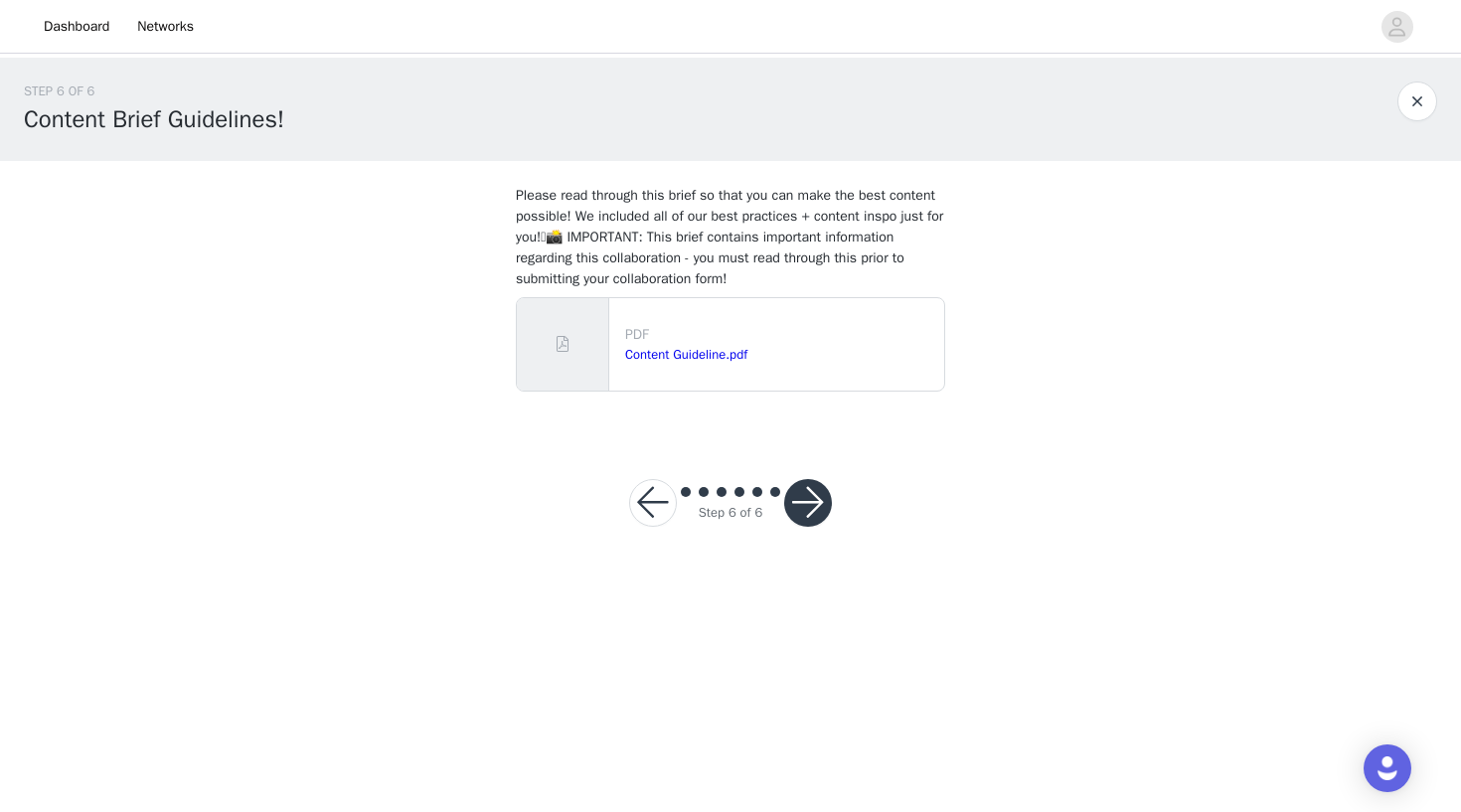 click at bounding box center (808, 503) 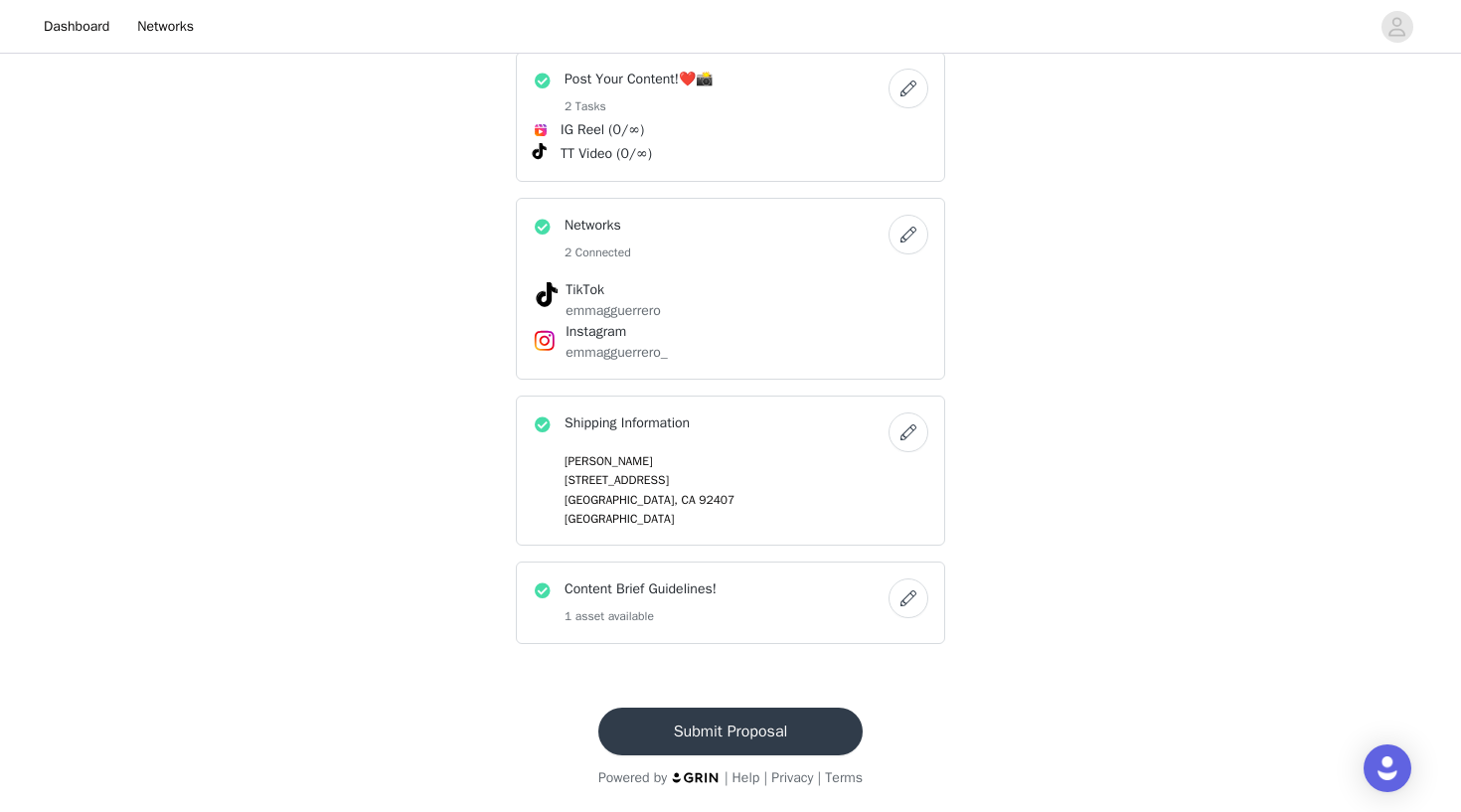 click on "Submit Proposal" at bounding box center [730, 731] 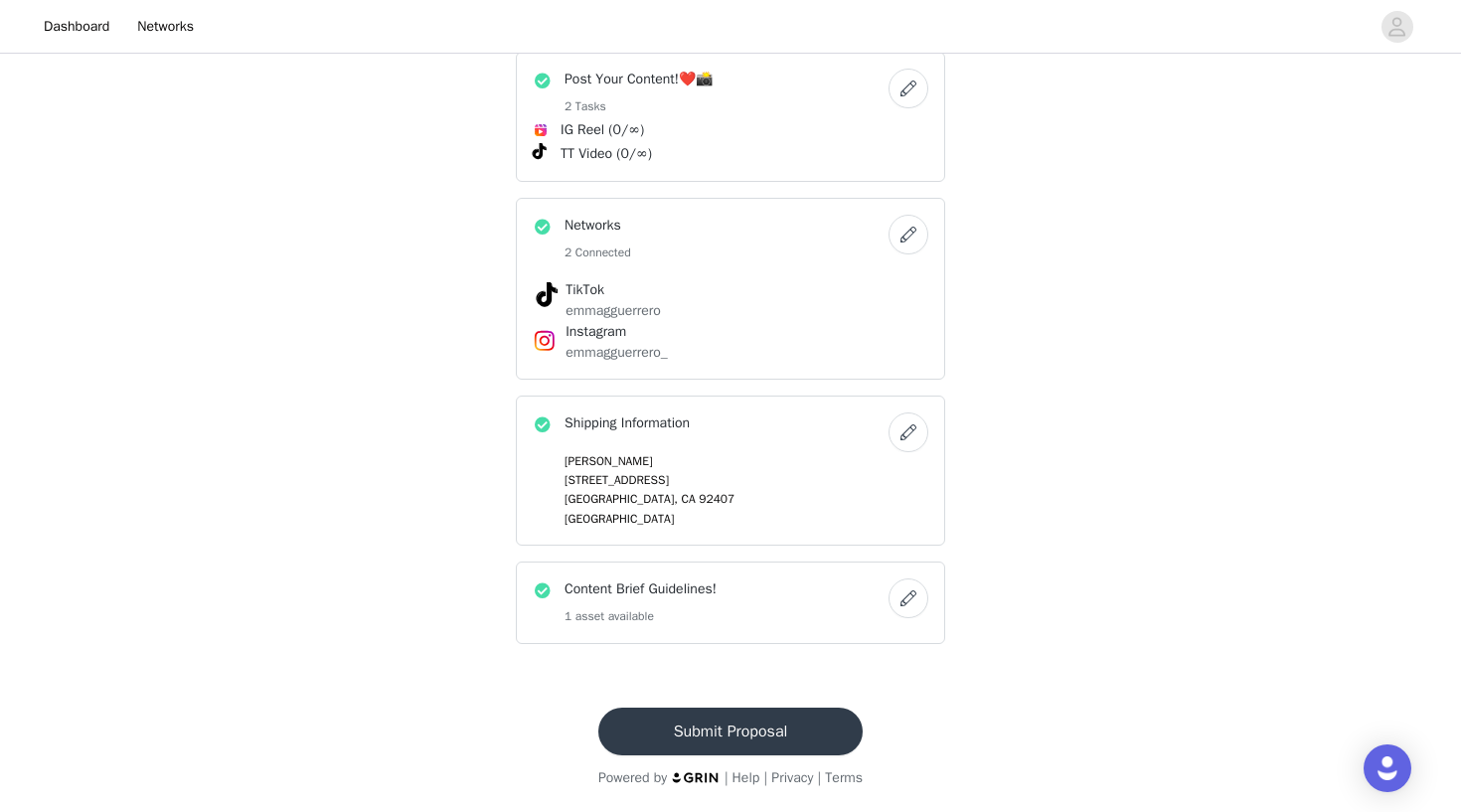 scroll, scrollTop: 0, scrollLeft: 0, axis: both 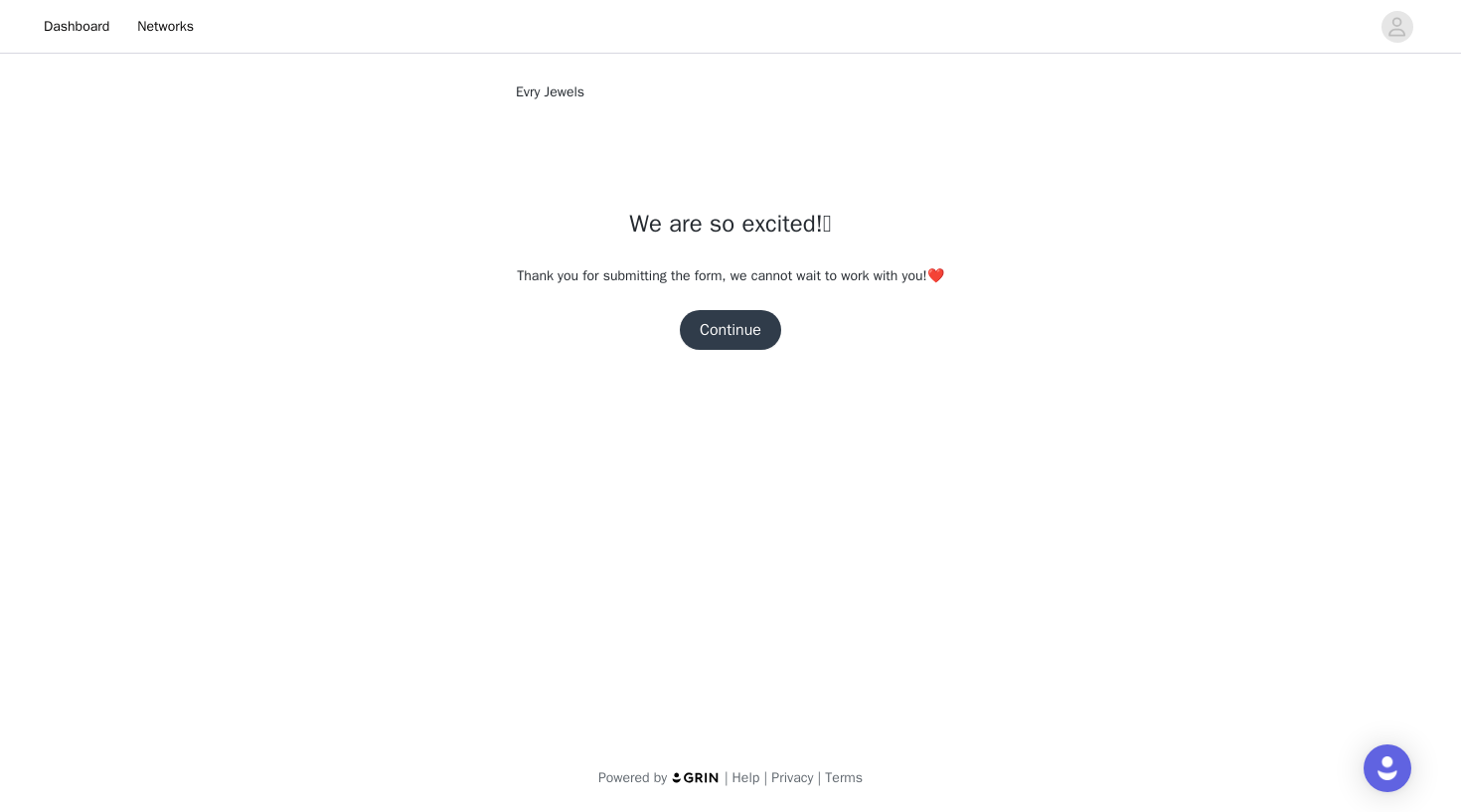 click on "Continue" at bounding box center [730, 330] 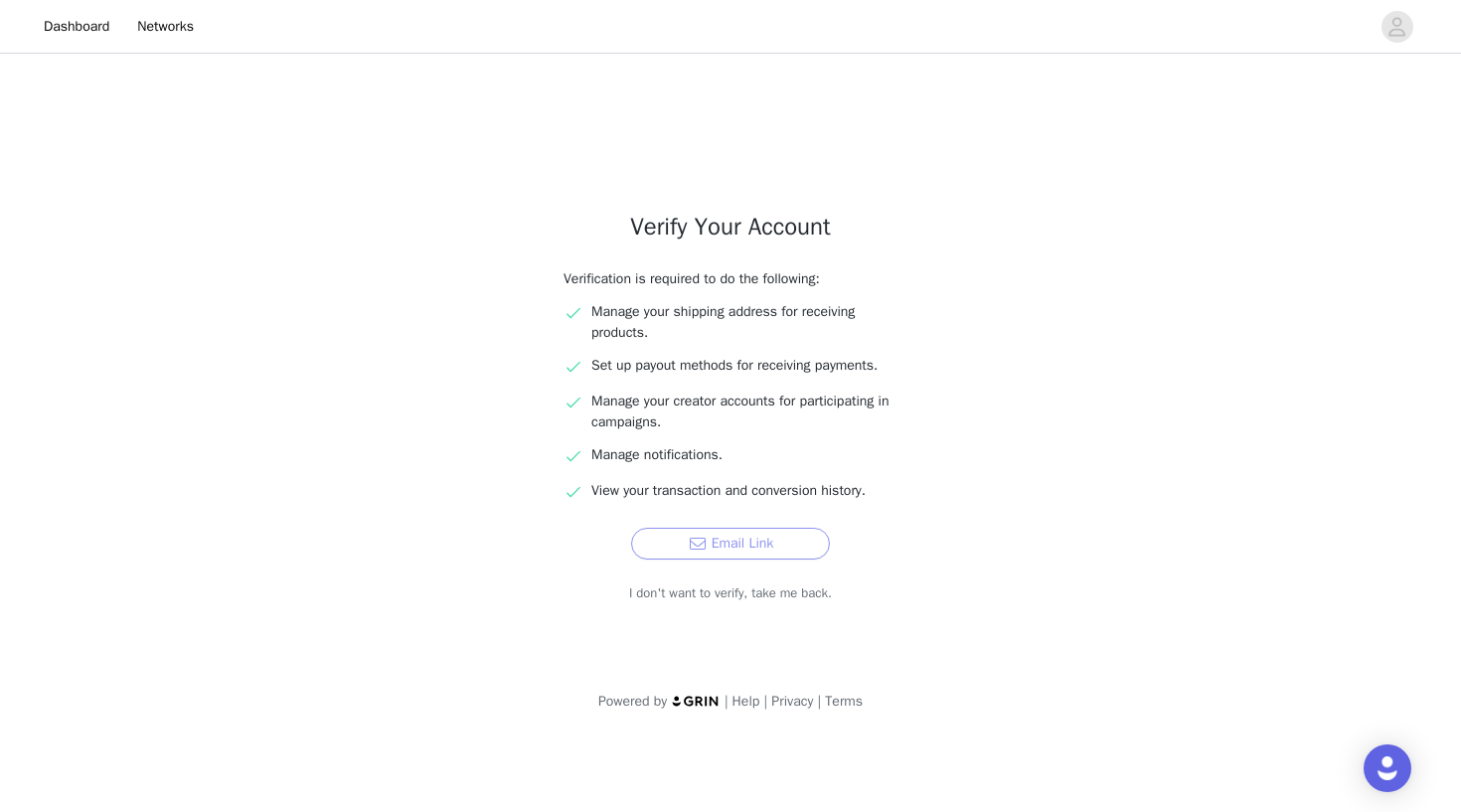 click on "Email Link" at bounding box center [730, 544] 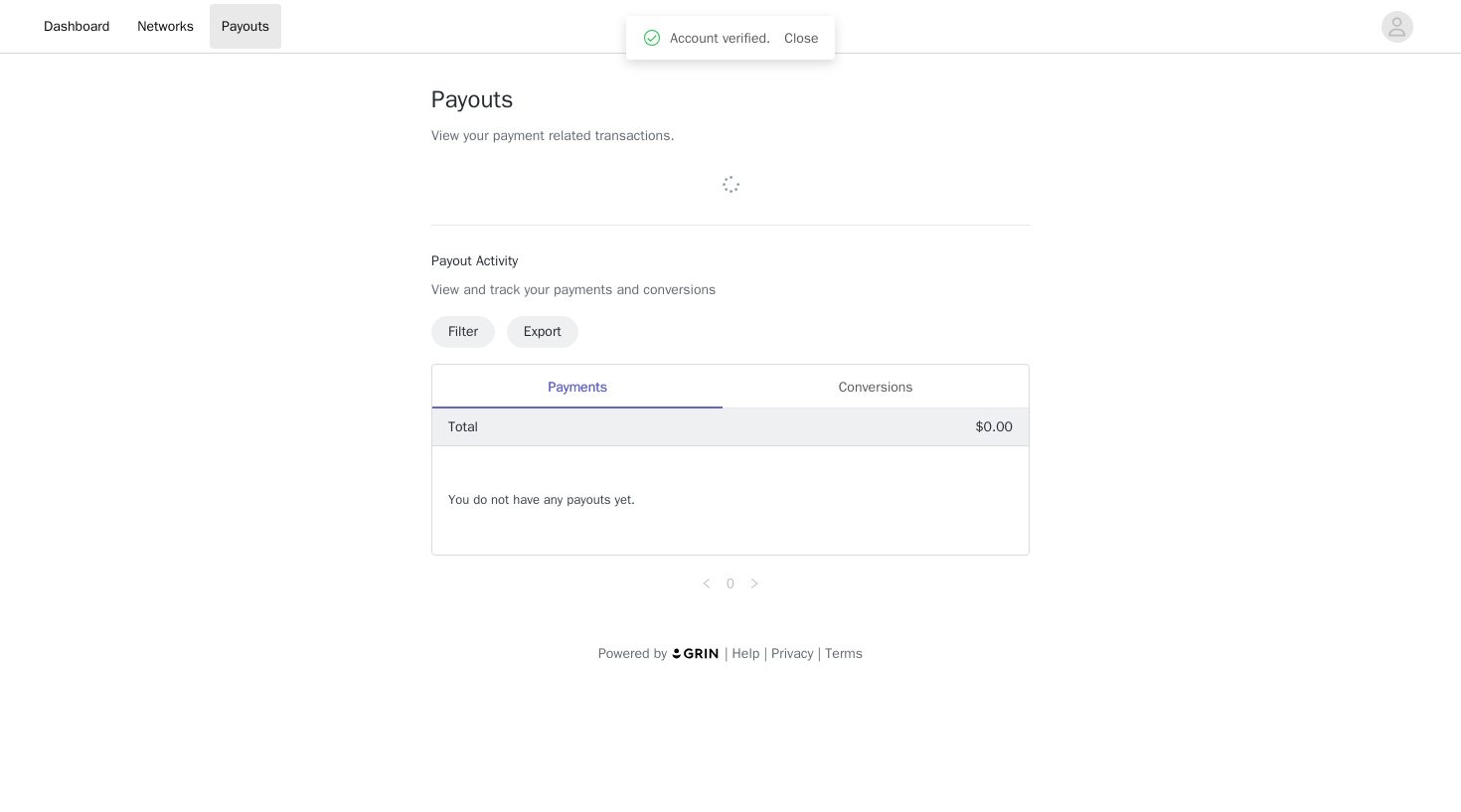 scroll, scrollTop: 0, scrollLeft: 0, axis: both 